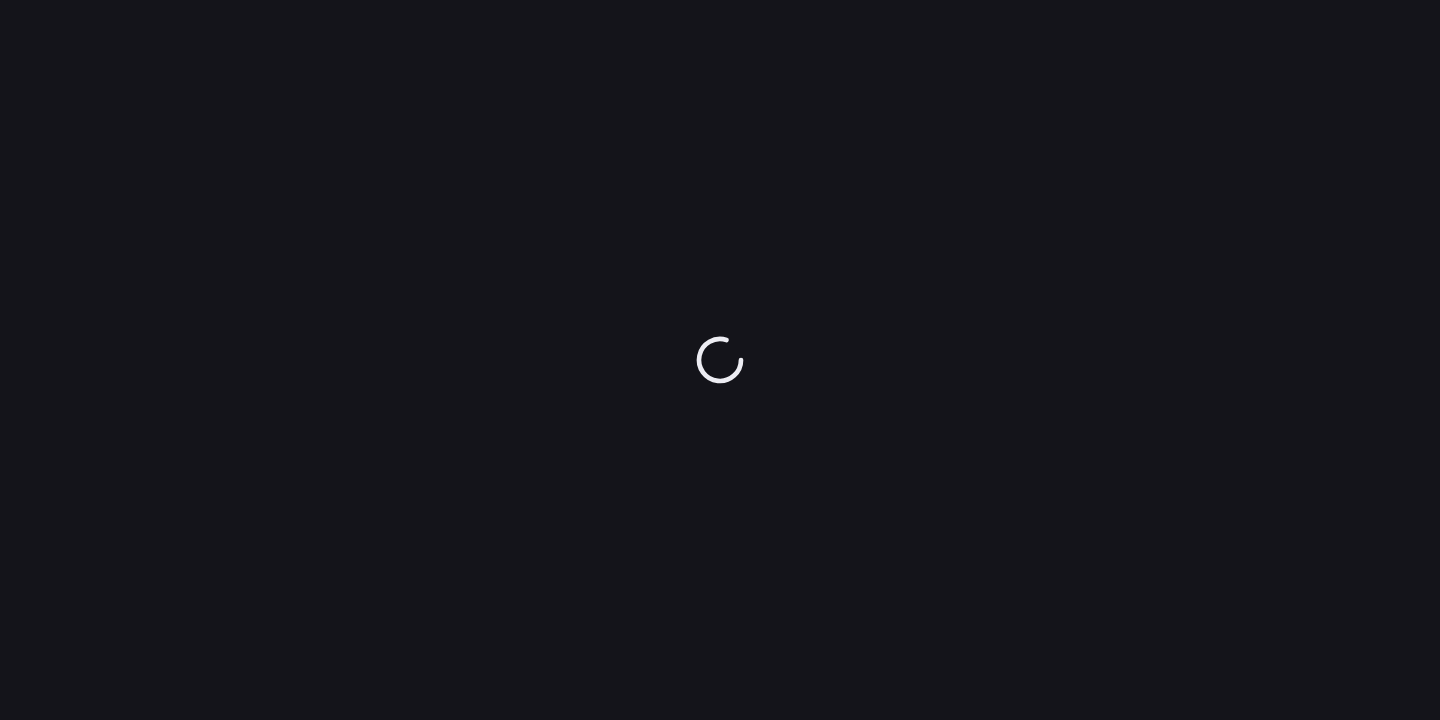 scroll, scrollTop: 0, scrollLeft: 0, axis: both 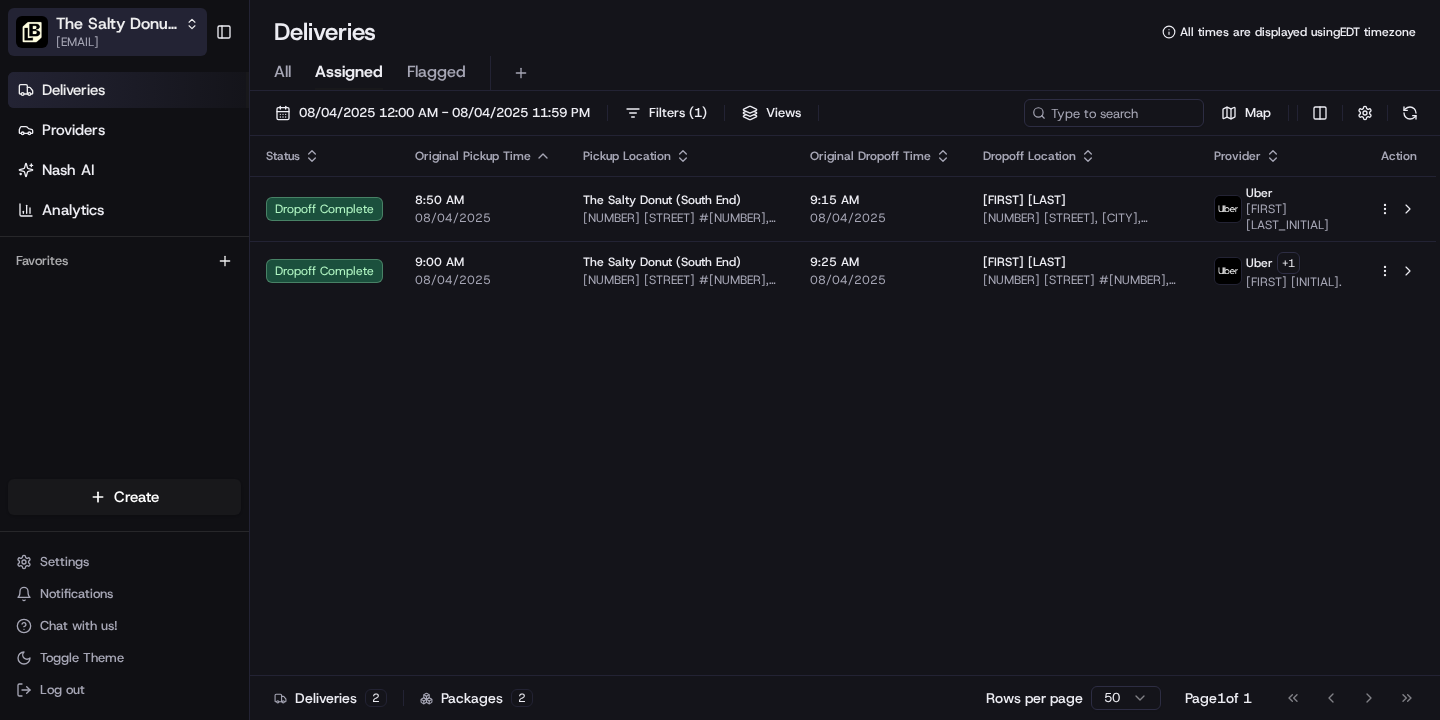 click on "The Salty Donut (South End)" at bounding box center [116, 24] 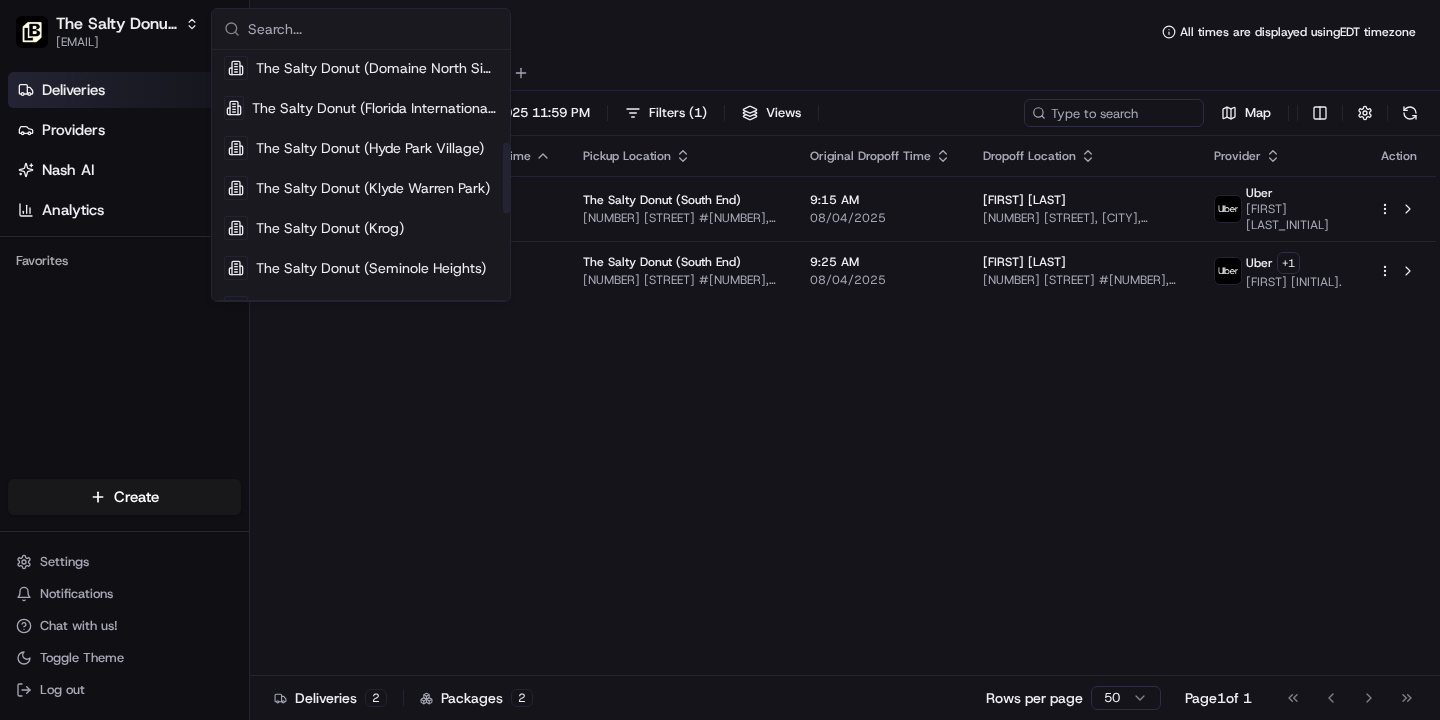 scroll, scrollTop: 342, scrollLeft: 0, axis: vertical 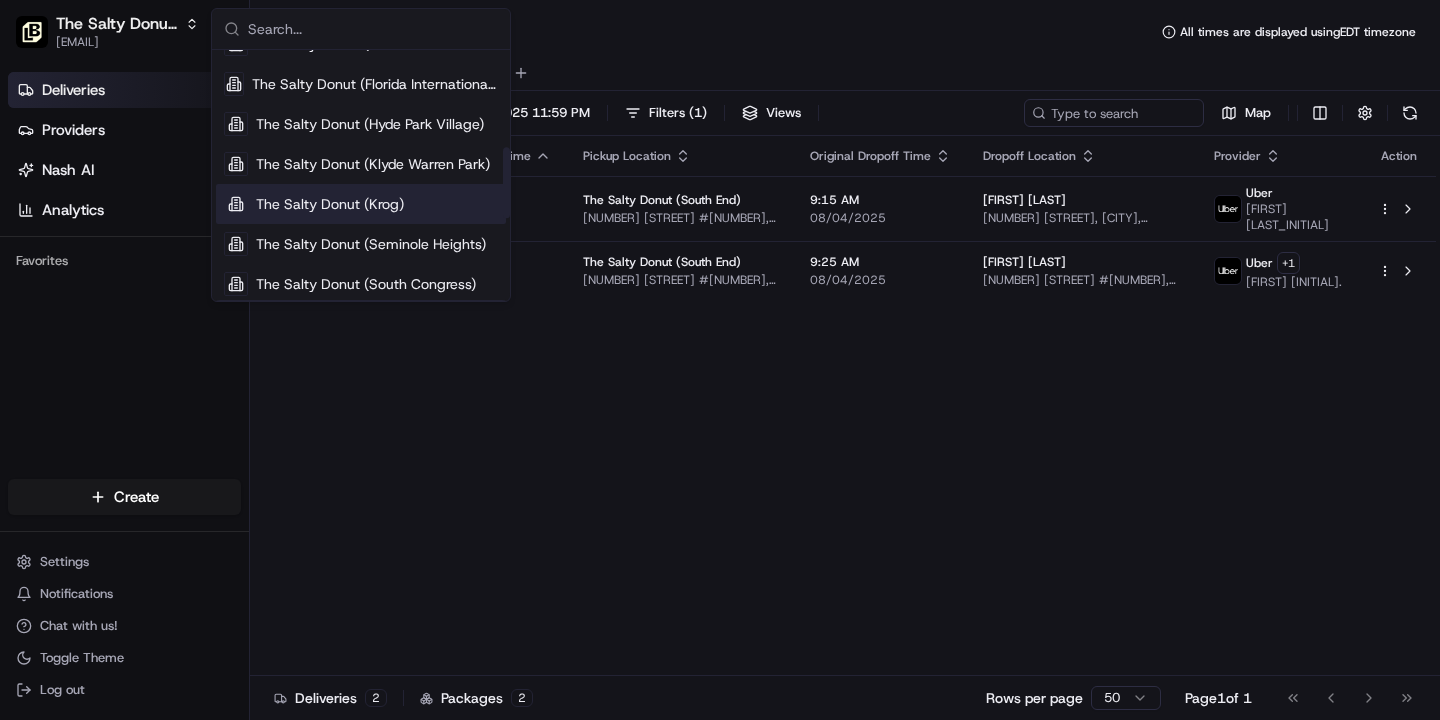 click on "The Salty Donut (Krog)" at bounding box center [330, 204] 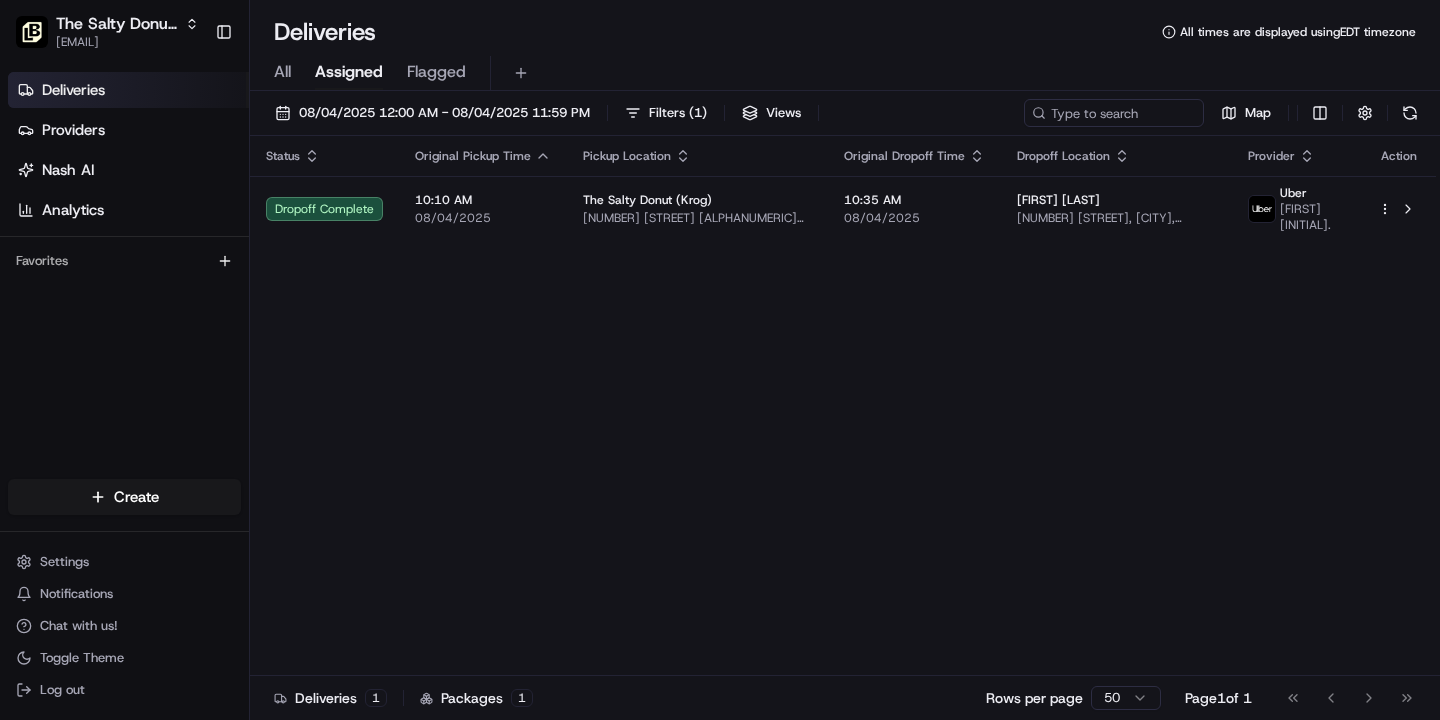click on "All" at bounding box center (282, 72) 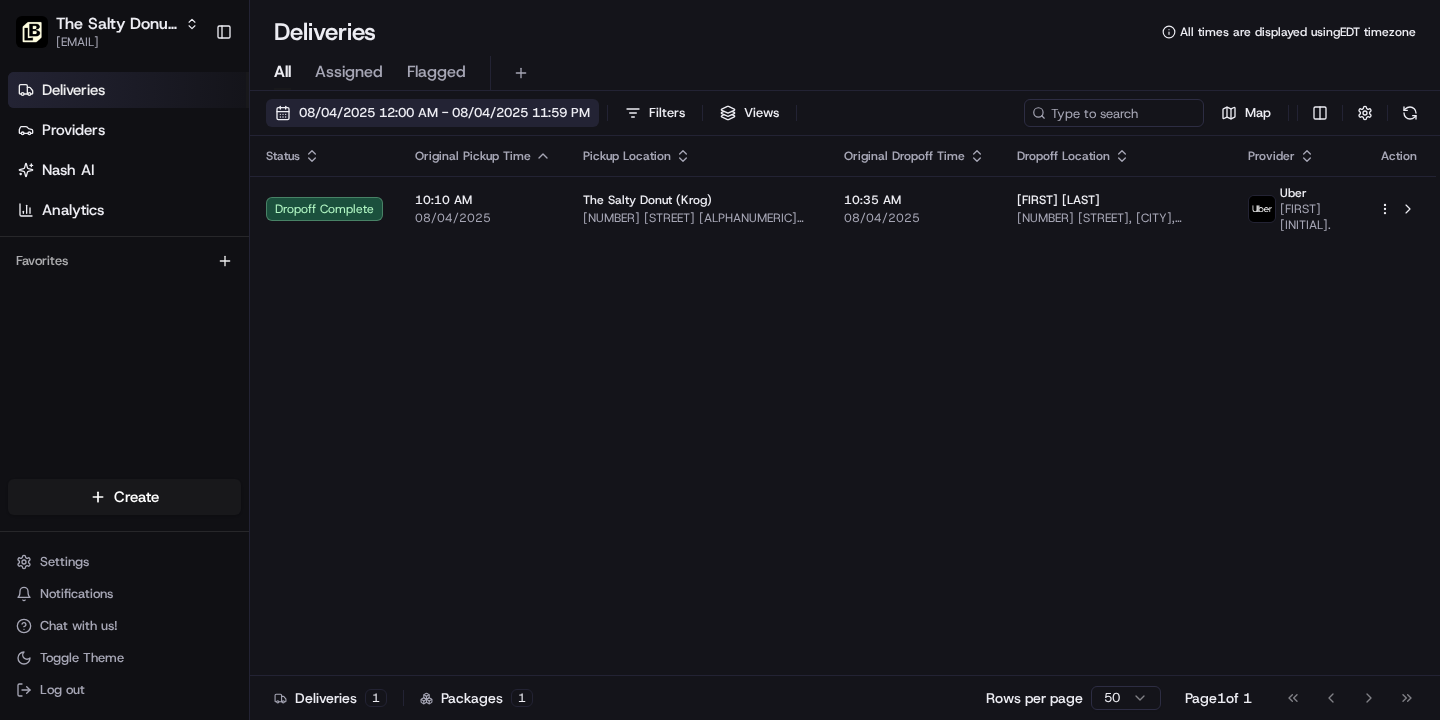 click on "08/04/2025 12:00 AM - 08/04/2025 11:59 PM" at bounding box center (444, 113) 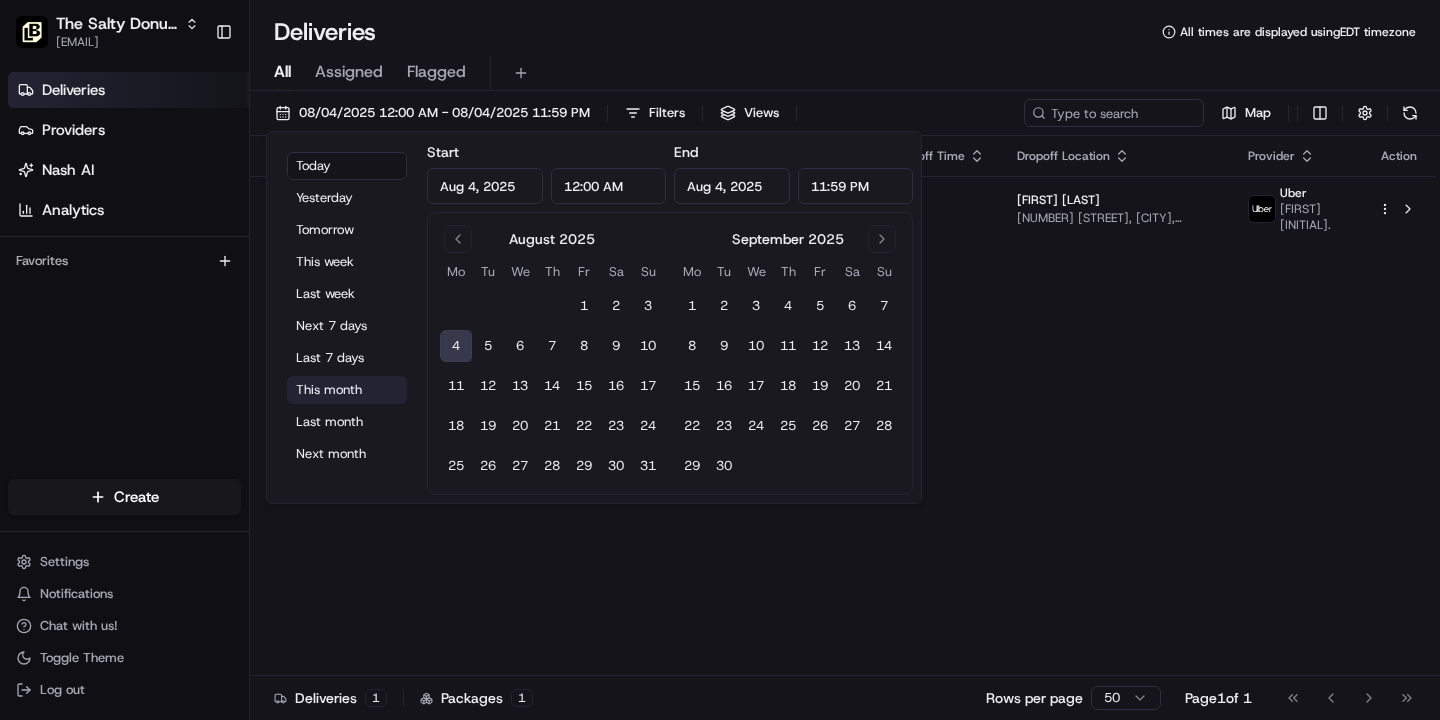 click on "This month" at bounding box center (347, 390) 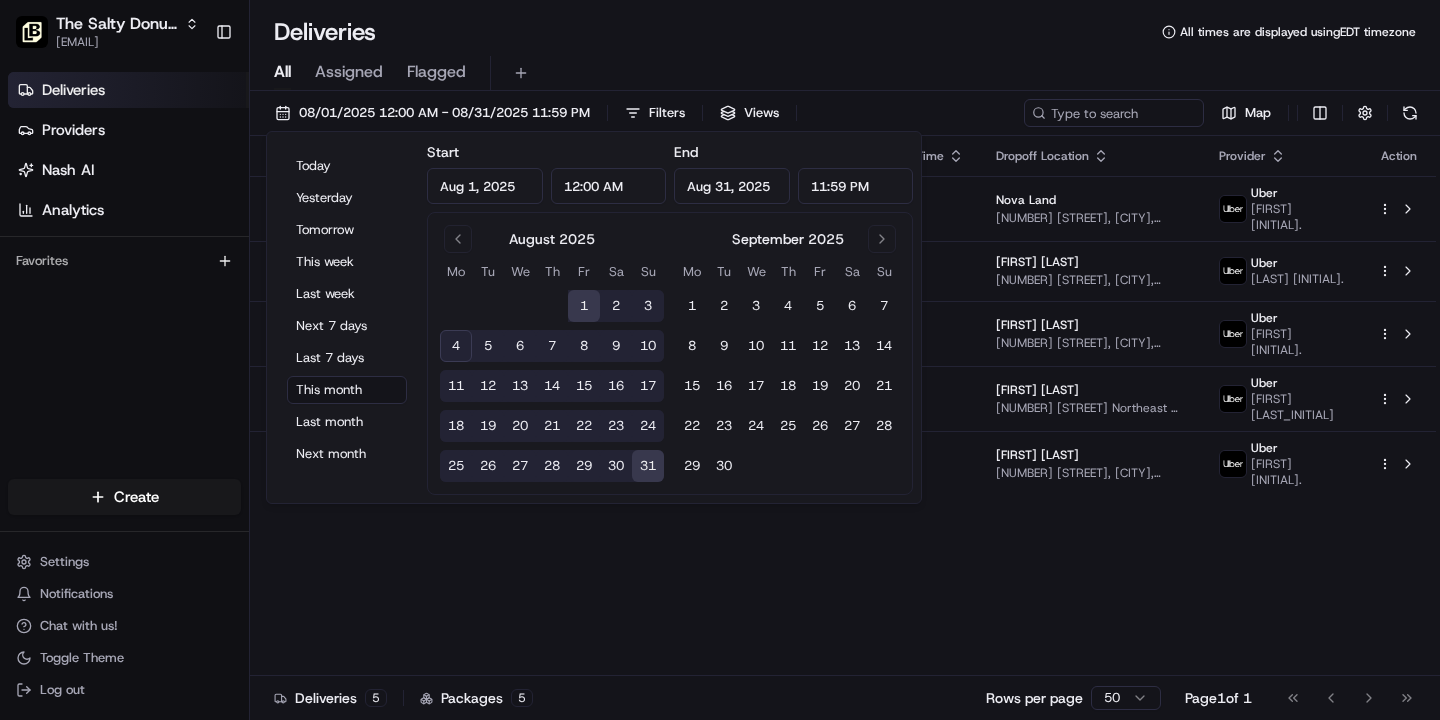 click on "All Assigned Flagged" at bounding box center (845, 69) 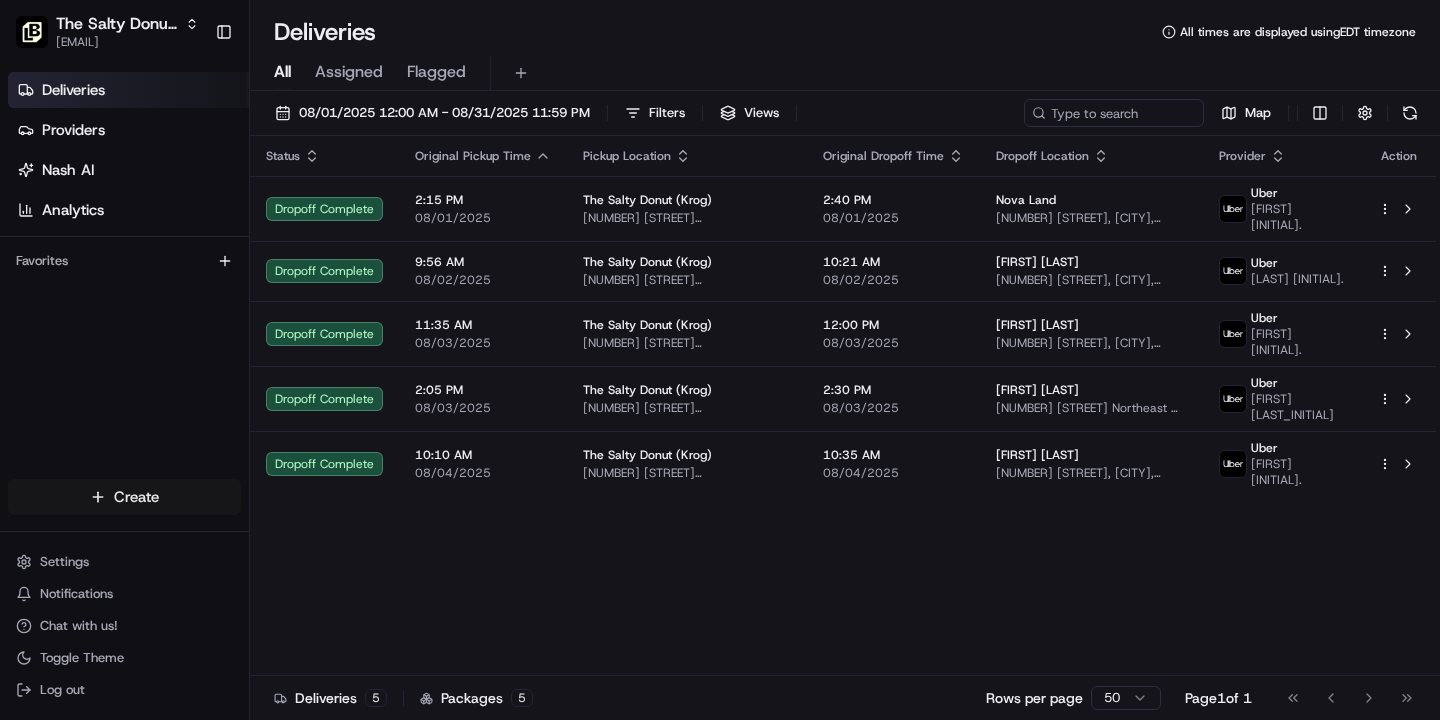 click on "The Salty Donut (Krog) [EMAIL] Toggle Sidebar Deliveries Providers Nash AI Analytics Favorites Main Menu Members & Organization Organization Users Roles Preferences Customization Tracking Orchestration Automations Locations Pickup Locations Dropoff Locations Billing Billing Refund Requests Integrations Notification Triggers Webhooks API Keys Request Logs Create Settings Notifications Chat with us! Toggle Theme Log out Deliveries All times are displayed using [TIMEZONE] timezone All Assigned Flagged [DATE] [TIME] - [DATE] [TIME] Filters Views Map Status Original Pickup Time Pickup Location Original Dropoff Time Dropoff Location Provider Action Dropoff Complete [TIME] [DATE] The Salty Donut (Krog) [NUMBER] [STREET] [ALPHANUMERIC] [ALPHANUMERIC], [CITY], [STATE] [ZIP], USA [TIME] [DATE] Nova Land [NUMBER] [STREET], [CITY], [STATE] [ZIP], USA Uber [FIRST] [INITIAL]. Dropoff Complete [TIME] [DATE] The Salty Donut (Krog) [NUMBER] [STREET] [ALPHANUMERIC] [ALPHANUMERIC], [CITY], [STATE] [ZIP], USA [TIME] Uber" at bounding box center [720, 360] 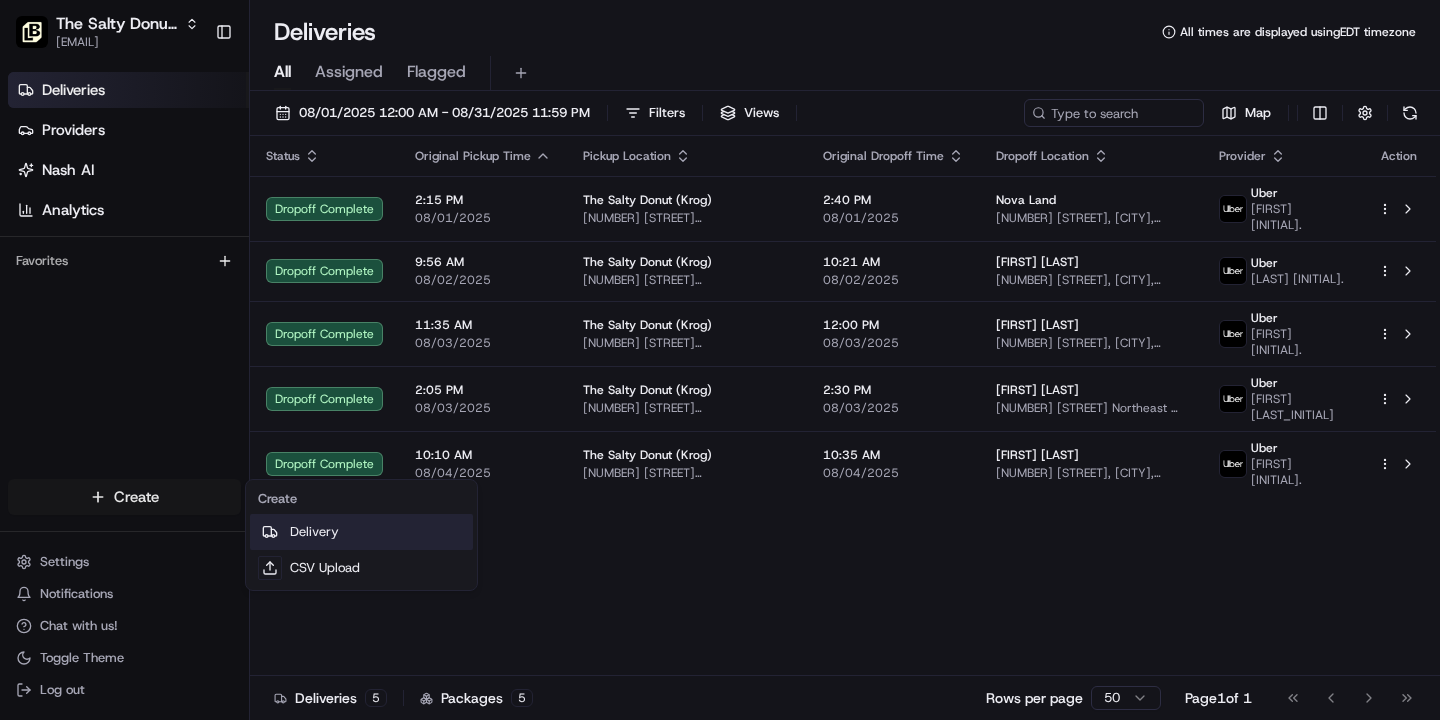 click on "Delivery" at bounding box center (361, 532) 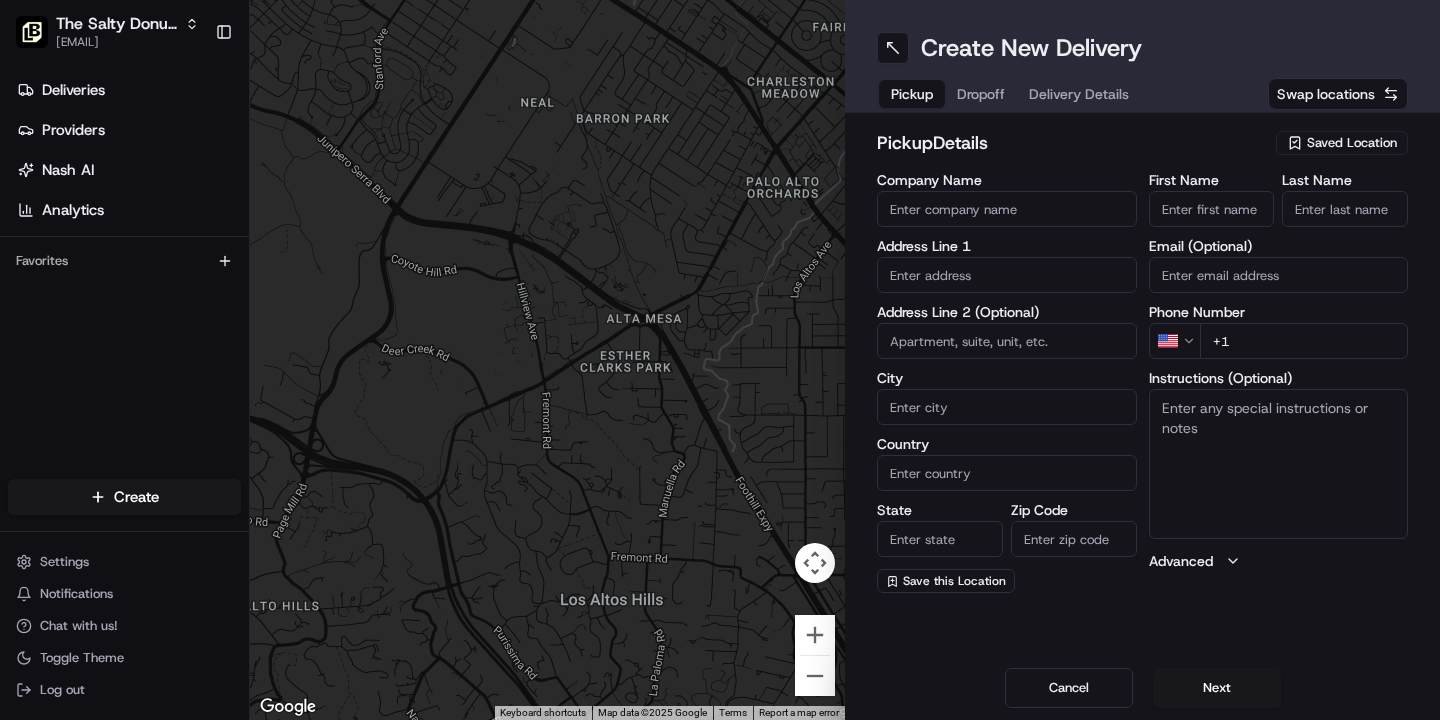 click on "Saved Location" at bounding box center (1352, 143) 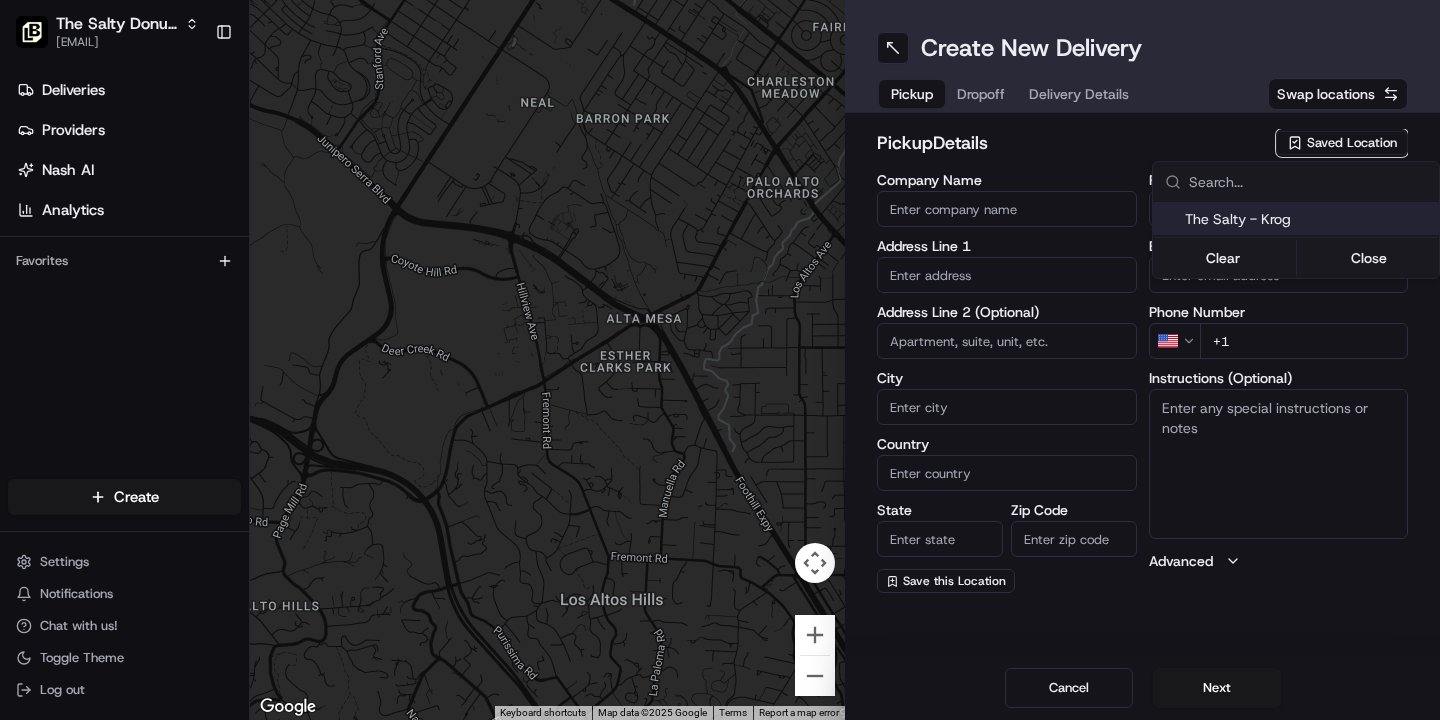 click on "The Salty - Krog" at bounding box center [1308, 219] 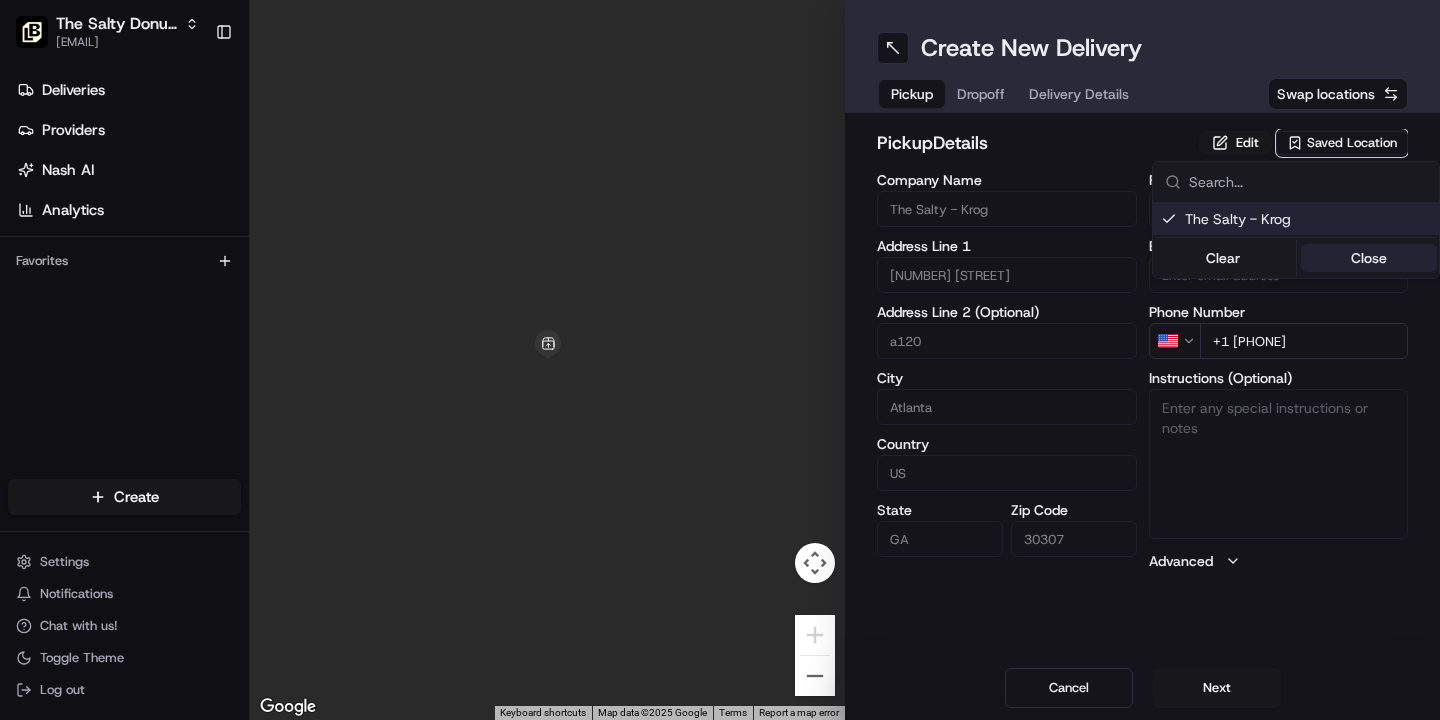 click on "Close" at bounding box center (1369, 258) 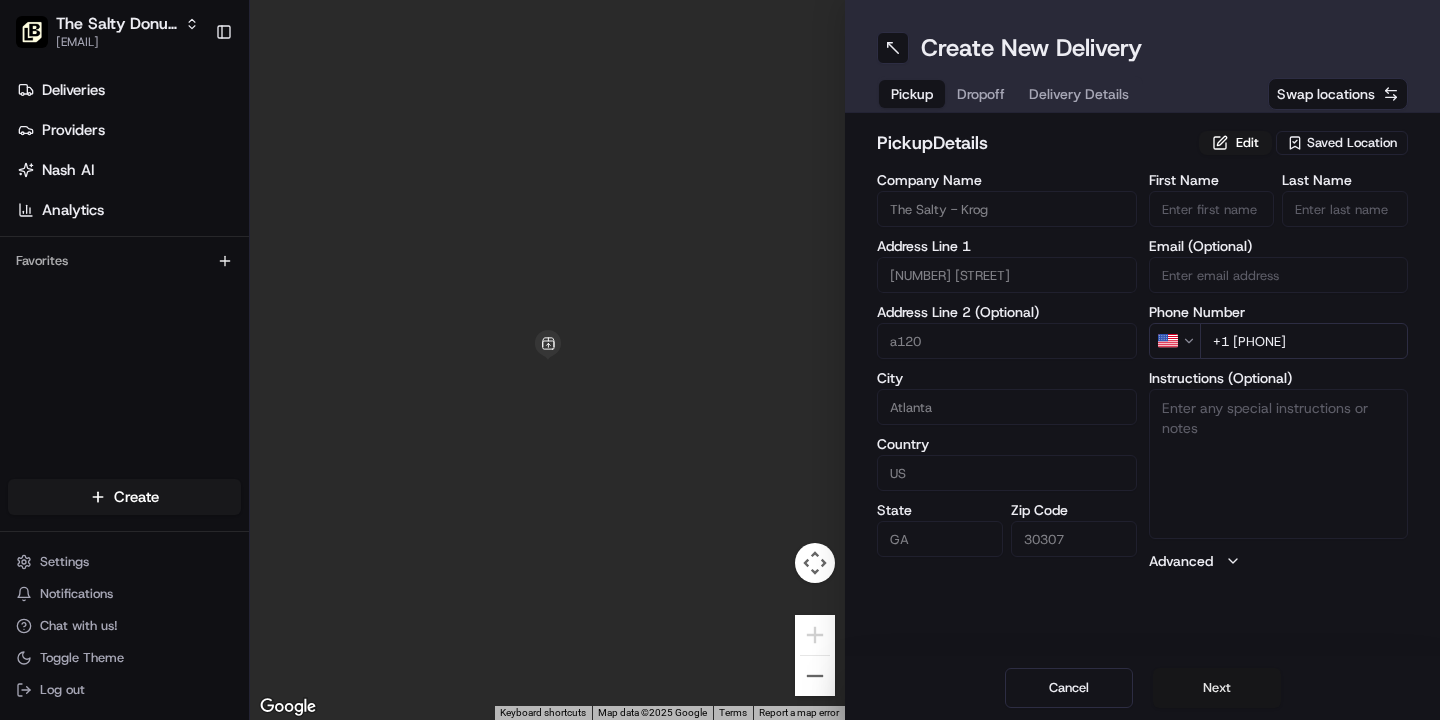 click on "Next" at bounding box center (1217, 688) 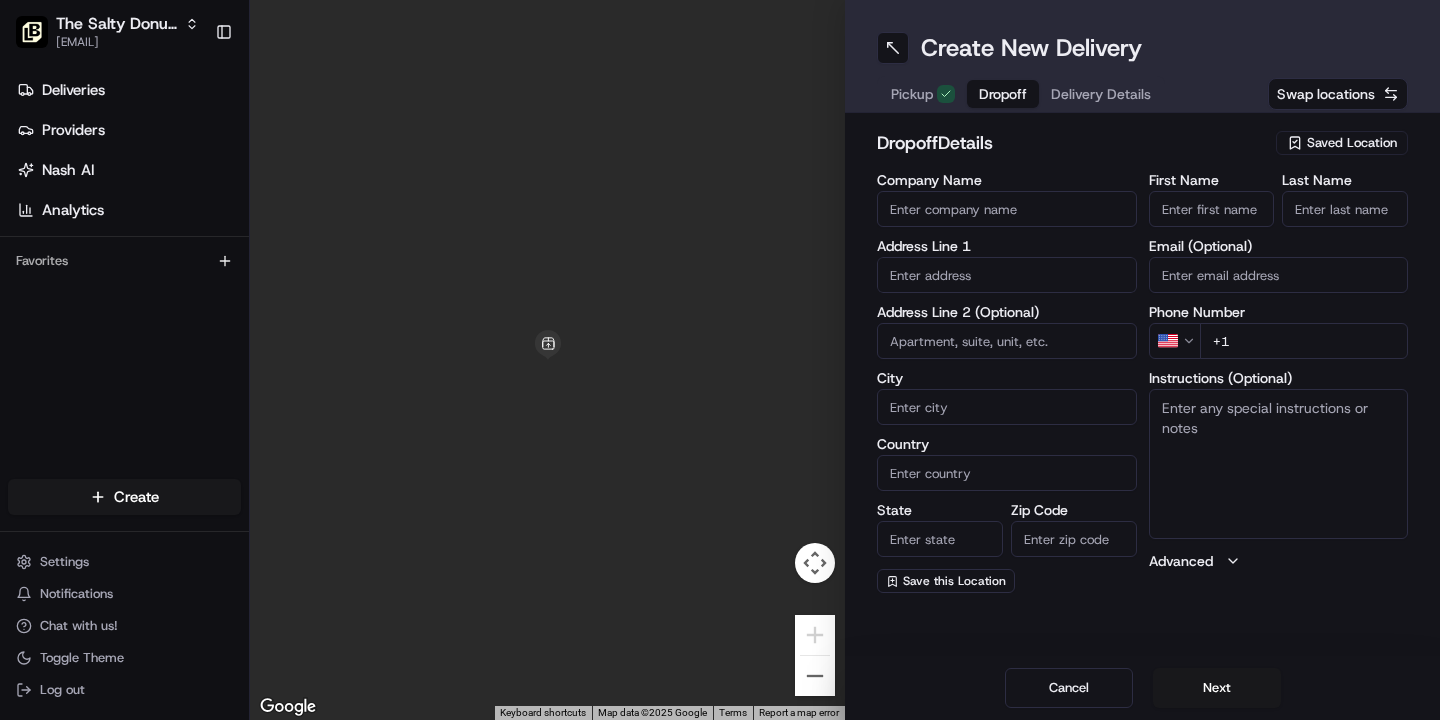 click on "Company Name" at bounding box center (1007, 209) 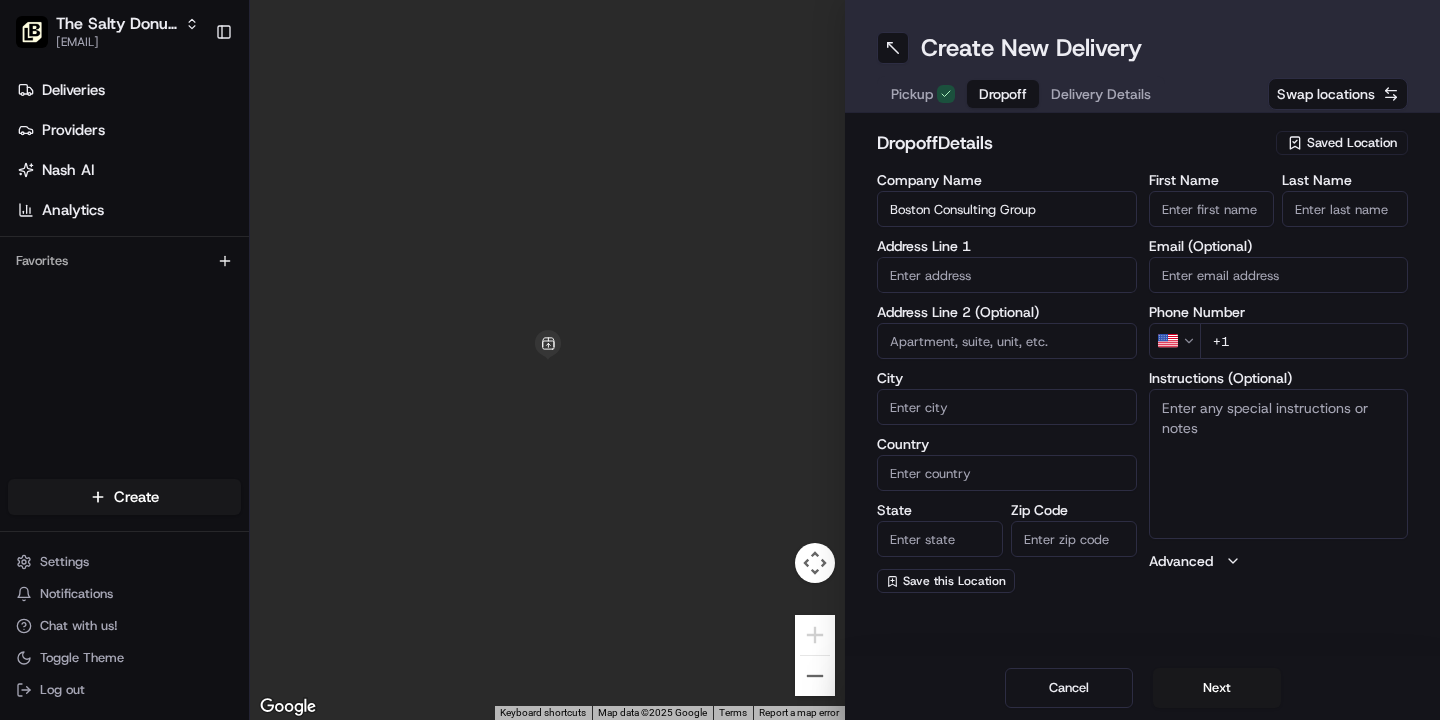 type on "Boston Consulting Group" 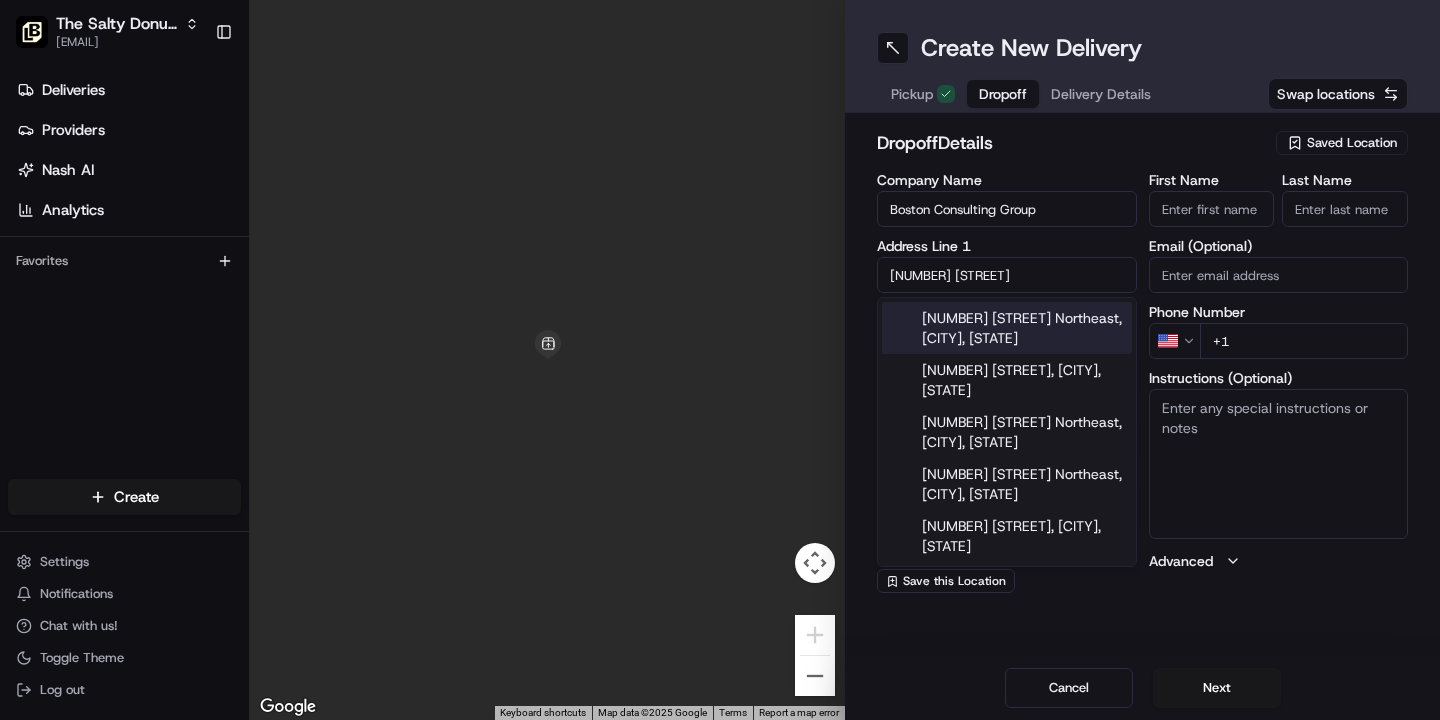 click on "[NUMBER] [STREET] Northeast, [CITY], [STATE]" at bounding box center (1007, 328) 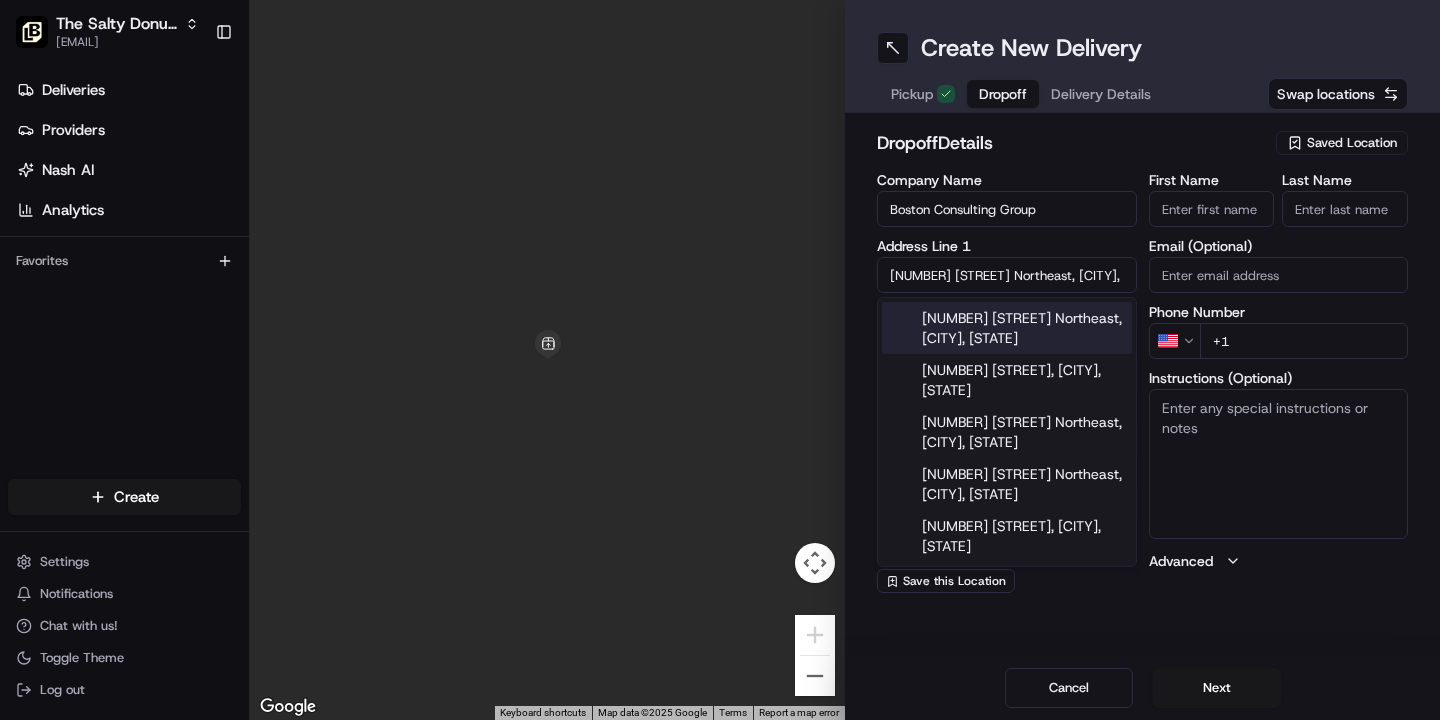 type on "[NUMBER] [STREET], [CITY], [STATE] [ZIP], USA" 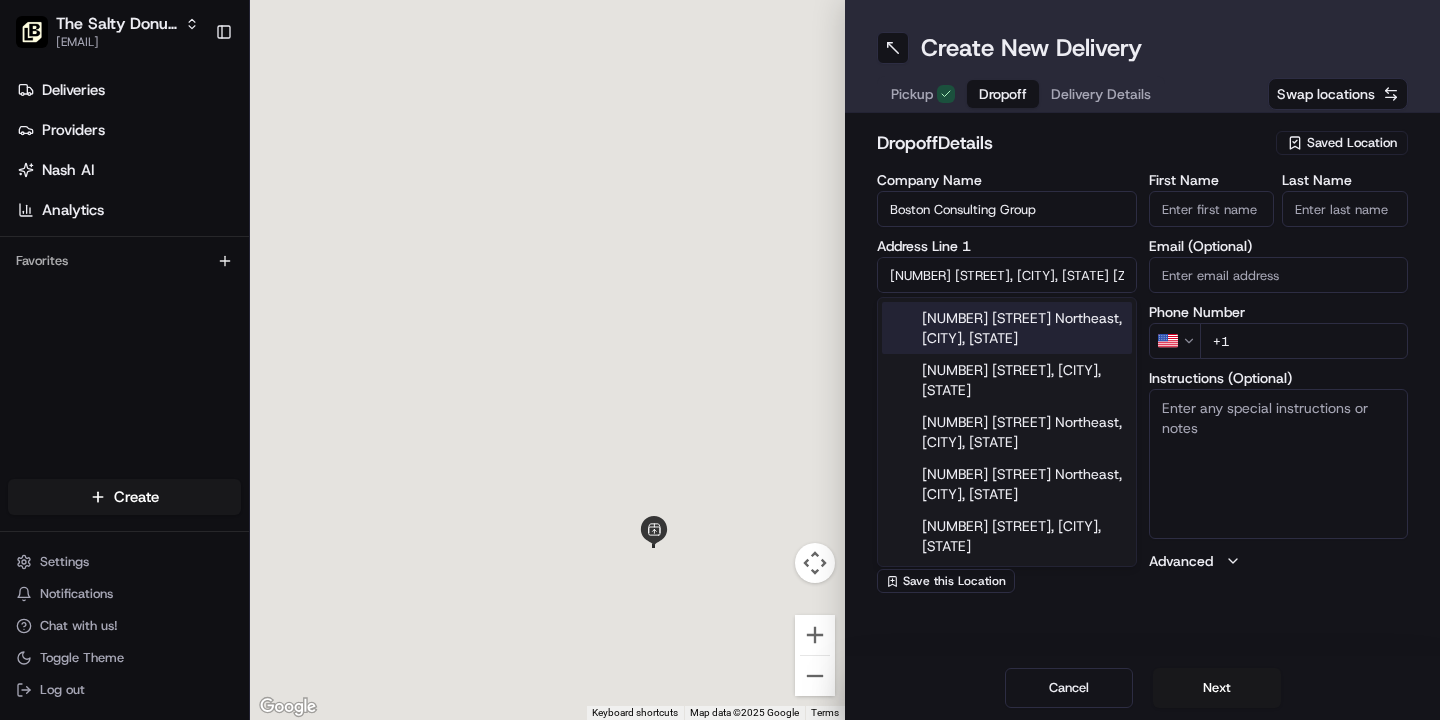 type on "[NUMBER] [STREET] Northeast" 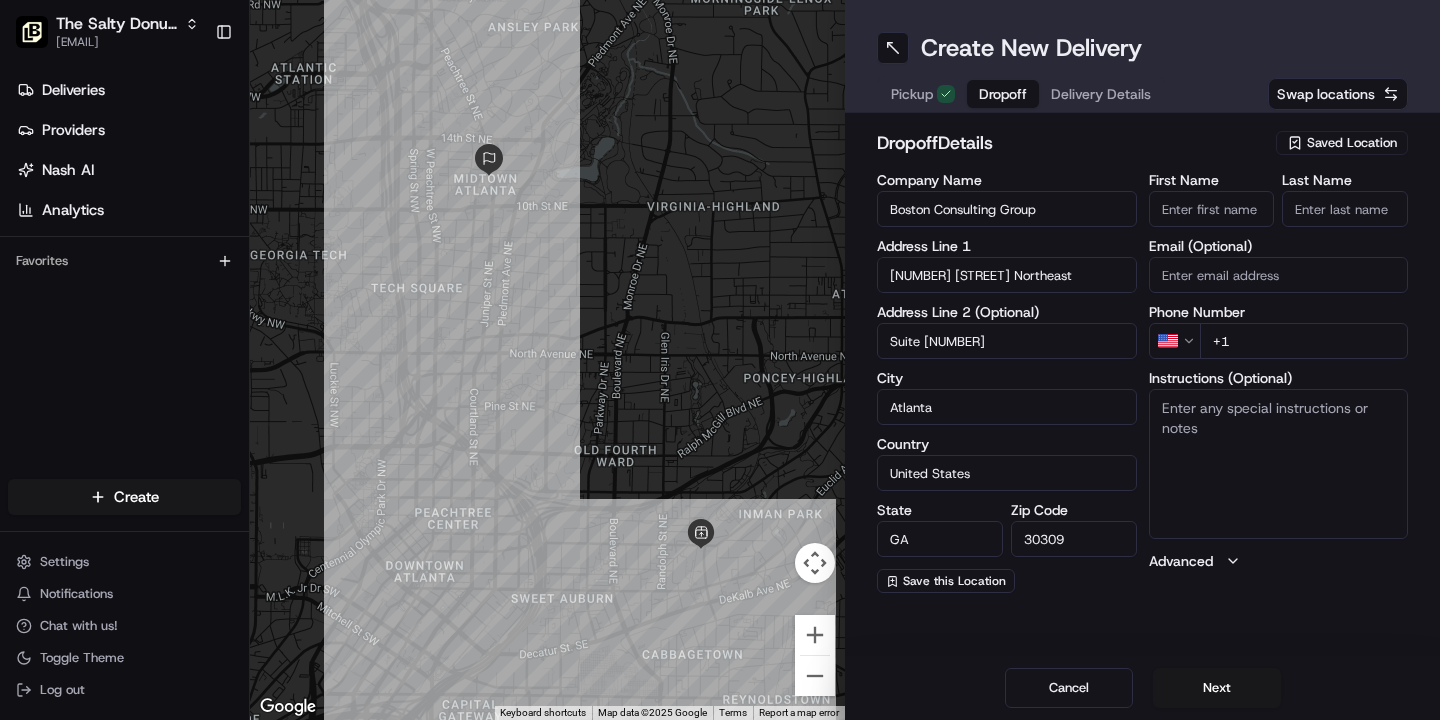 type on "Suite [NUMBER]" 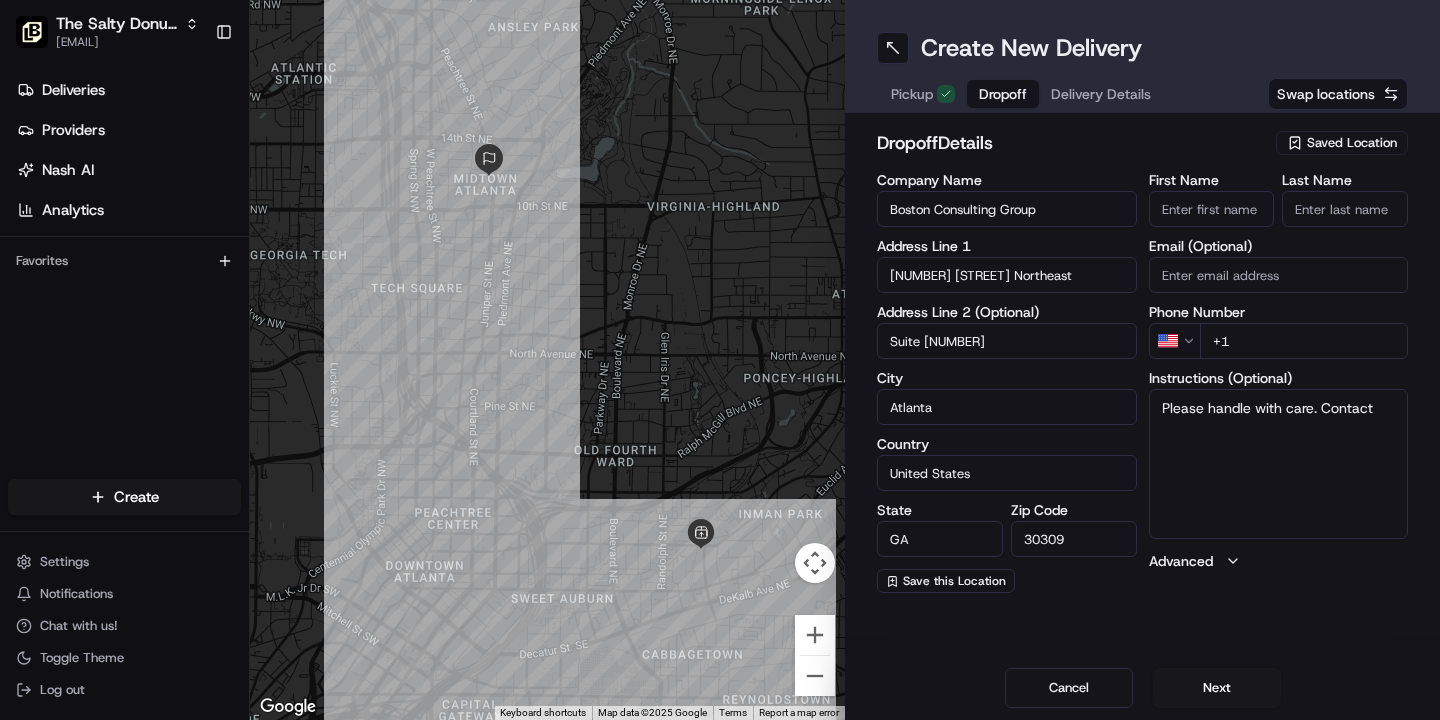 type on "Please handle with care. Contact" 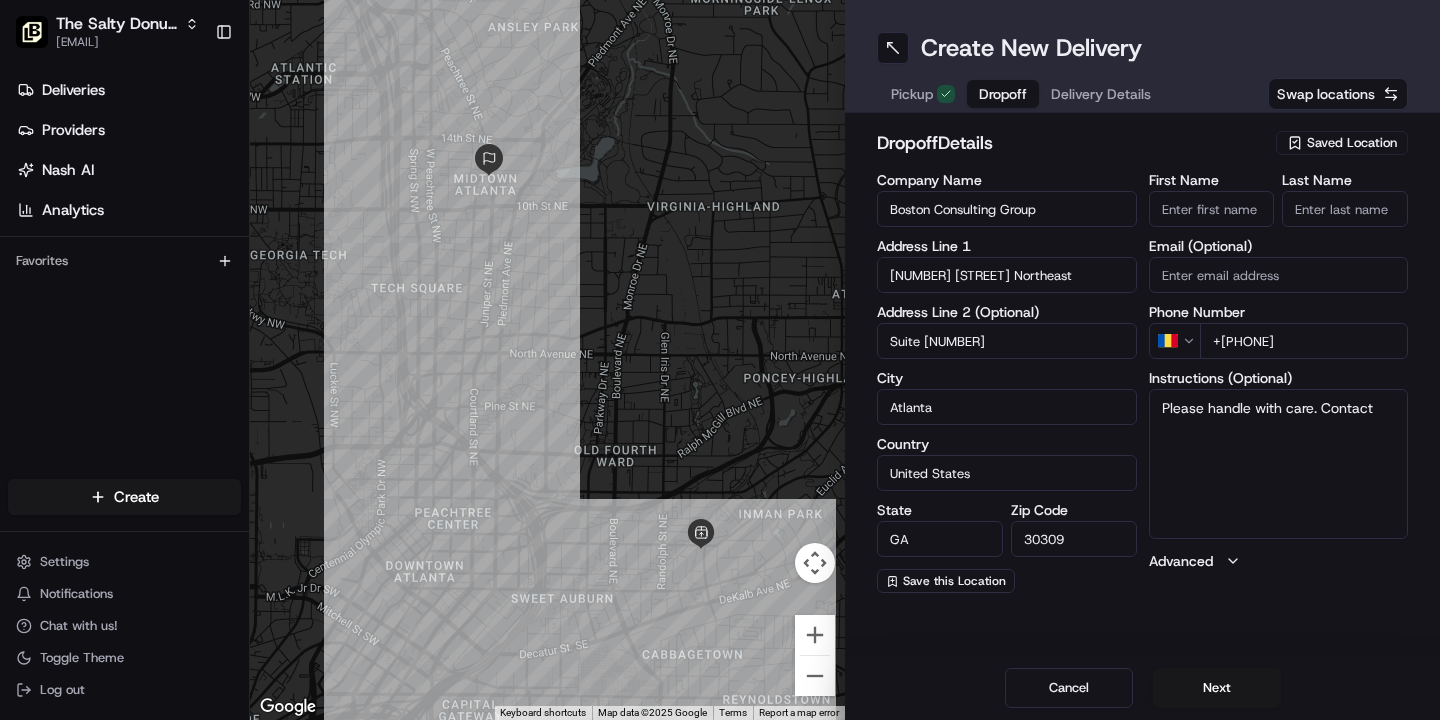 click on "+[PHONE]" at bounding box center [1304, 341] 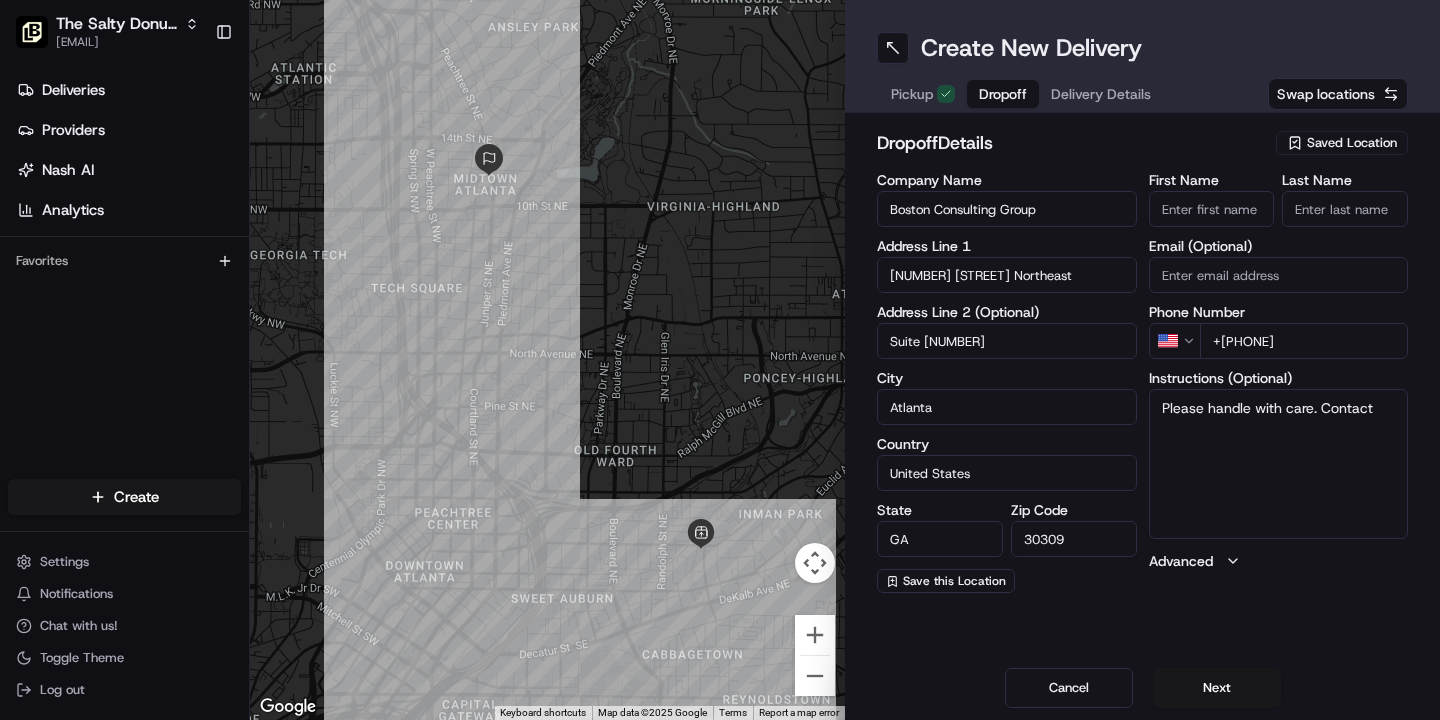 type on "+[PHONE]" 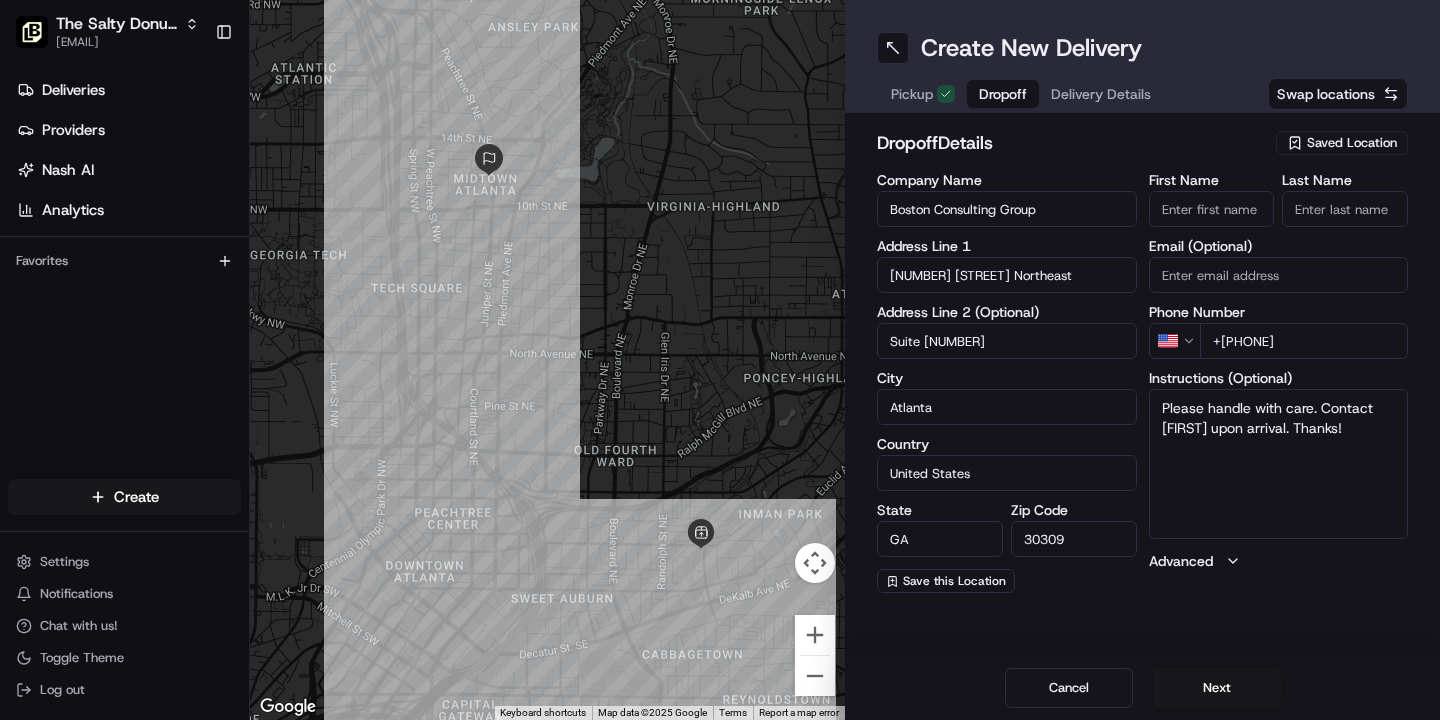 type on "Please handle with care. Contact [FIRST] upon arrival. Thanks!" 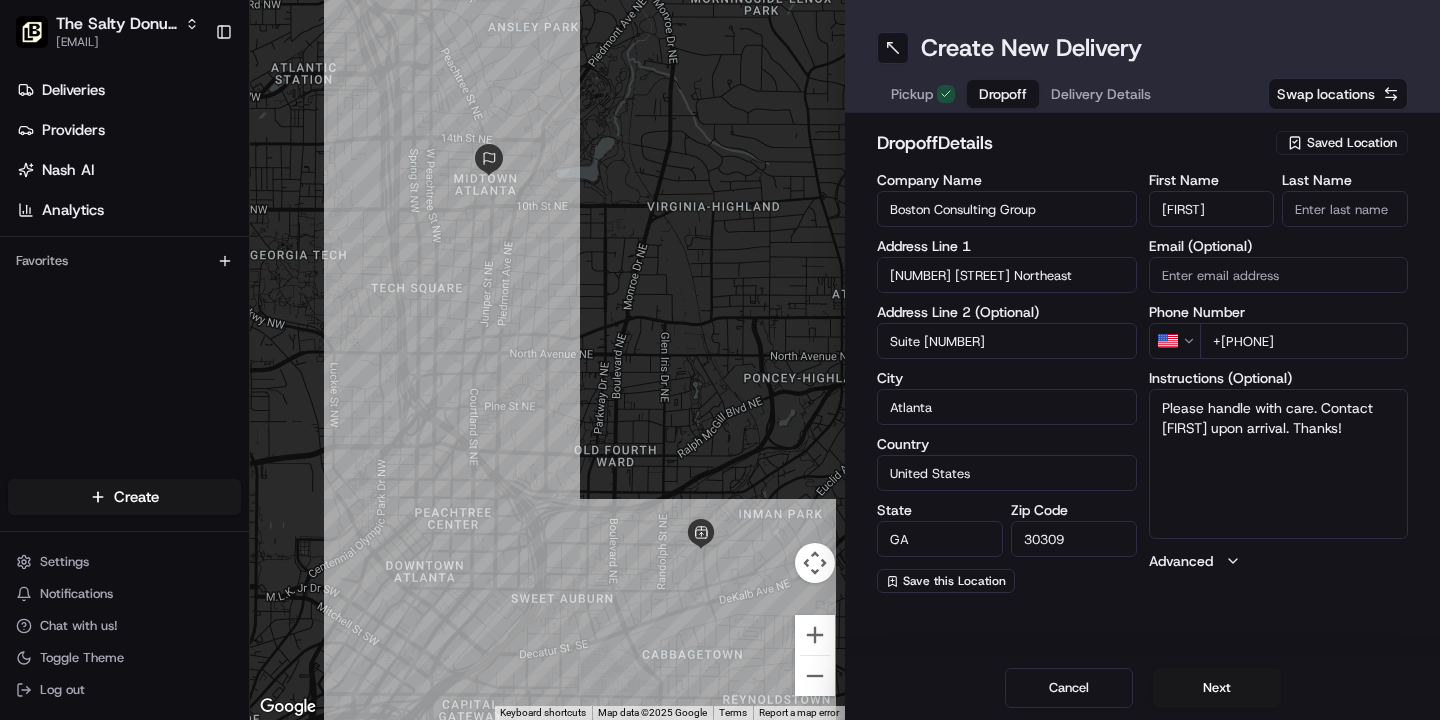 type on "[FIRST]" 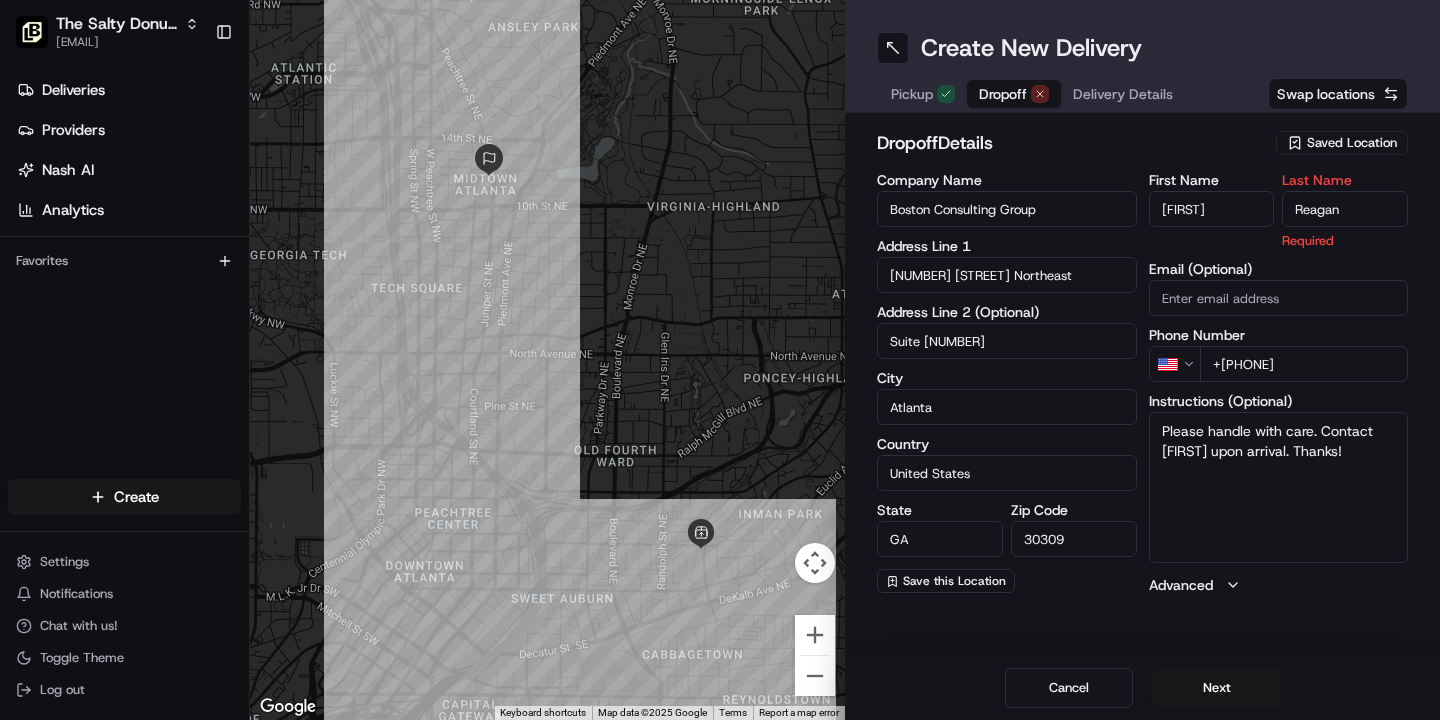 type on "Reagan" 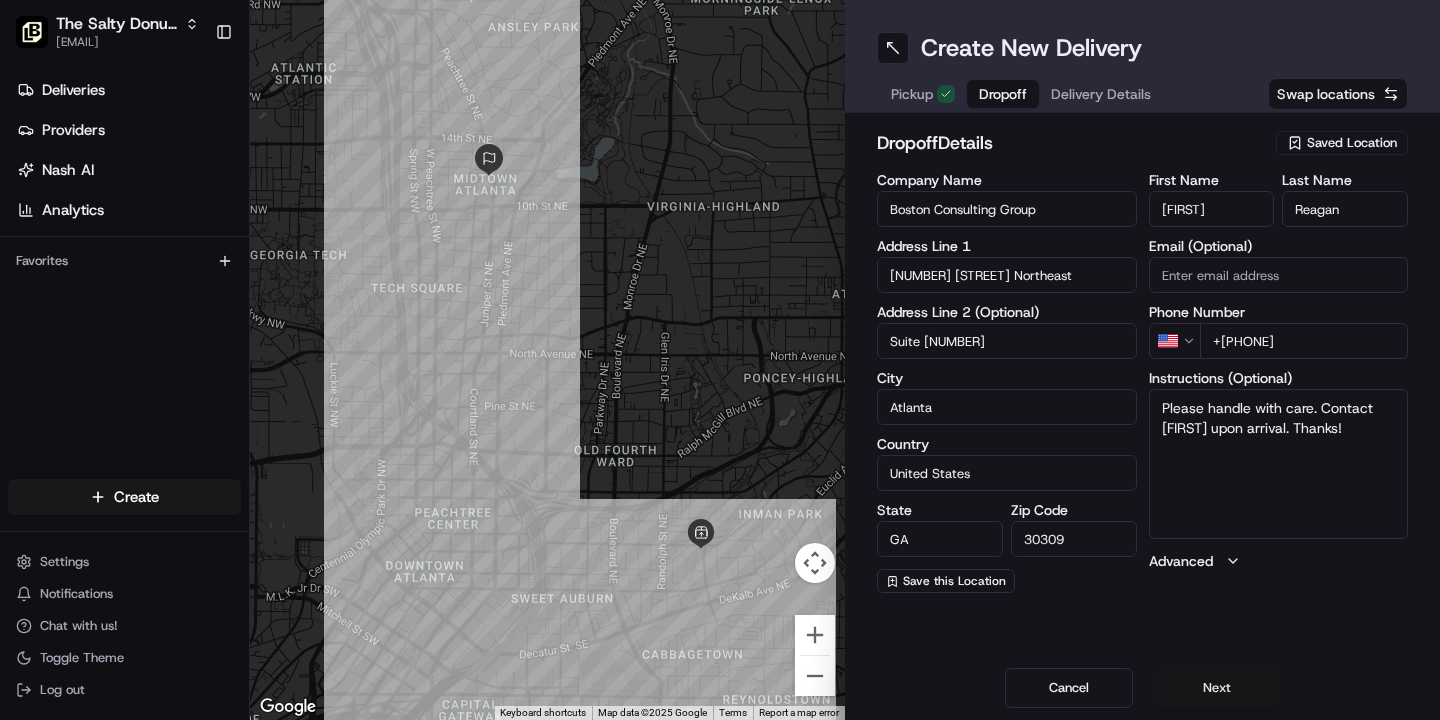 click on "Next" at bounding box center (1217, 688) 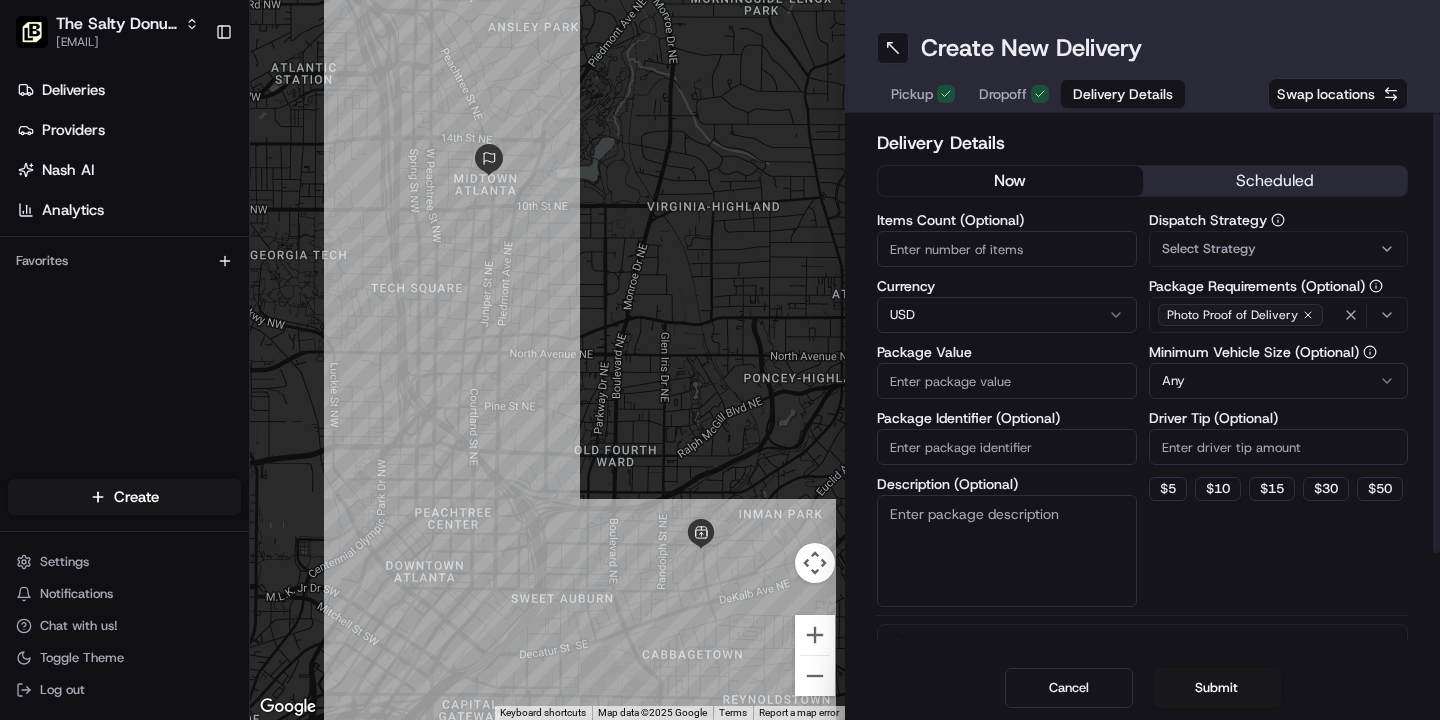 click on "scheduled" at bounding box center (1275, 181) 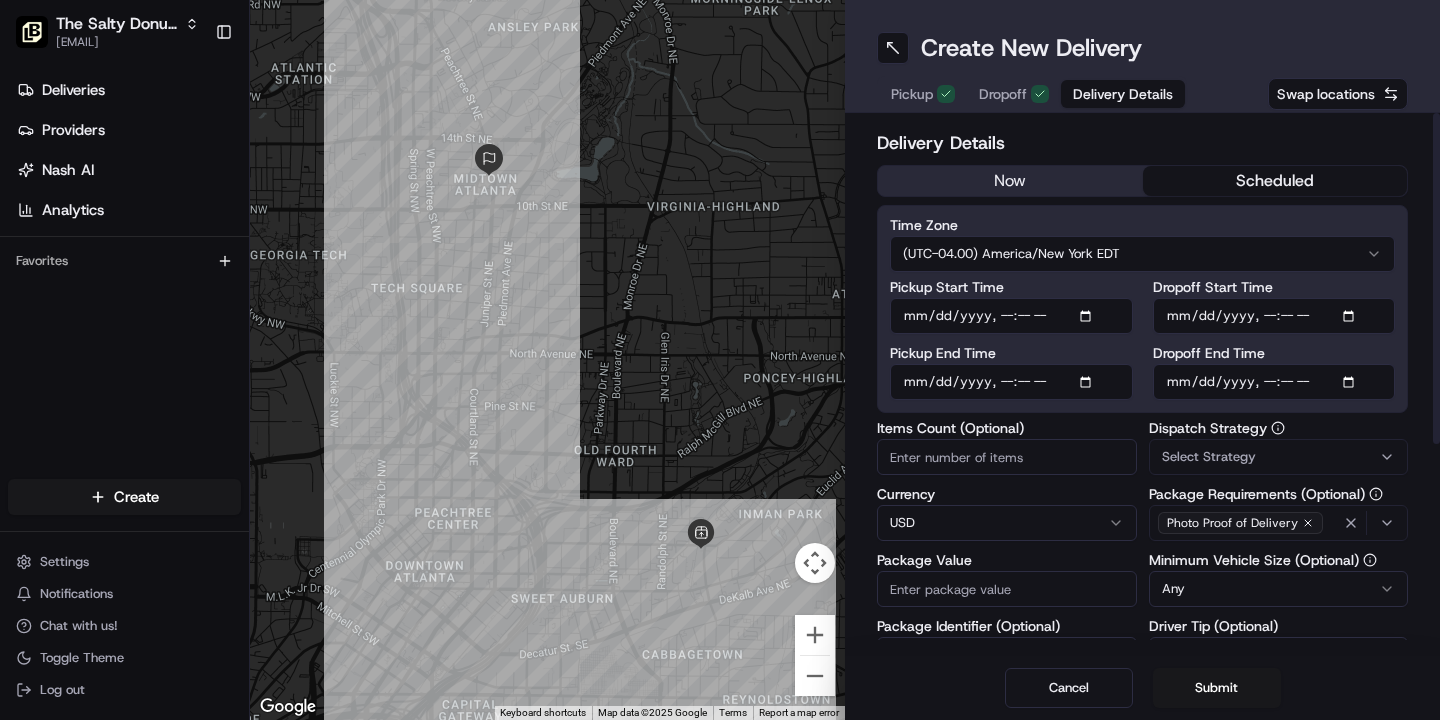 click on "Dropoff Start Time" at bounding box center [1274, 316] 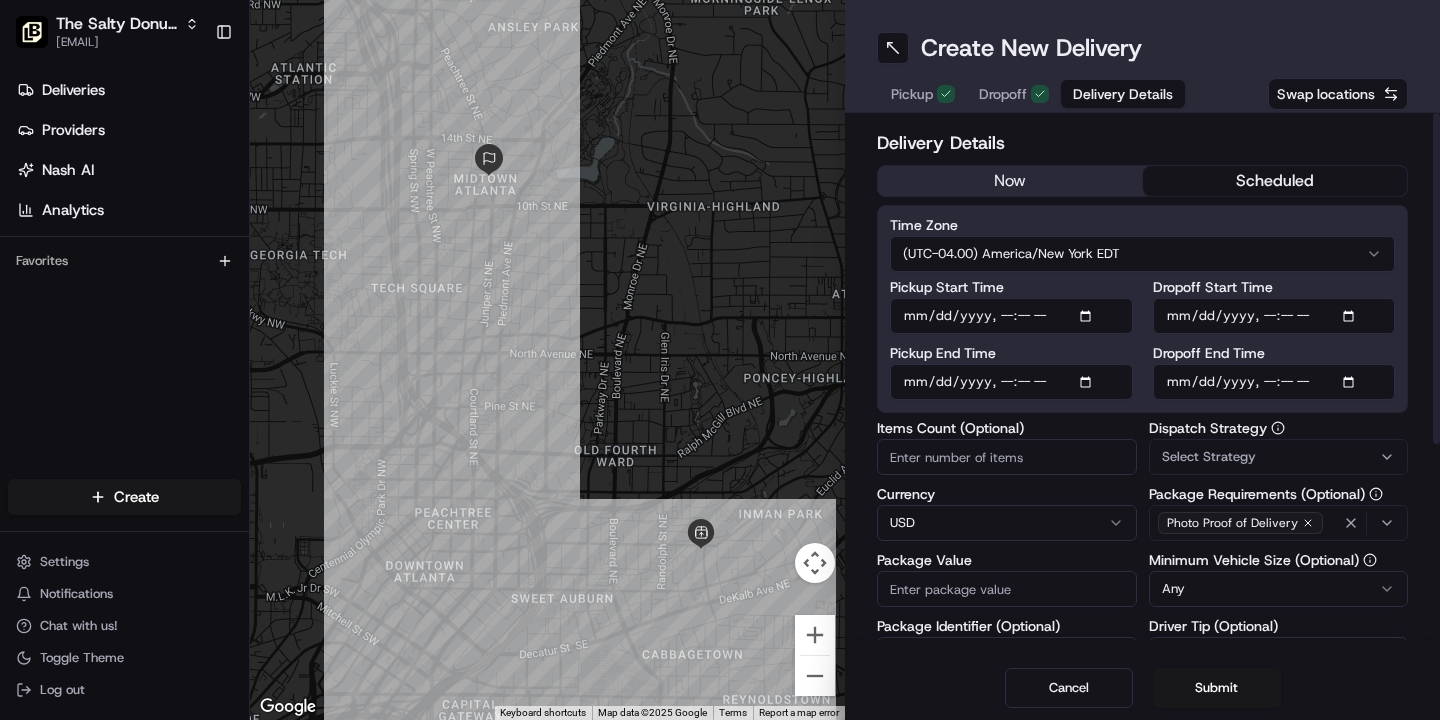 type on "[DATE]T[TIME]" 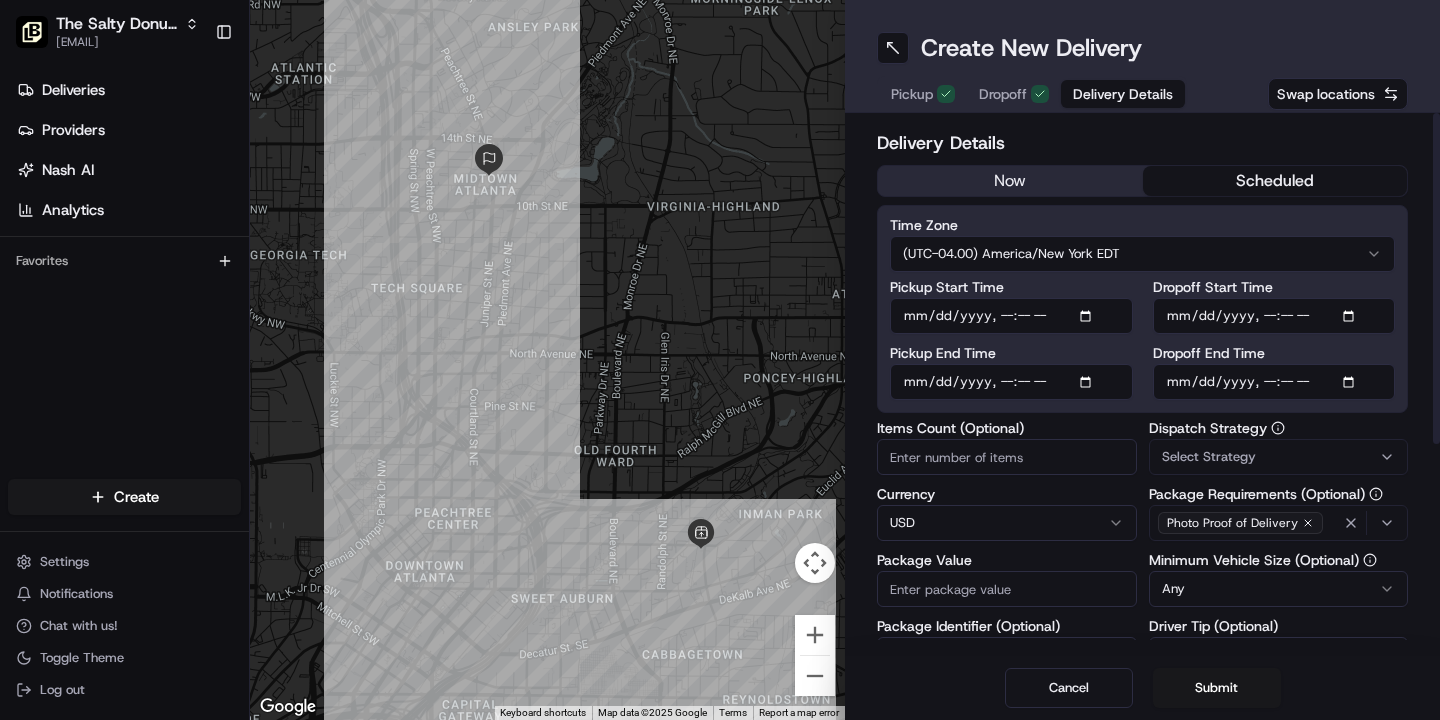 click on "Dropoff End Time" at bounding box center (1274, 382) 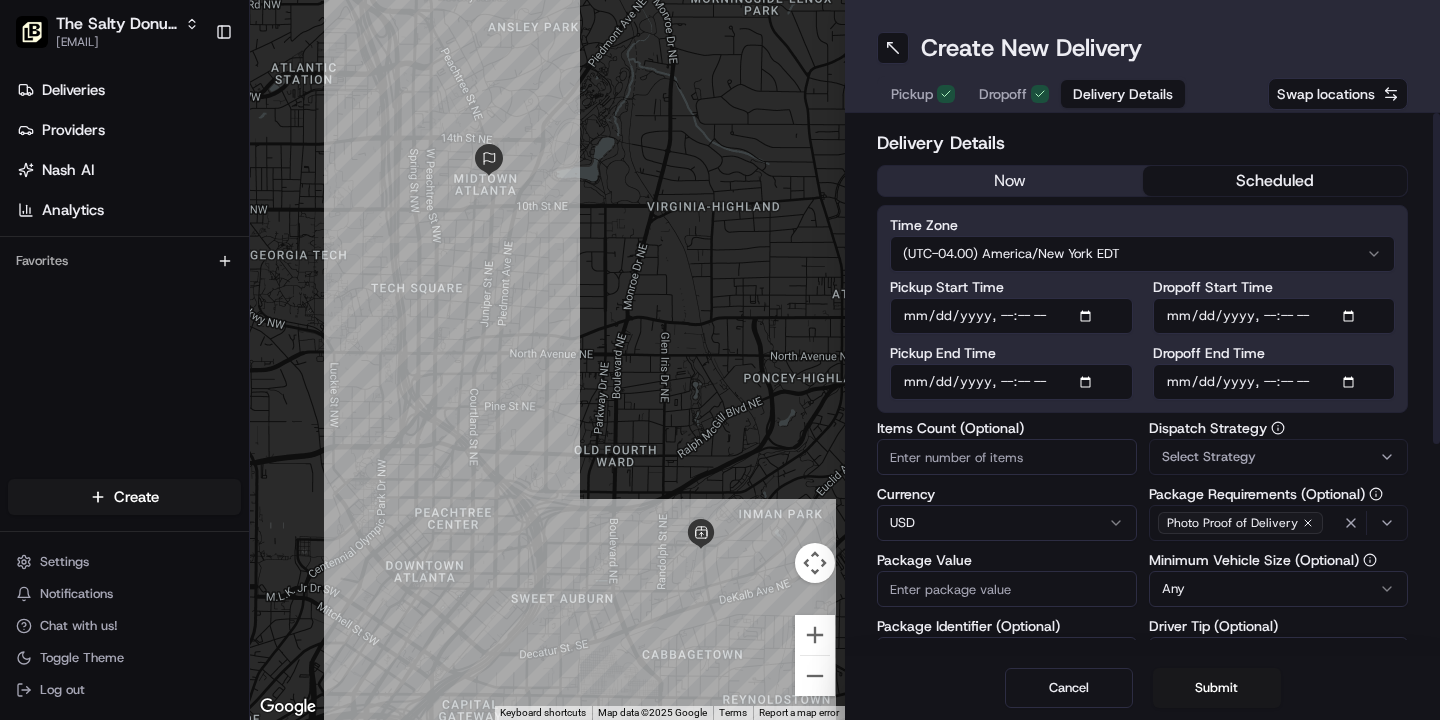 type on "[DATE]T[TIME]" 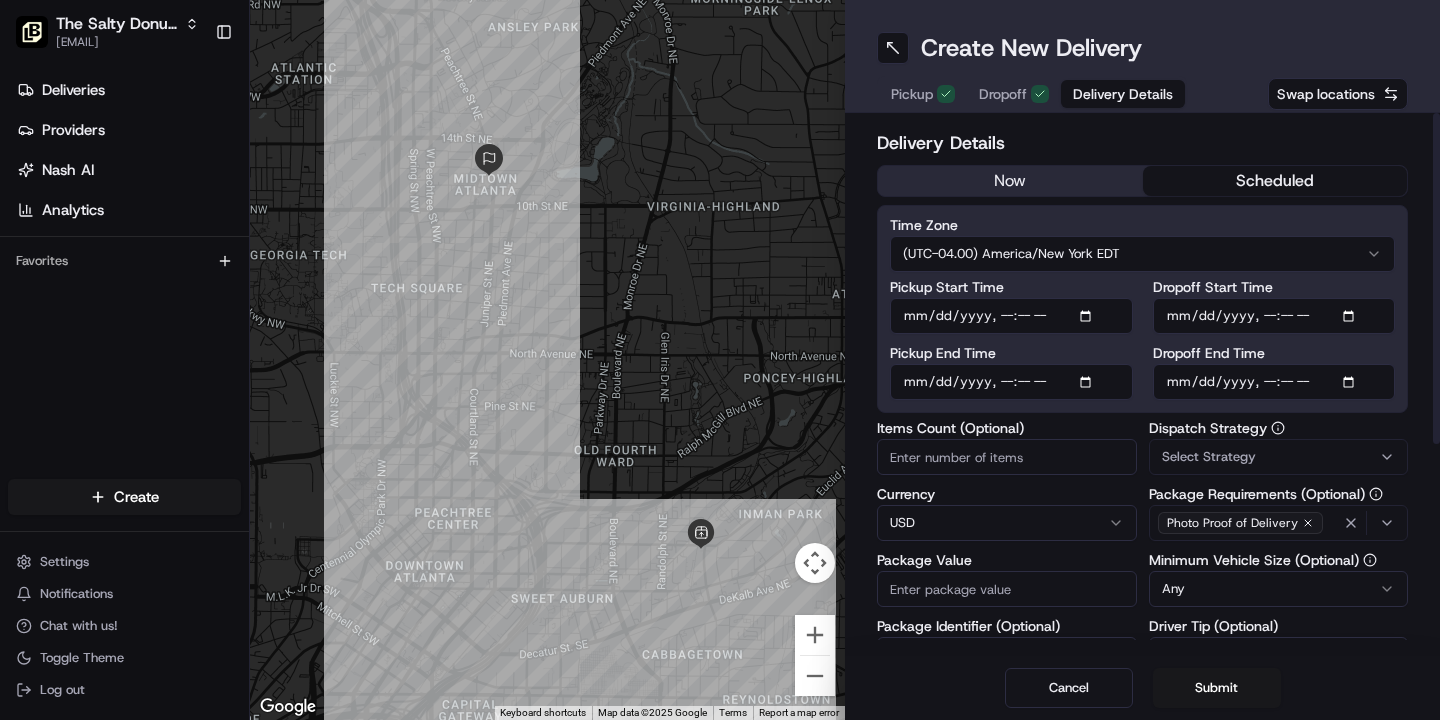 click on "Select Strategy" at bounding box center [1209, 457] 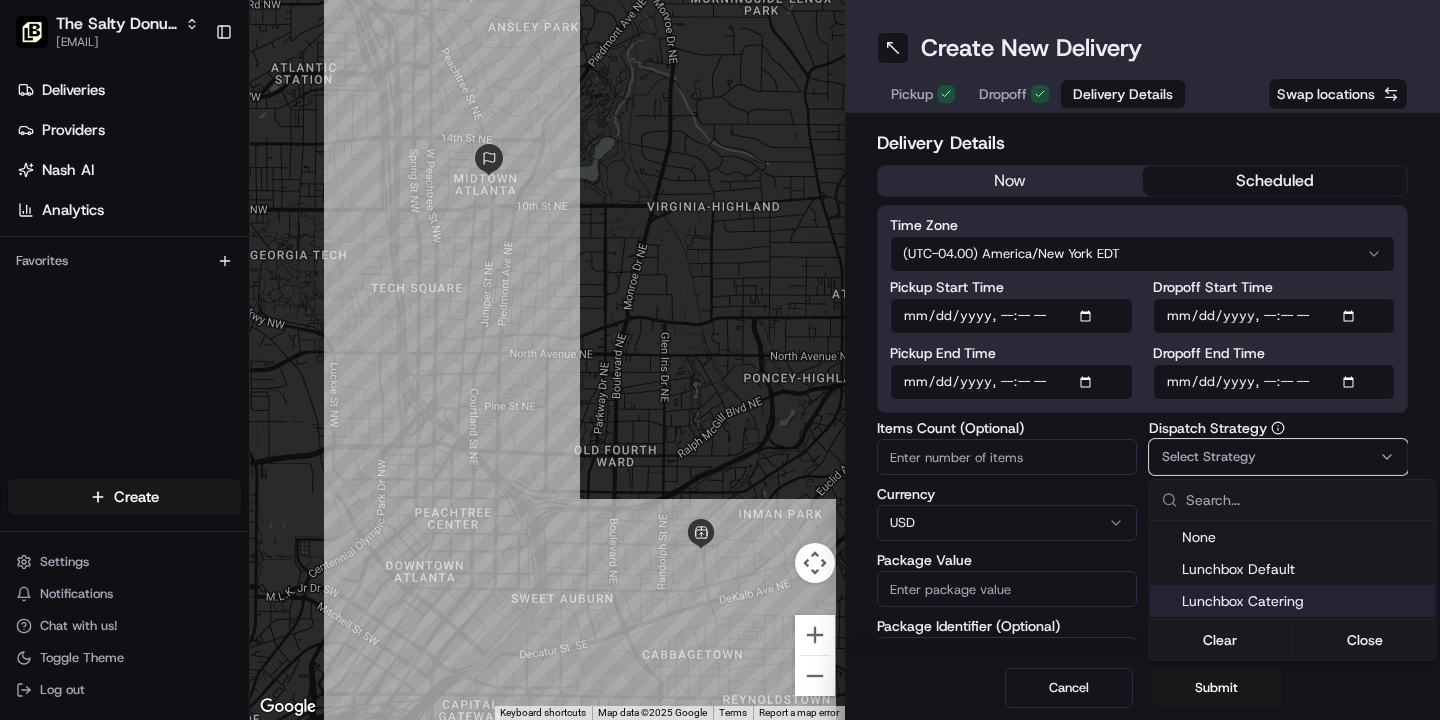 click on "Lunchbox Catering" at bounding box center [1305, 601] 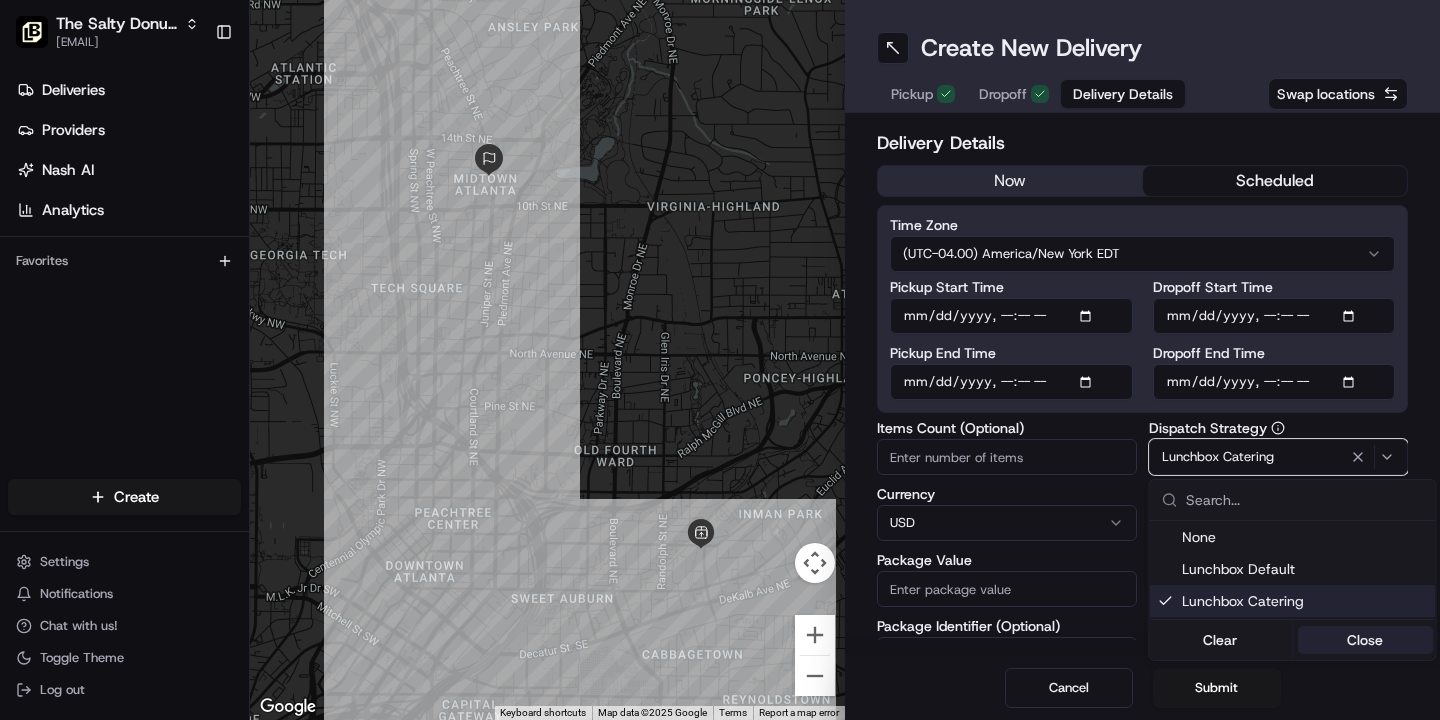 click on "Close" at bounding box center [1365, 640] 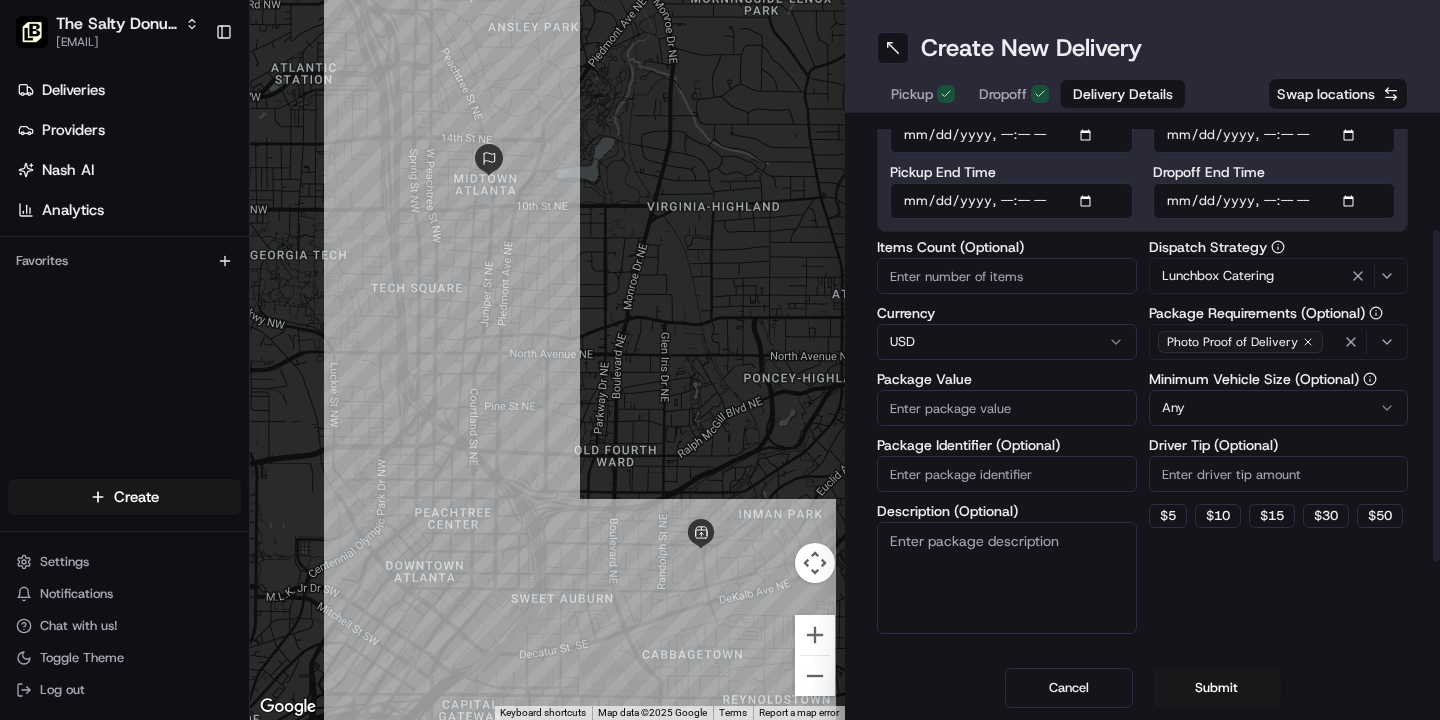 scroll, scrollTop: 211, scrollLeft: 0, axis: vertical 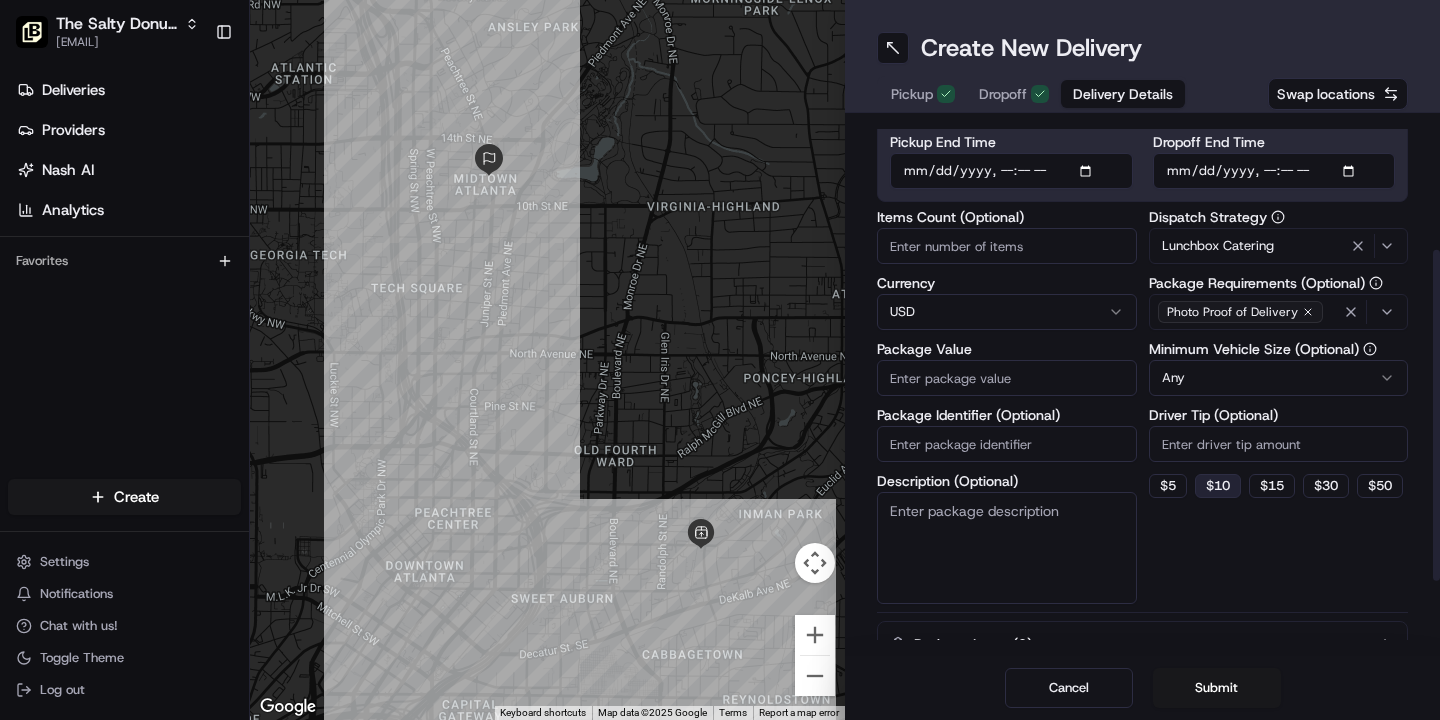 click on "$ 10" at bounding box center (1218, 486) 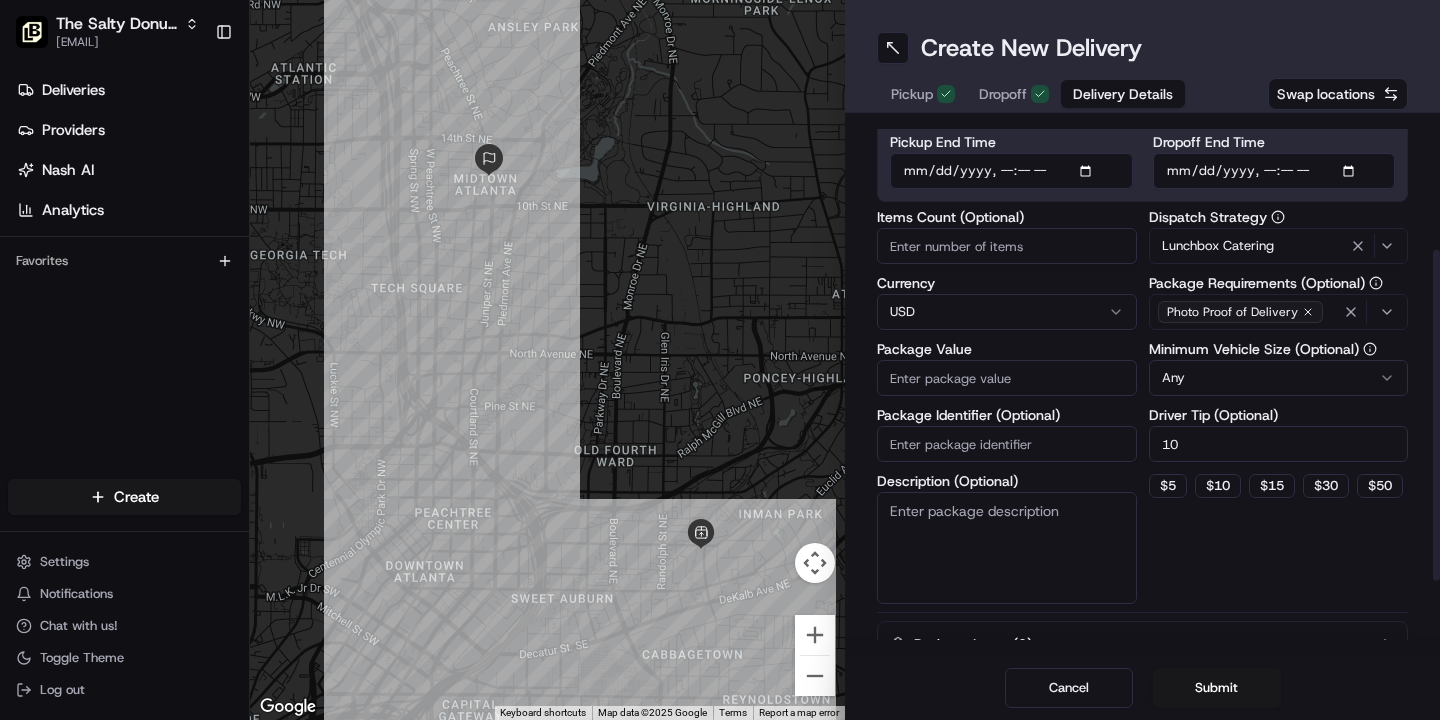 click on "Description (Optional)" at bounding box center (1007, 548) 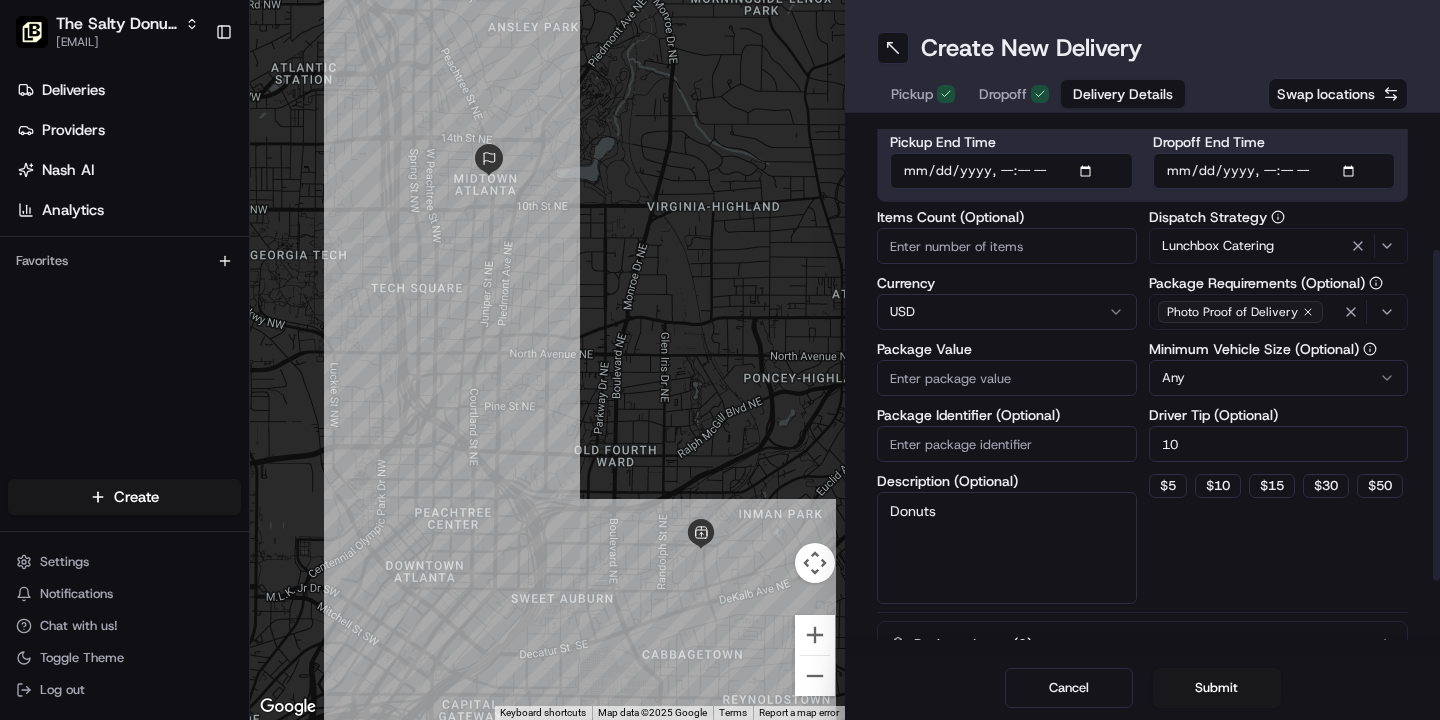 type on "Donuts" 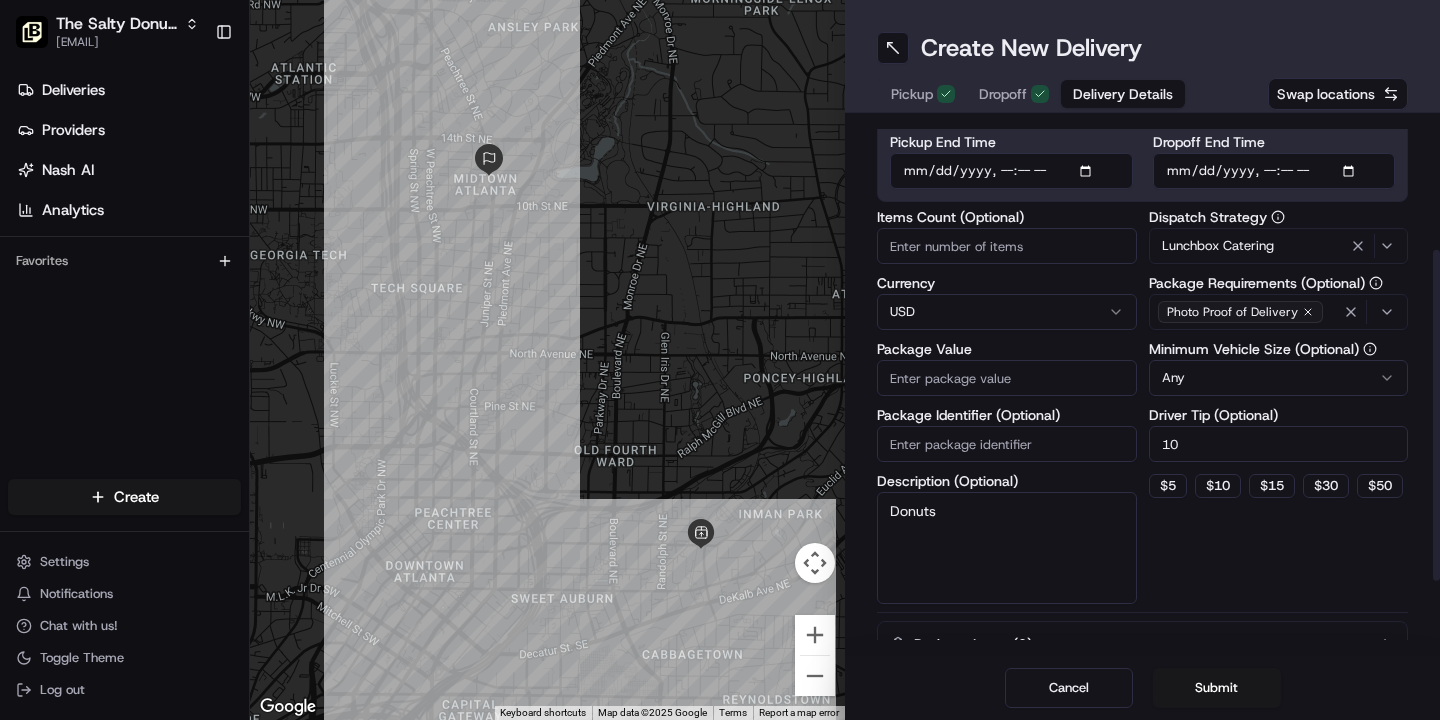 click on "Package Value" at bounding box center [1007, 378] 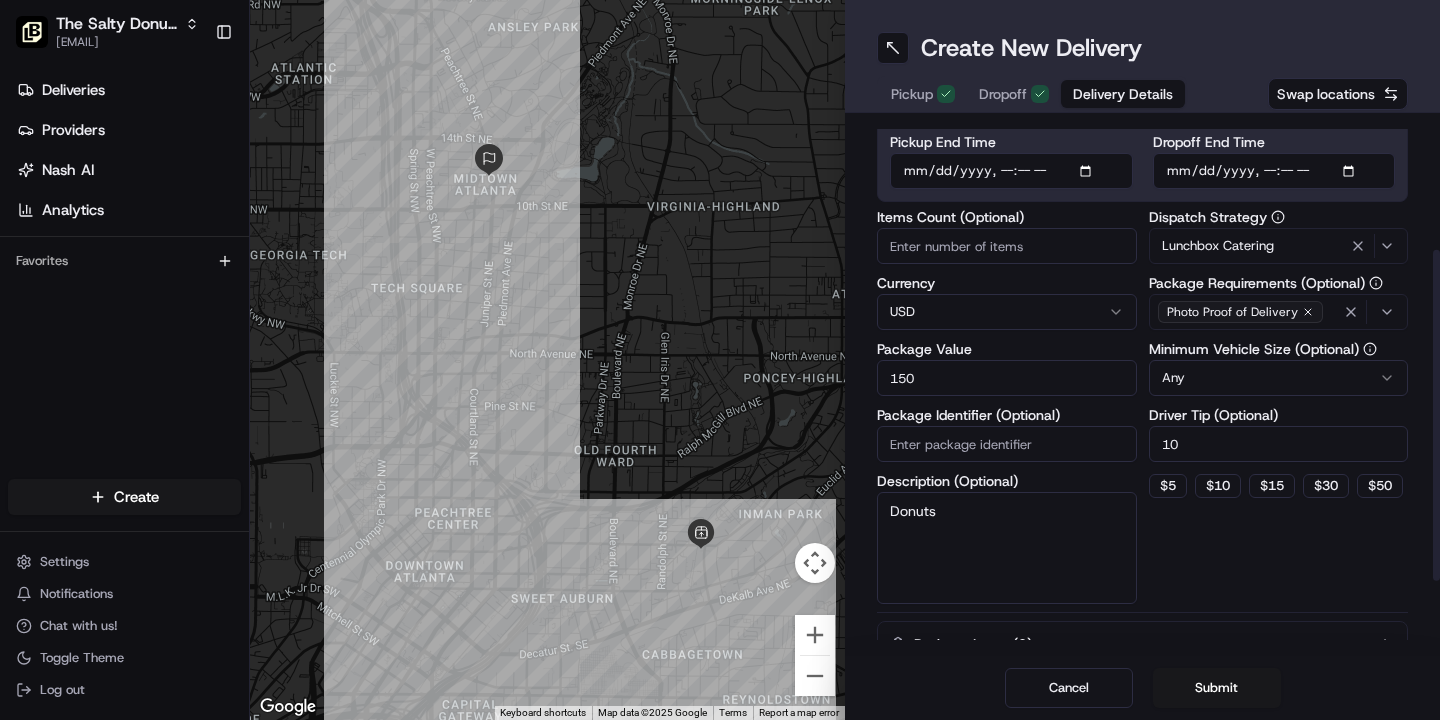 type on "150" 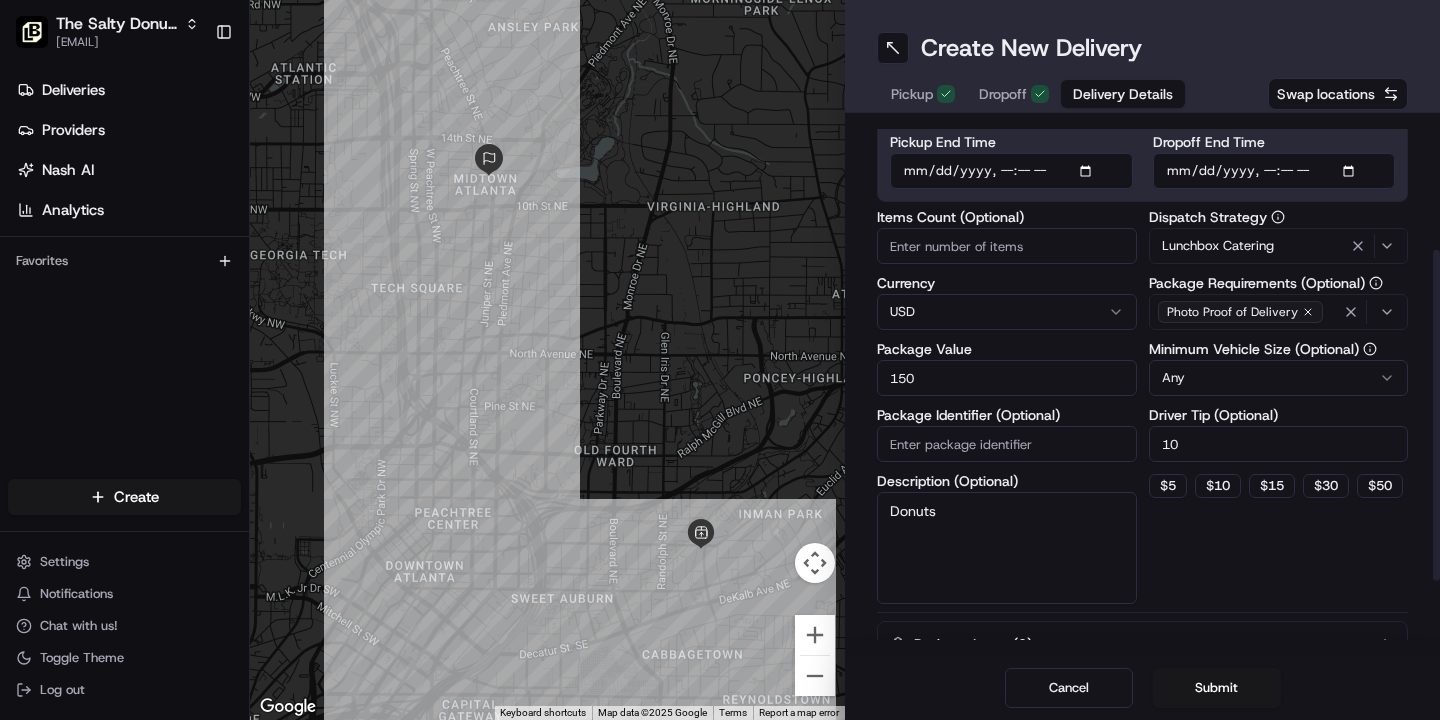 click on "Dispatch Strategy Lunchbox Catering Package Requirements (Optional) Photo Proof of Delivery Minimum Vehicle Size (Optional) Any Driver Tip (Optional) 10 $ 5 $ 10 $ 15 $ 30 $ 50" at bounding box center [1279, 407] 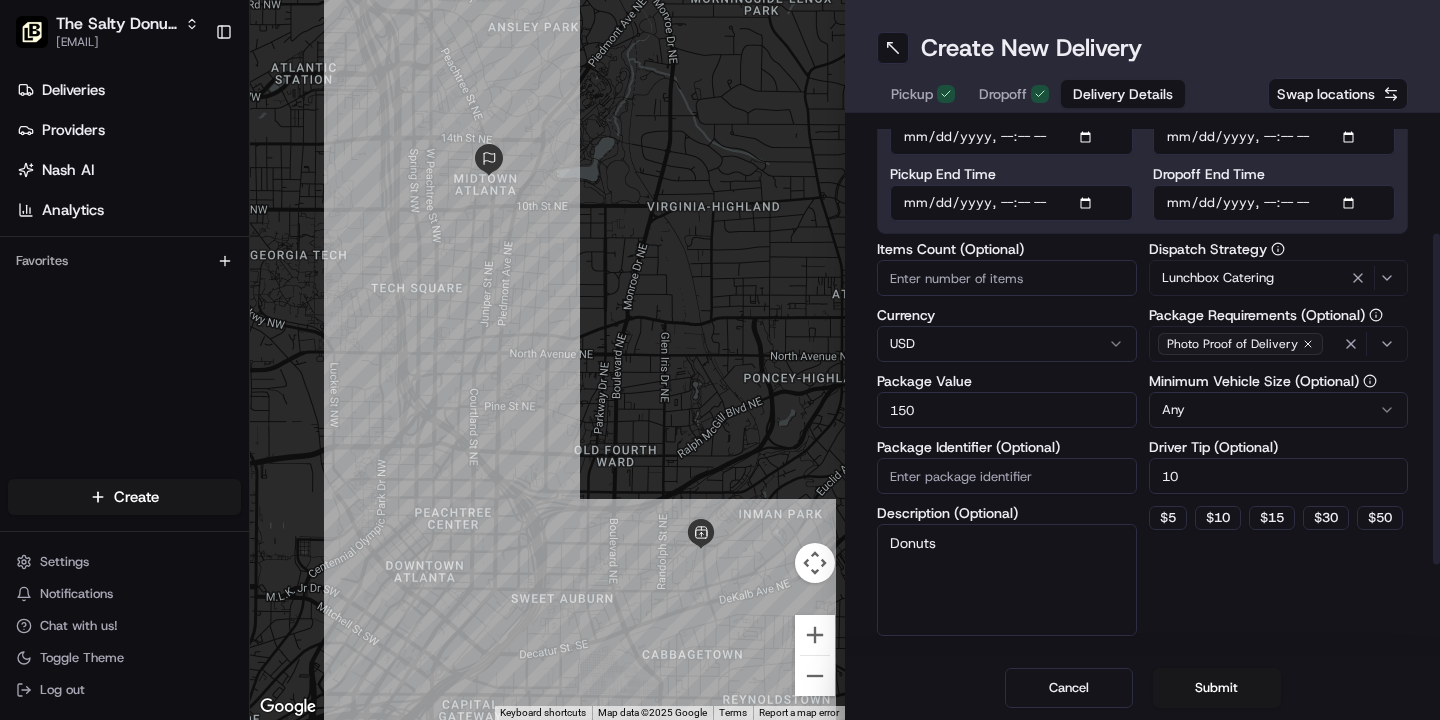 scroll, scrollTop: 188, scrollLeft: 0, axis: vertical 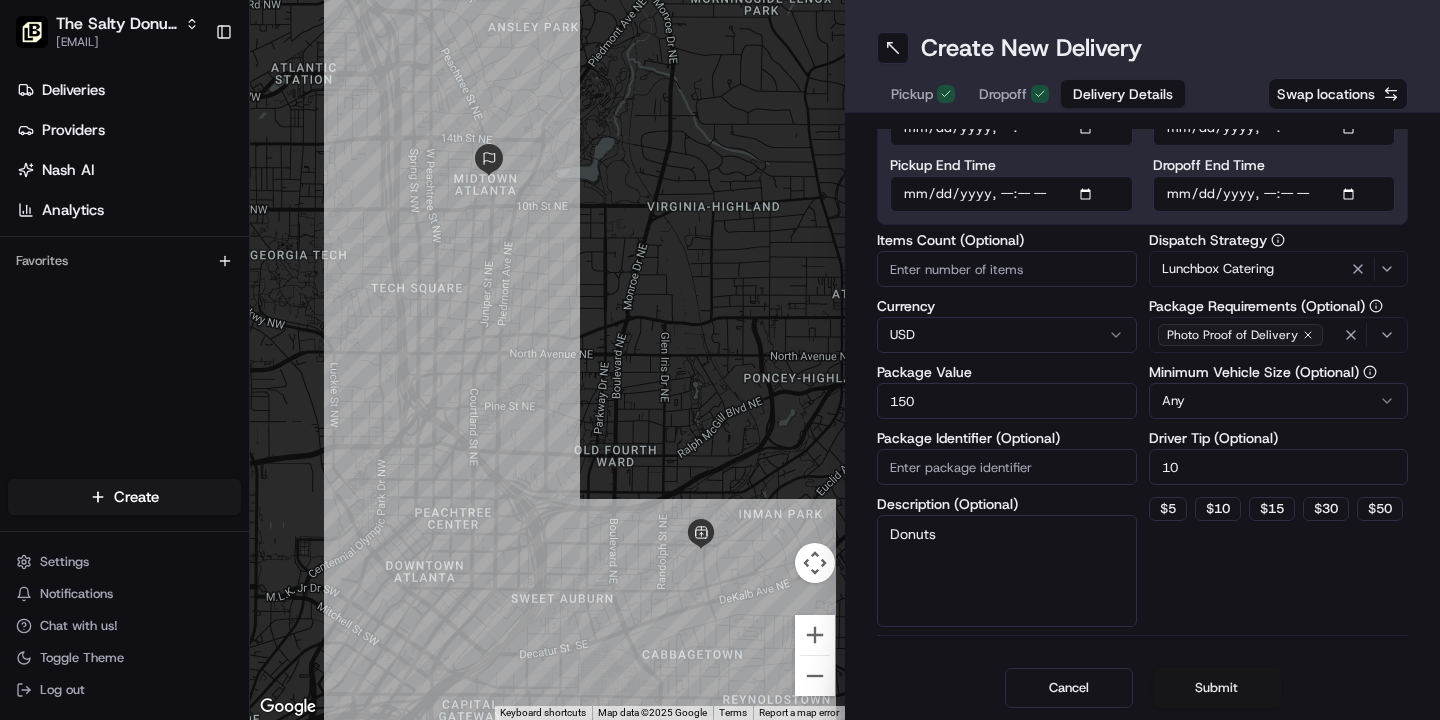 click on "Submit" at bounding box center [1217, 688] 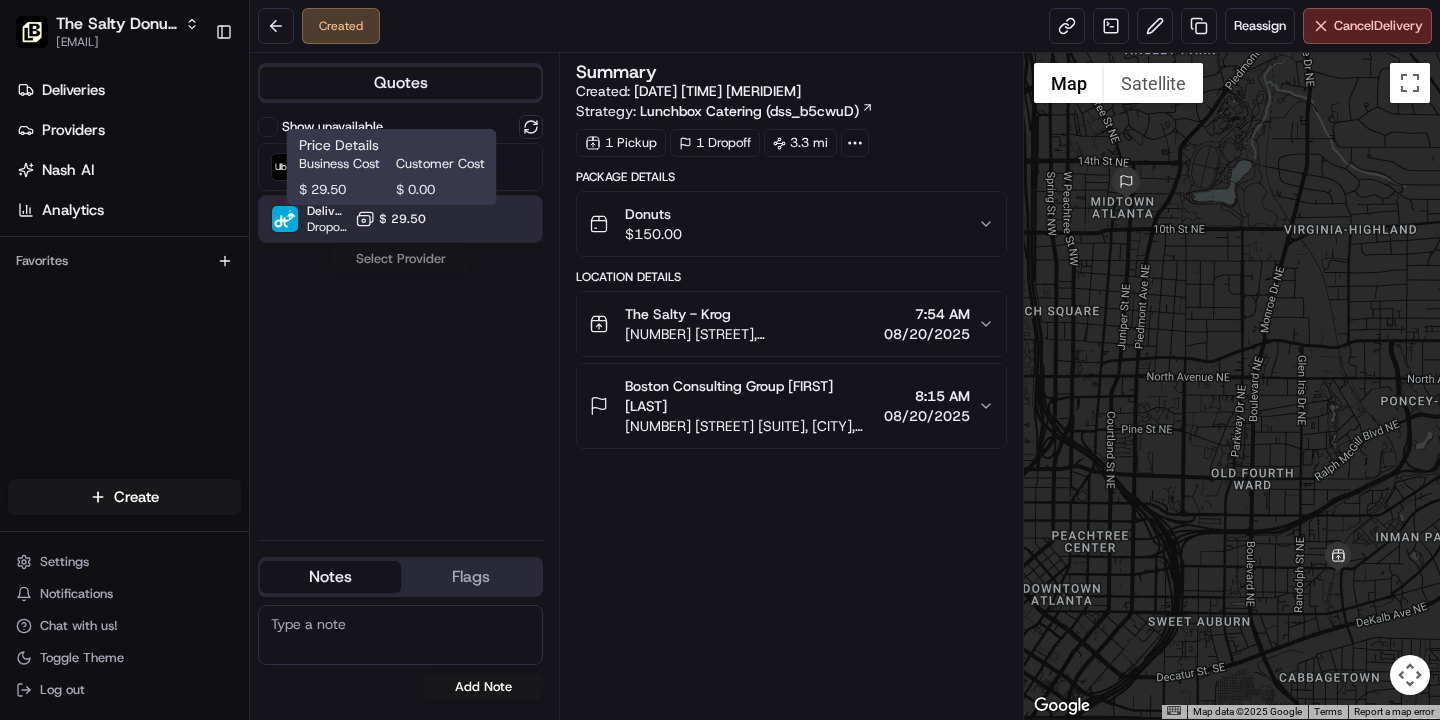 click on "$ [NUMBER]" at bounding box center [402, 219] 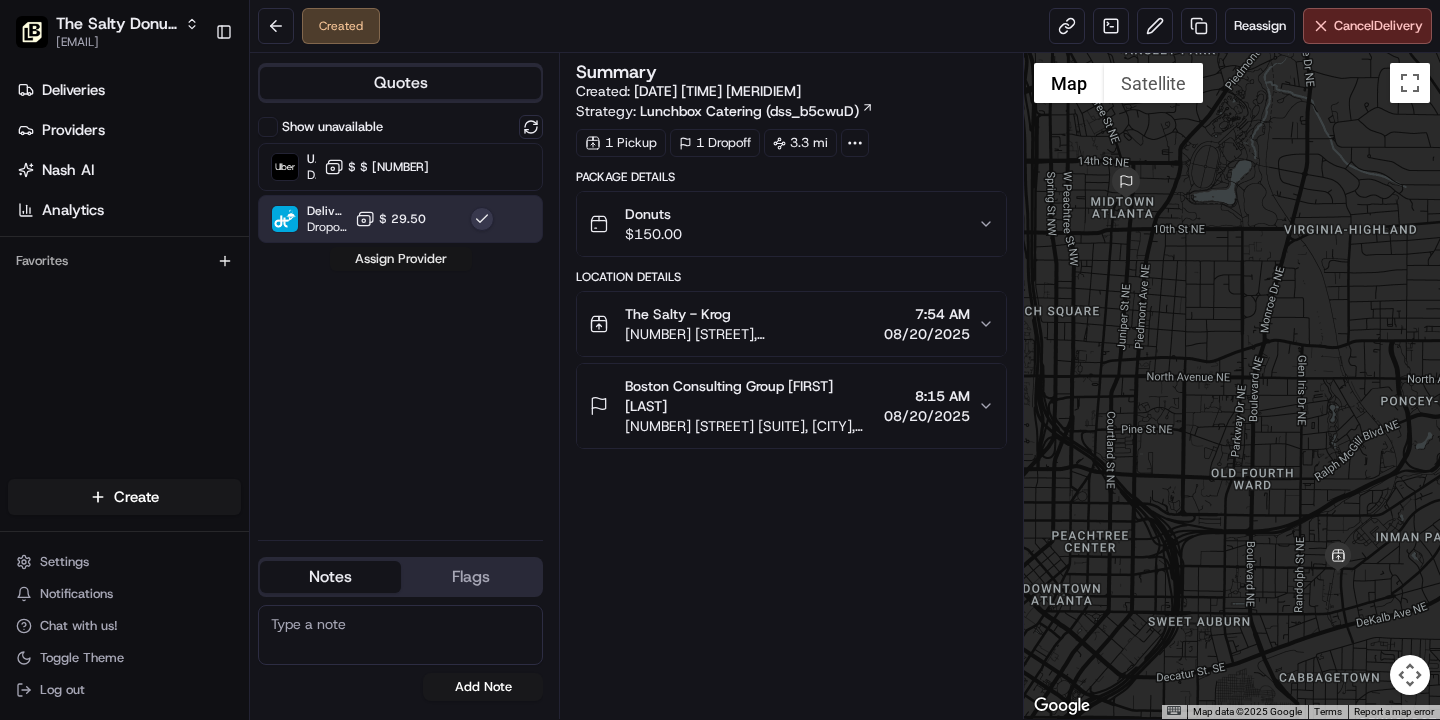 click on "Assign Provider" at bounding box center [401, 259] 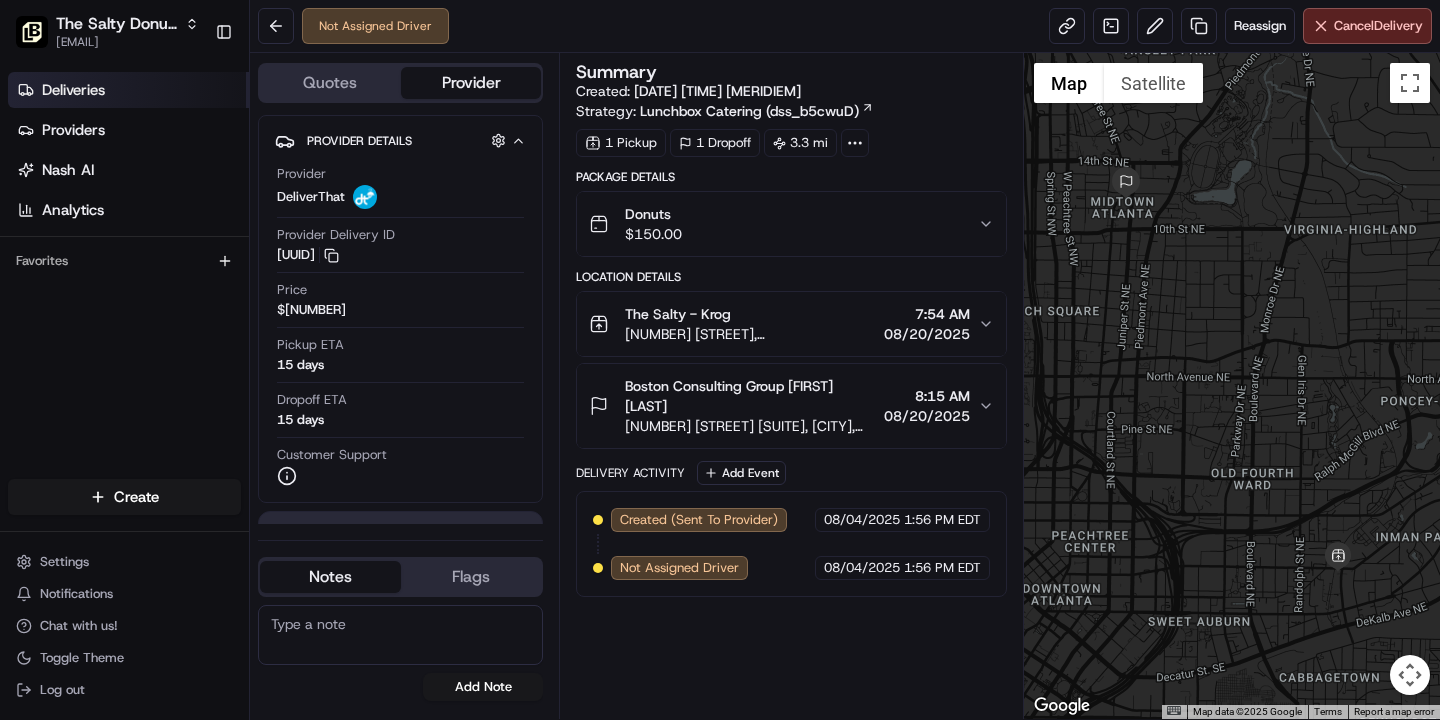 click on "Deliveries" at bounding box center [73, 90] 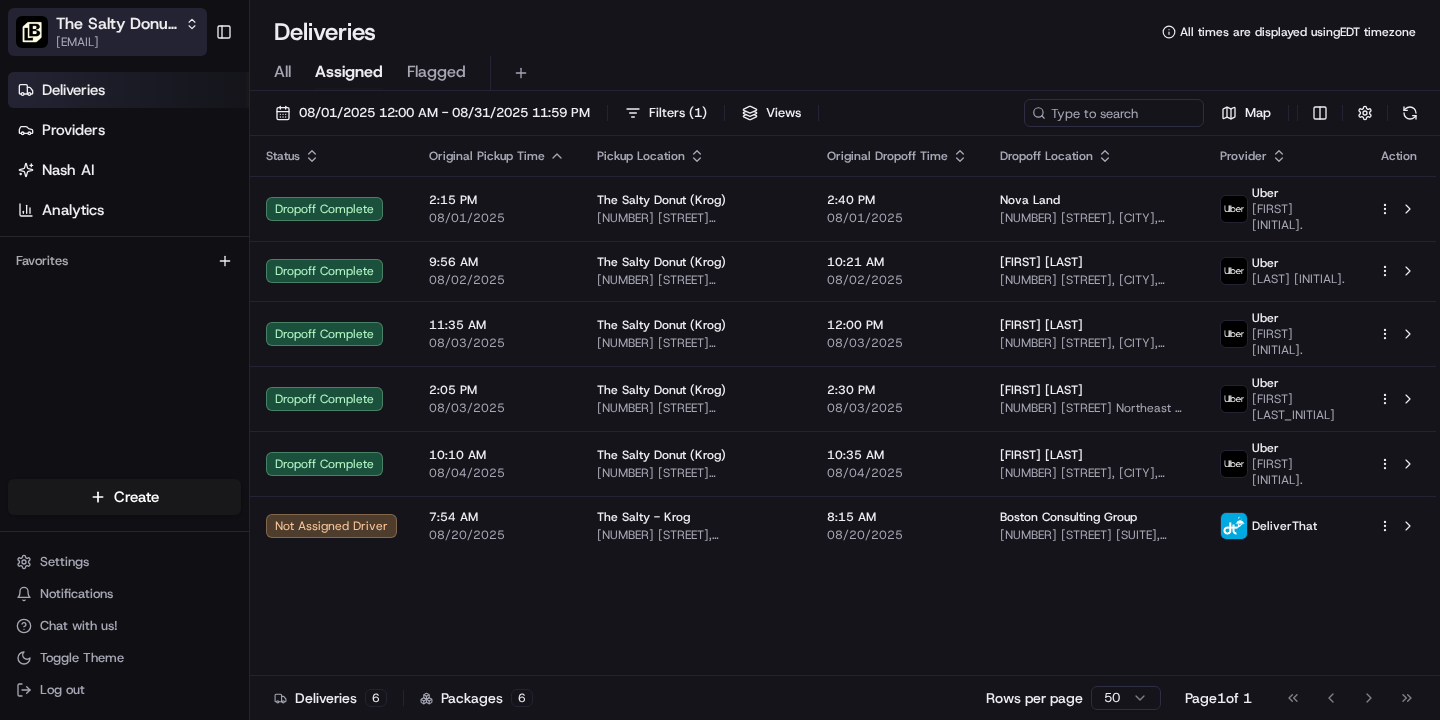 click on "The Salty Donut (Krog)" at bounding box center (116, 24) 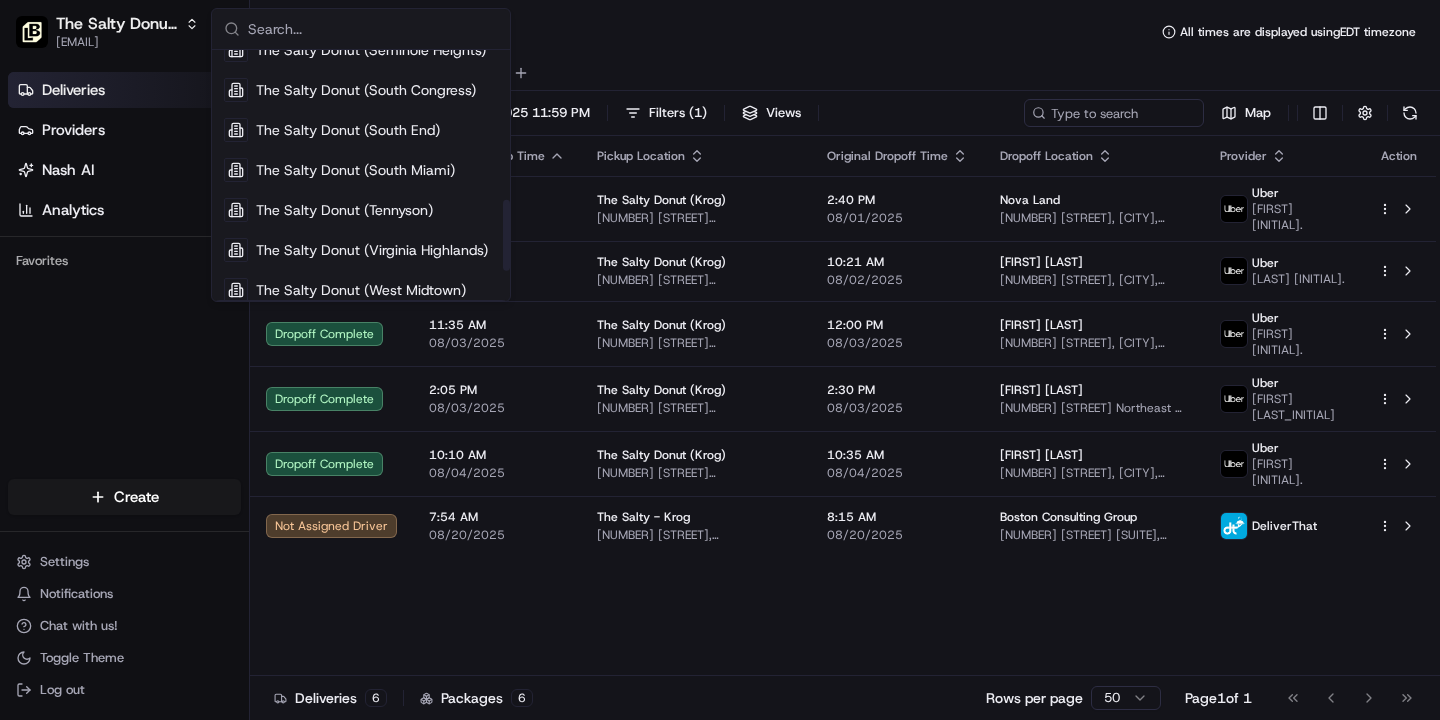 scroll, scrollTop: 539, scrollLeft: 0, axis: vertical 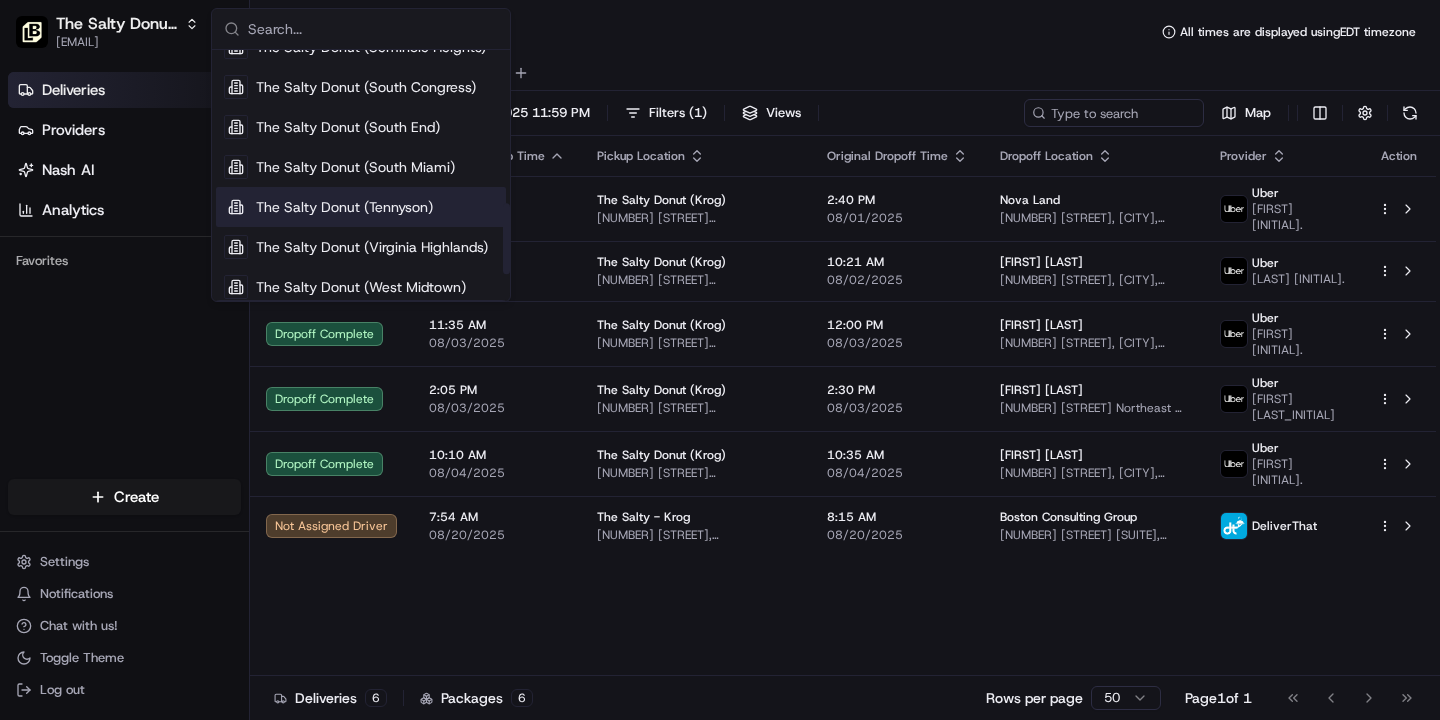 click on "The Salty Donut (Tennyson)" at bounding box center (344, 207) 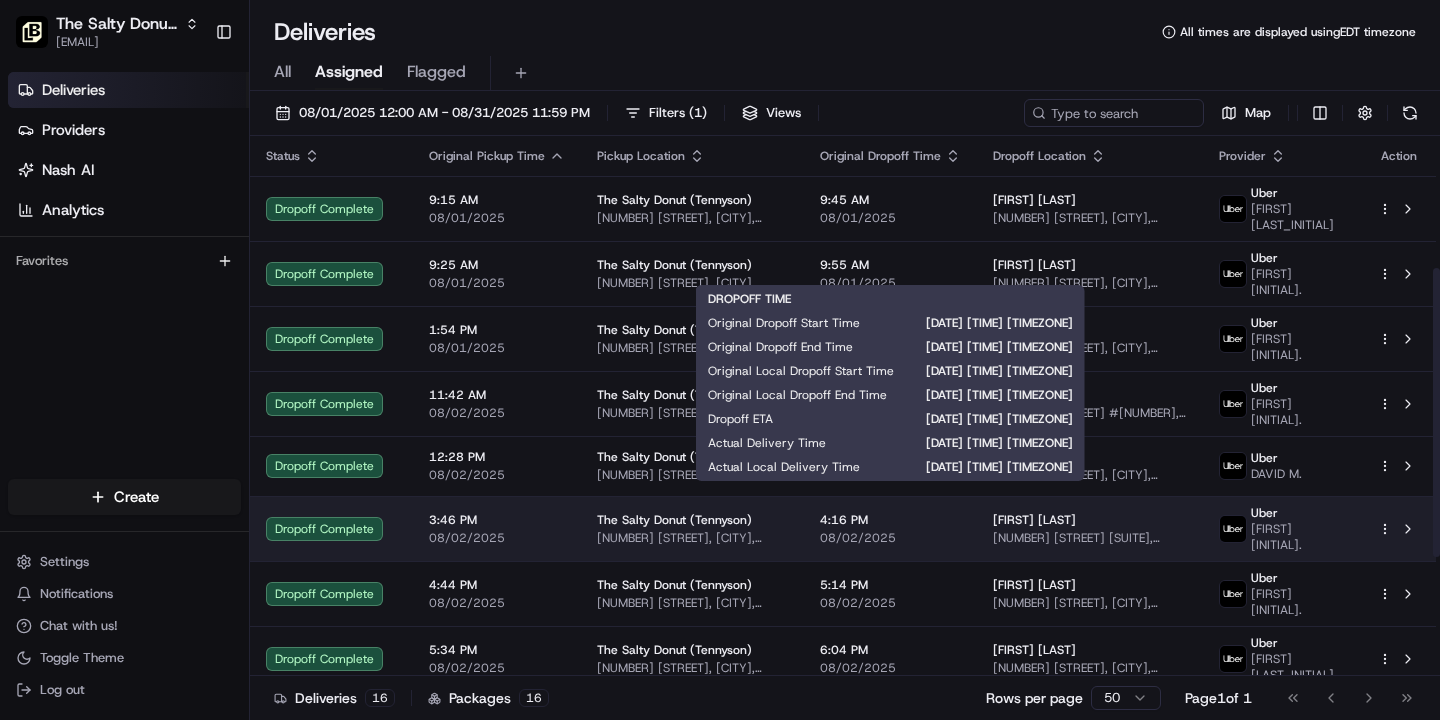 scroll, scrollTop: 470, scrollLeft: 0, axis: vertical 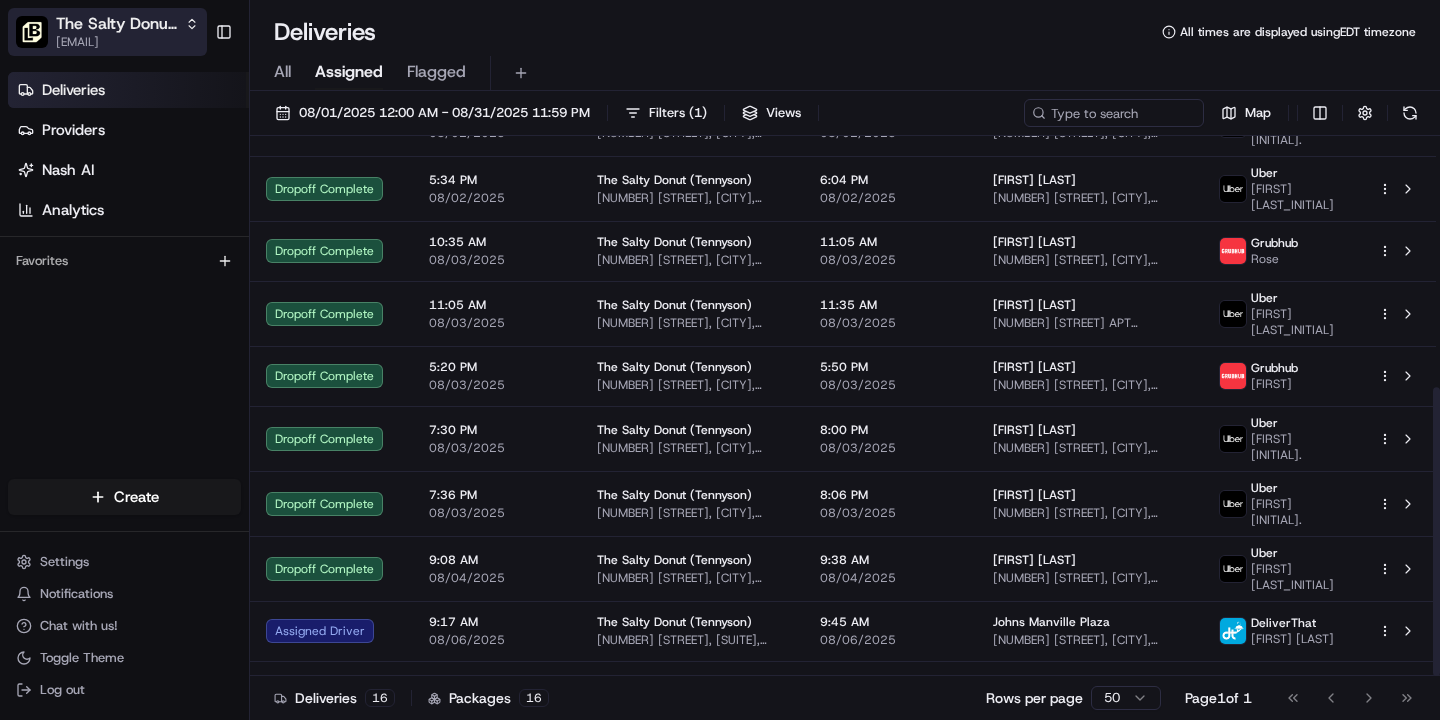 click on "The Salty Donut (Tennyson)" at bounding box center (116, 24) 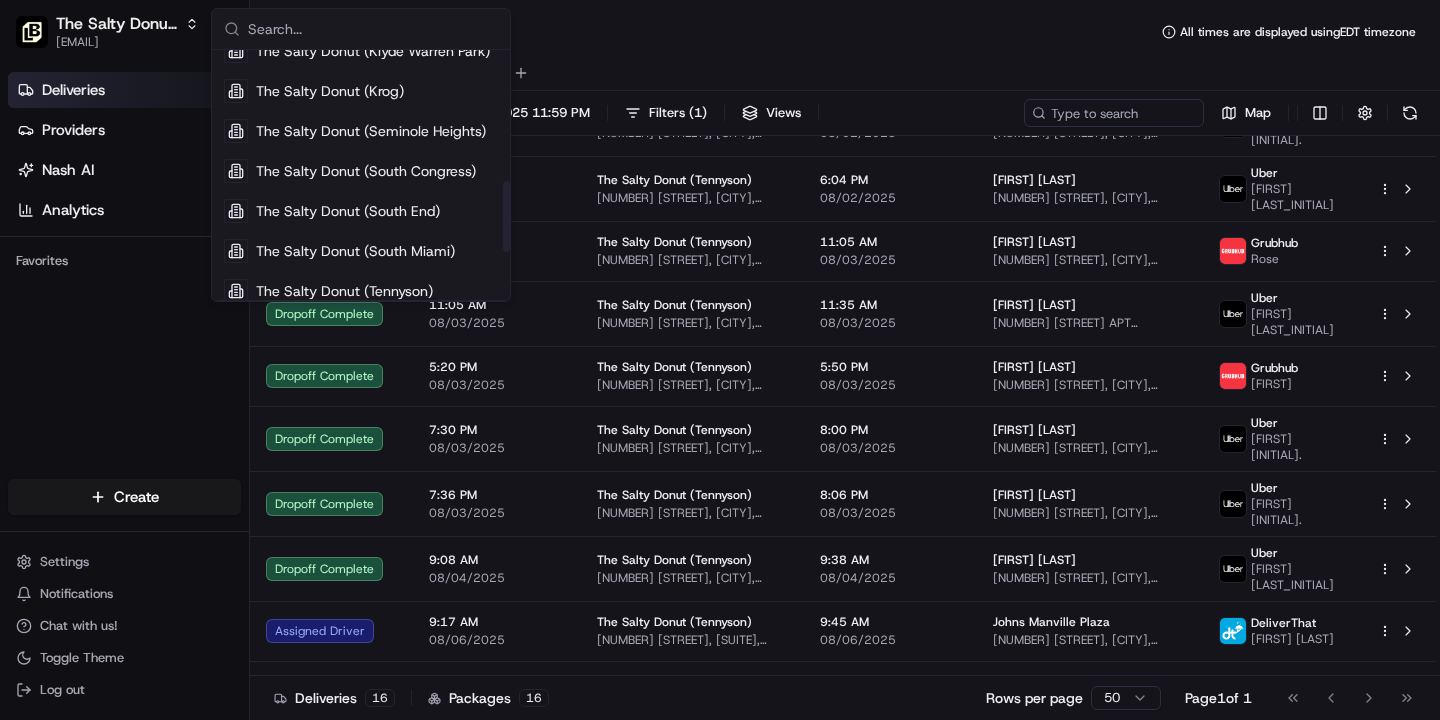scroll, scrollTop: 473, scrollLeft: 0, axis: vertical 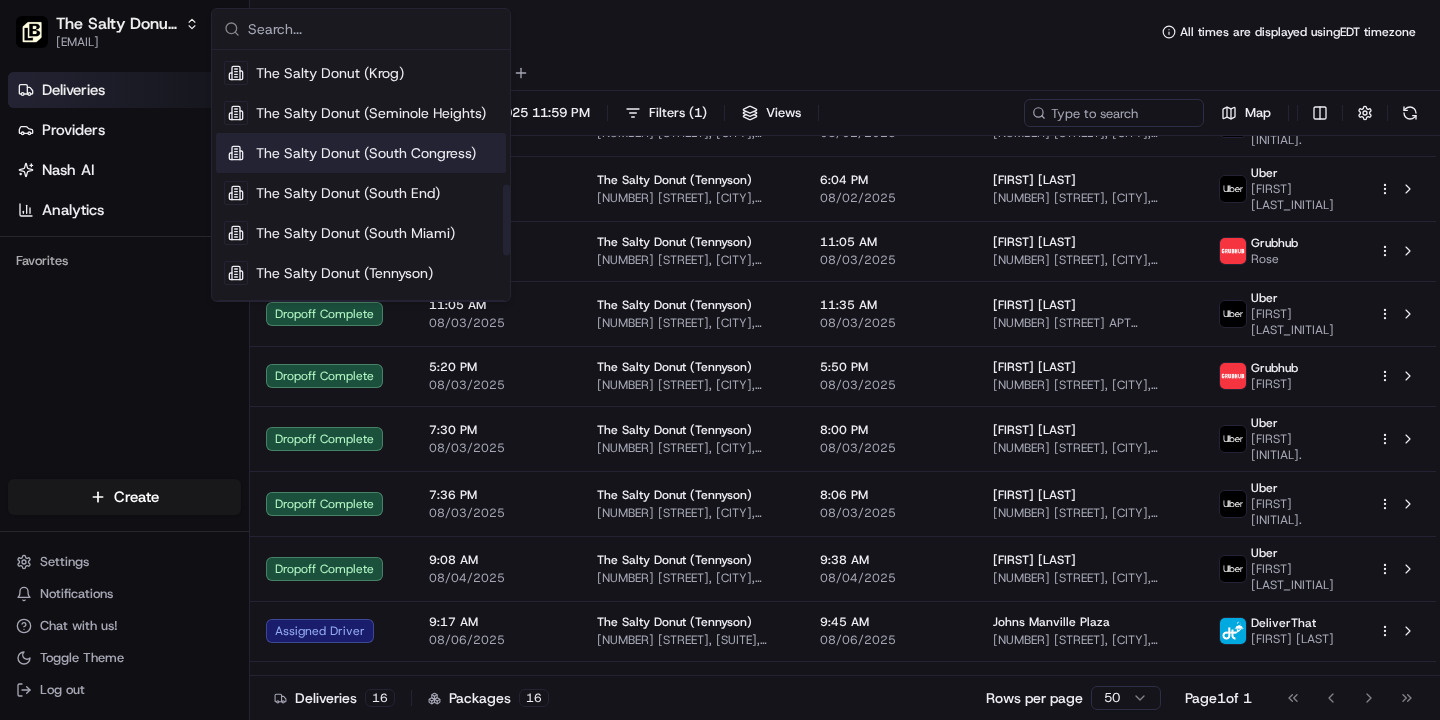 click on "The Salty Donut (South Congress)" at bounding box center (366, 153) 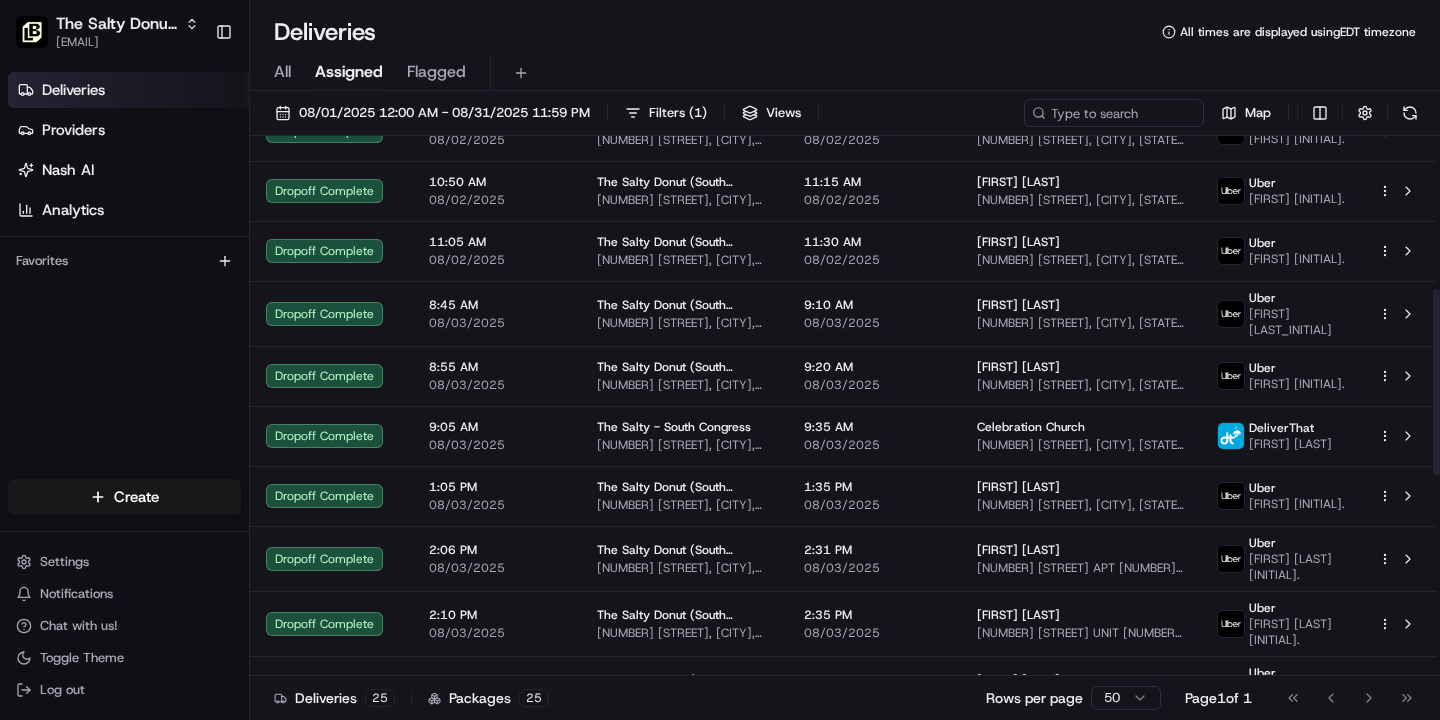 scroll, scrollTop: 459, scrollLeft: 0, axis: vertical 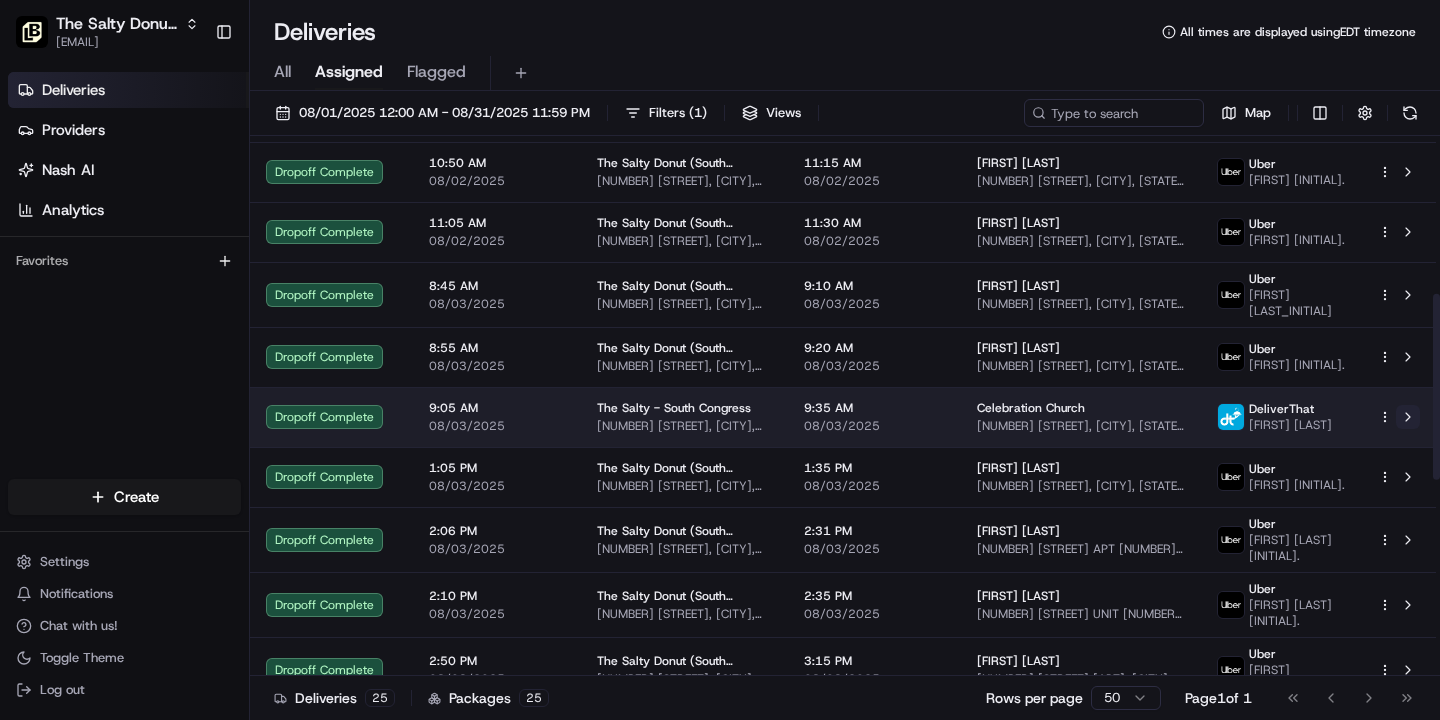 click at bounding box center (1408, 417) 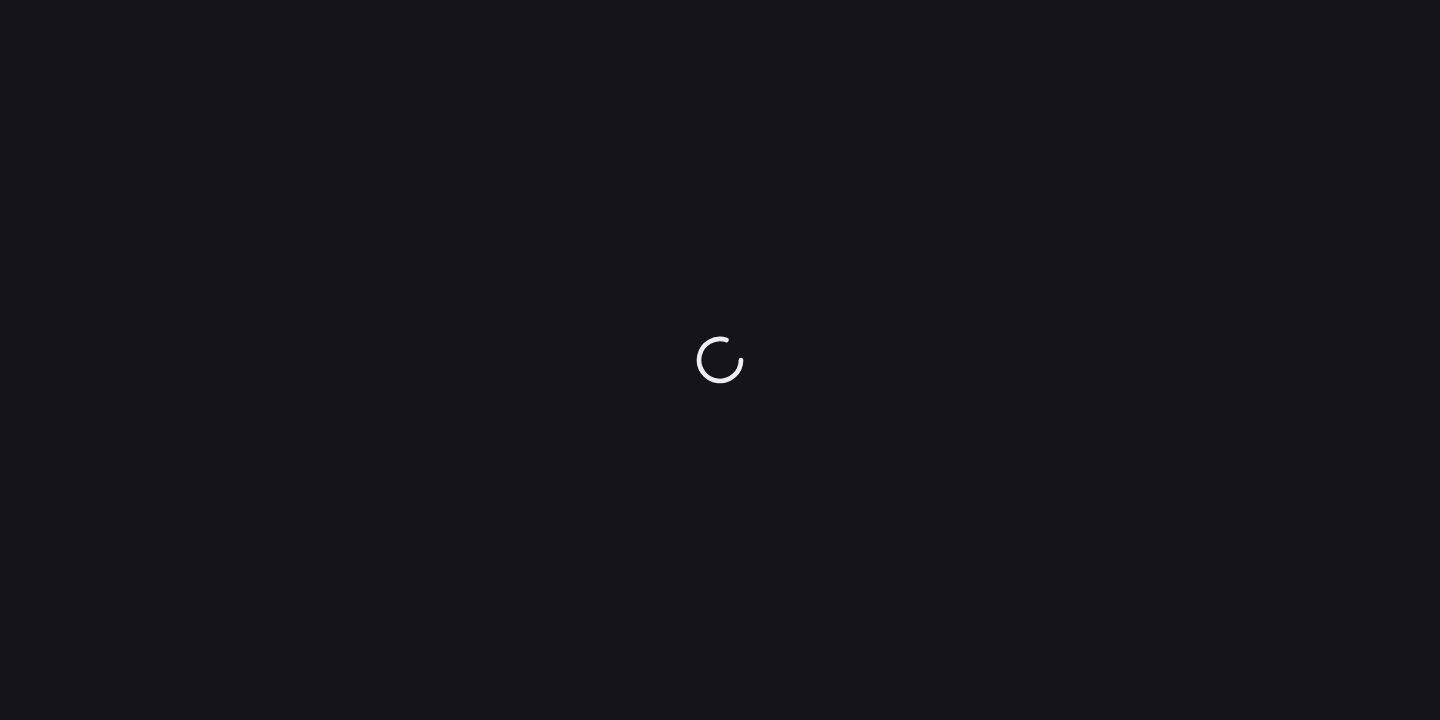 scroll, scrollTop: 0, scrollLeft: 0, axis: both 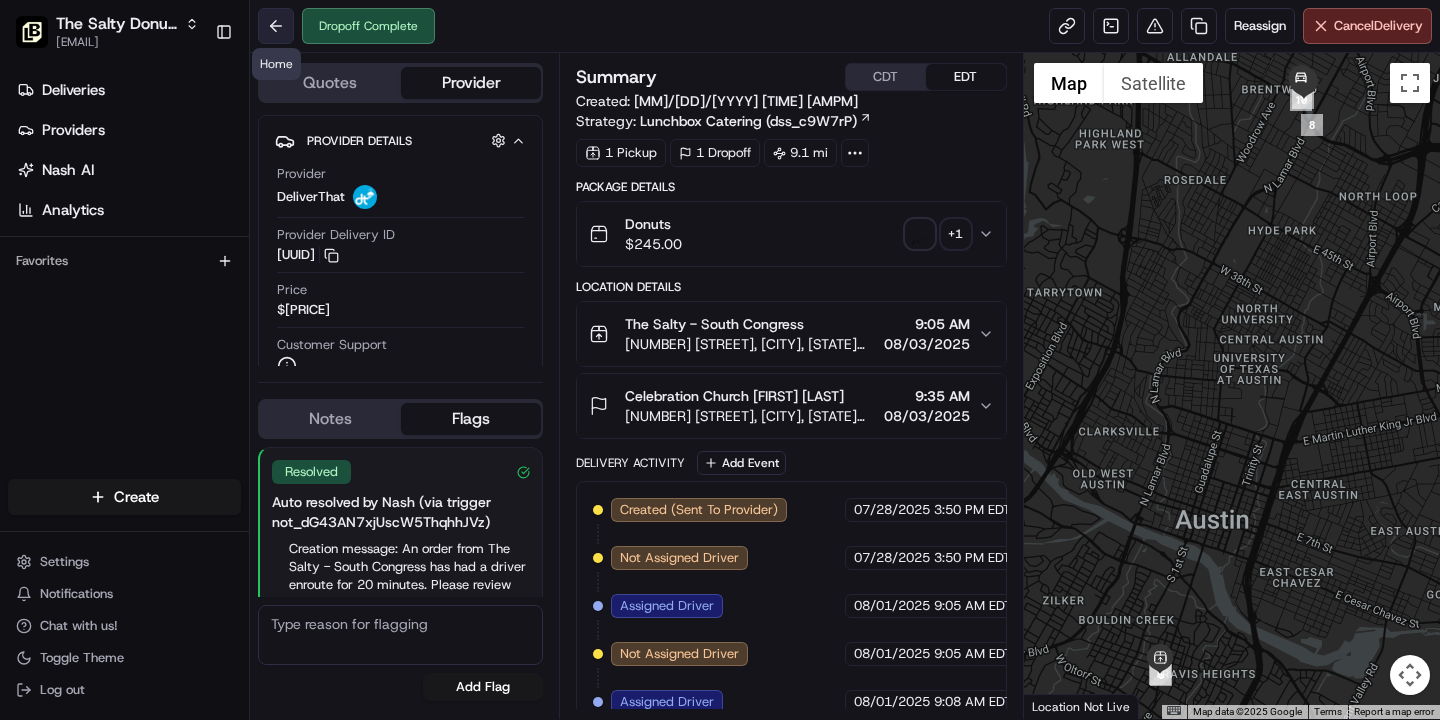 click at bounding box center (276, 26) 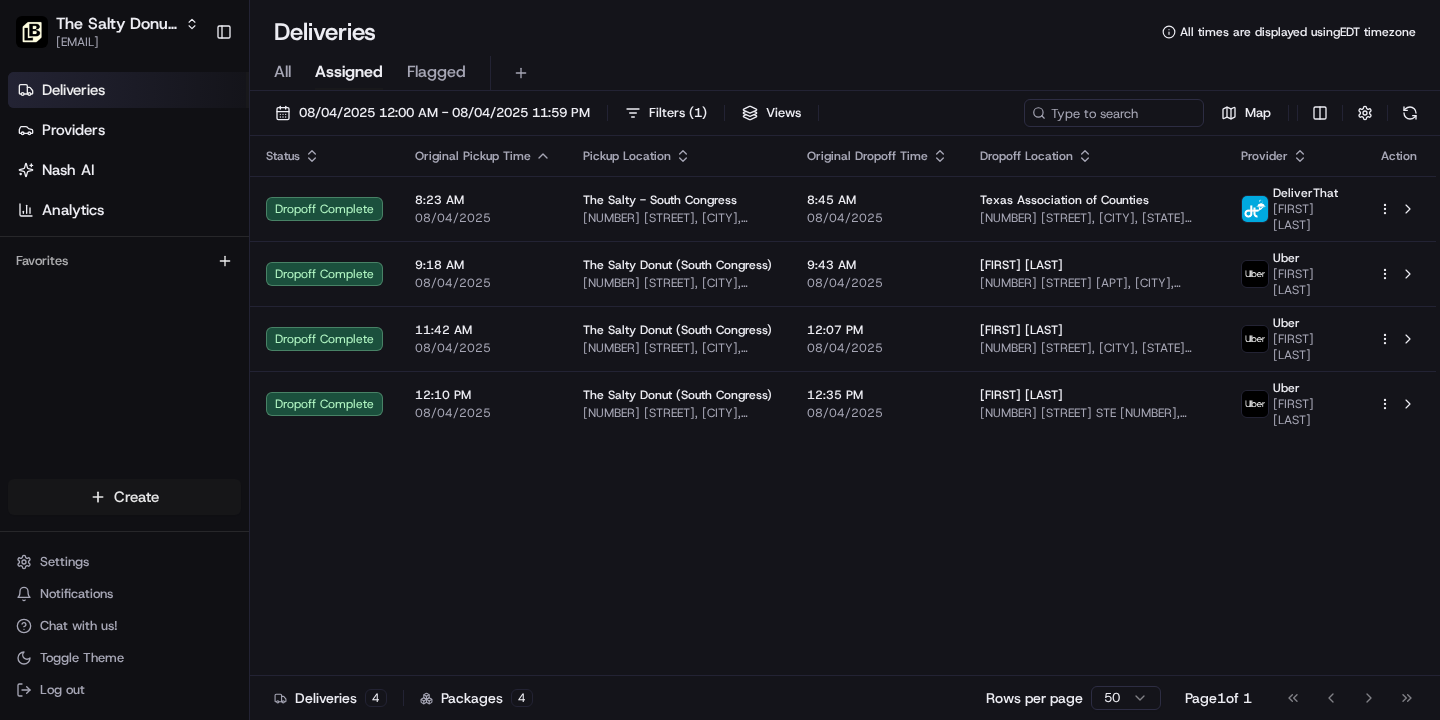 click on "The Salty Donut (South Congress) [EMAIL] Toggle Sidebar Deliveries Providers Nash AI Analytics Favorites Main Menu Members & Organization Organization Users Roles Preferences Customization Tracking Orchestration Automations Locations Pickup Locations Dropoff Locations Billing Billing Refund Requests Integrations Notification Triggers Webhooks API Keys Request Logs Create Settings Notifications Chat with us! Toggle Theme Log out Deliveries All times are displayed using EDT timezone All Assigned Flagged 08/04/2025 12:00 AM - 08/04/2025 11:59 PM Filters ( 1 ) Views Map Status Original Pickup Time Pickup Location Original Dropoff Time Dropoff Location Provider Action Dropoff Complete 8:23 AM 08/04/2025 The Salty - South Congress 2000 S Congress Ave, Austin, TX 78704, US 8:45 AM 08/04/2025 Texas Association of Counties 1210 San Antonio St, Austin, TX 78701, USA DeliverThat [FIRST] [LAST] Dropoff Complete 9:18 AM 08/04/2025 The Salty Donut (South Congress) 9:43 AM 08/04/2025" at bounding box center (720, 360) 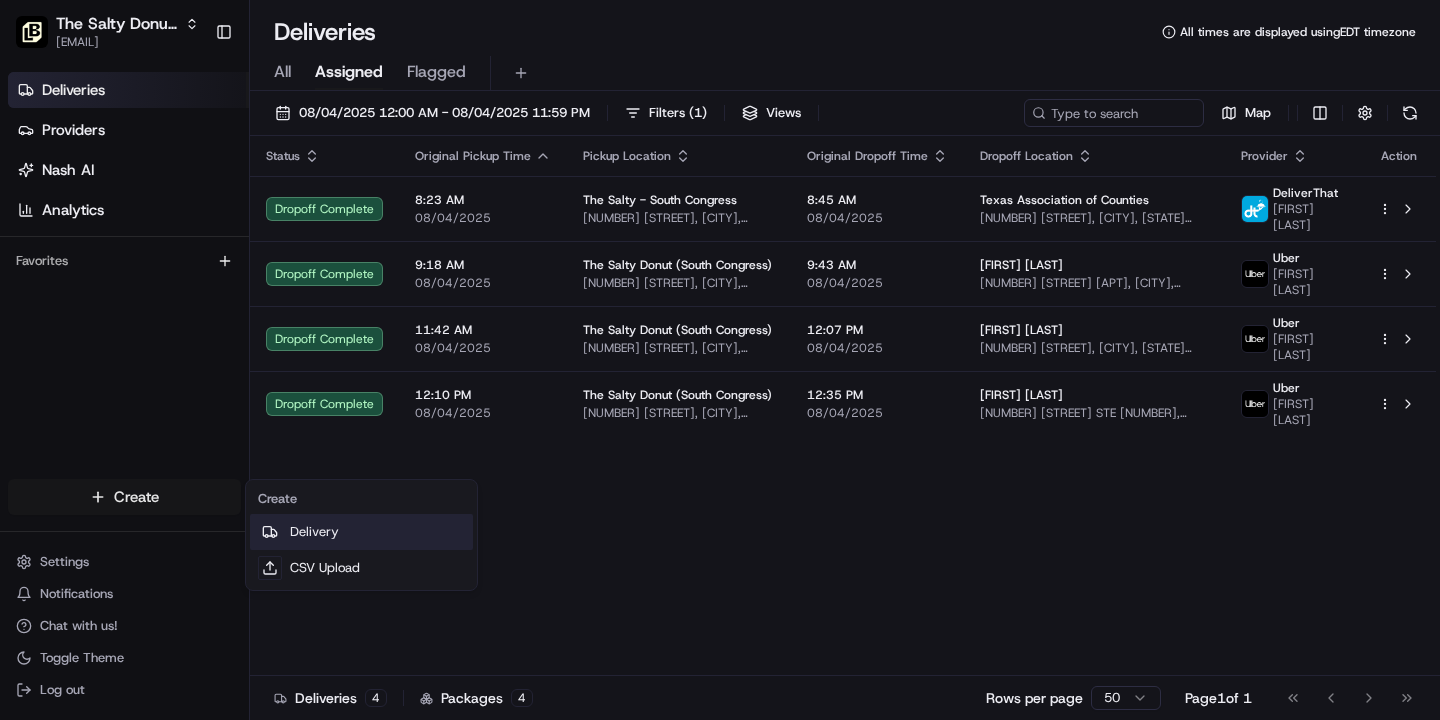 click on "Delivery" at bounding box center (361, 532) 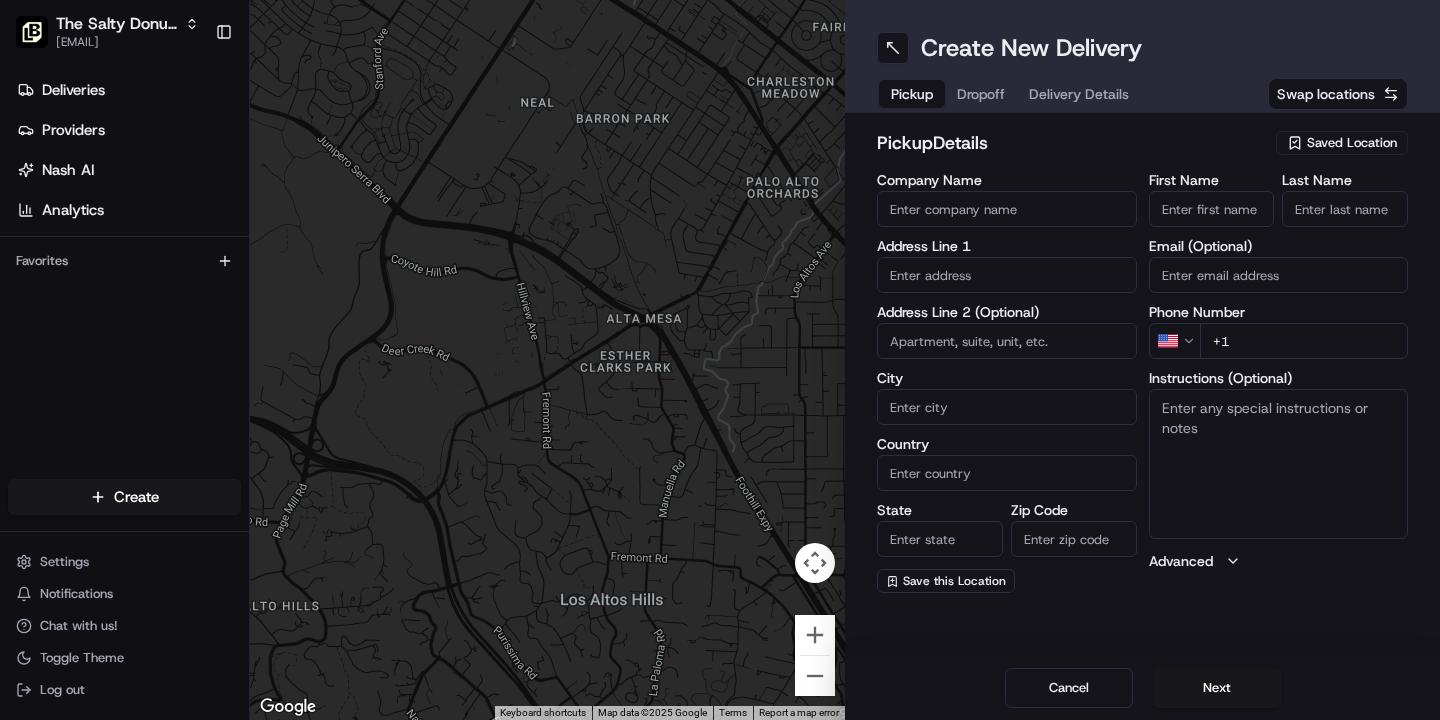 click on "Saved Location" at bounding box center (1352, 143) 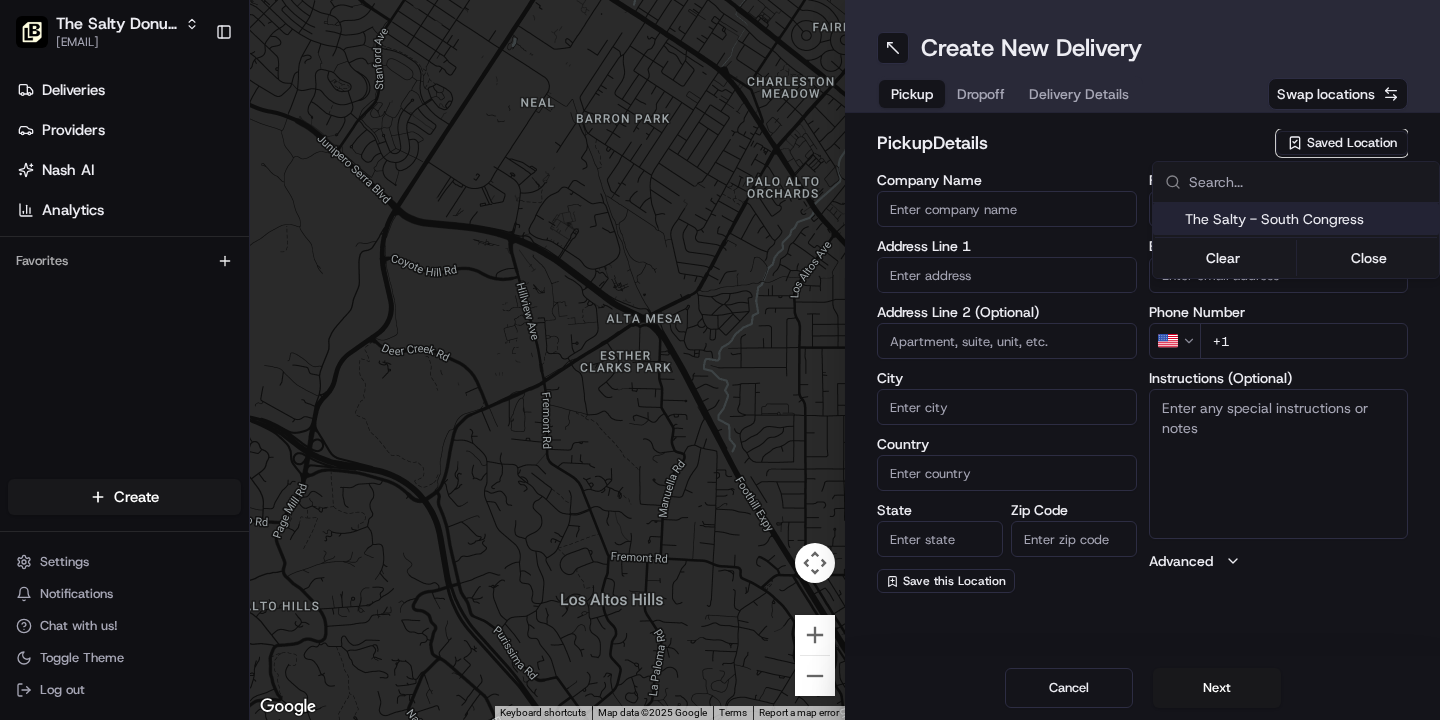 click on "The Salty - South Congress" at bounding box center (1308, 219) 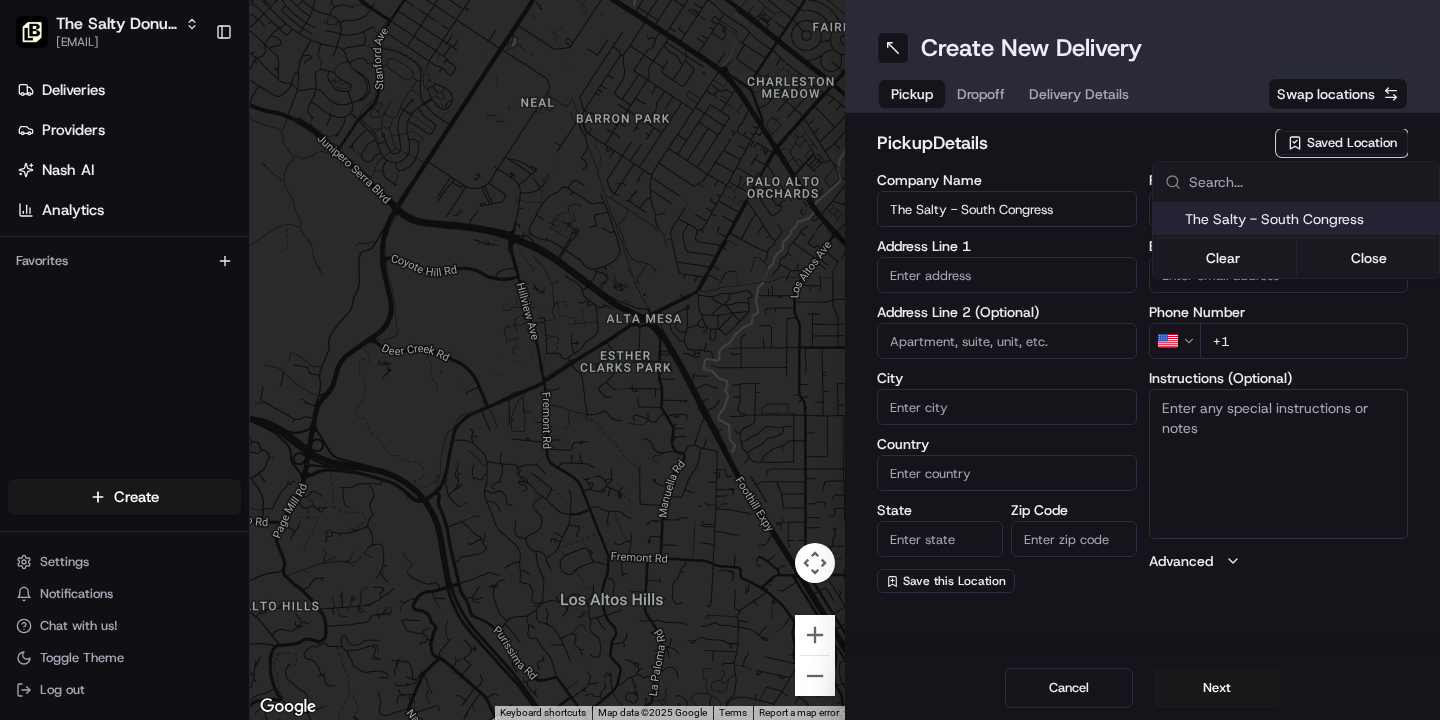 type on "2000 S Congress Ave" 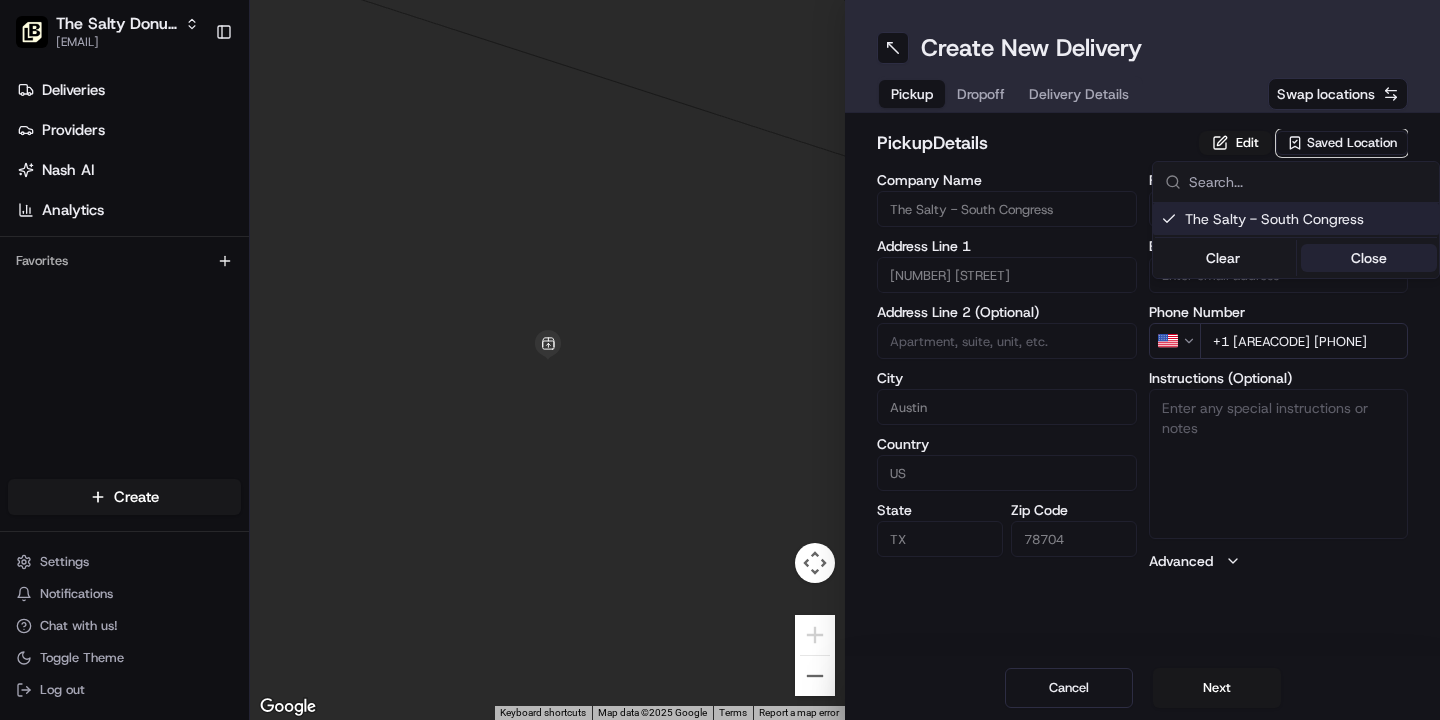 click on "Close" at bounding box center (1369, 258) 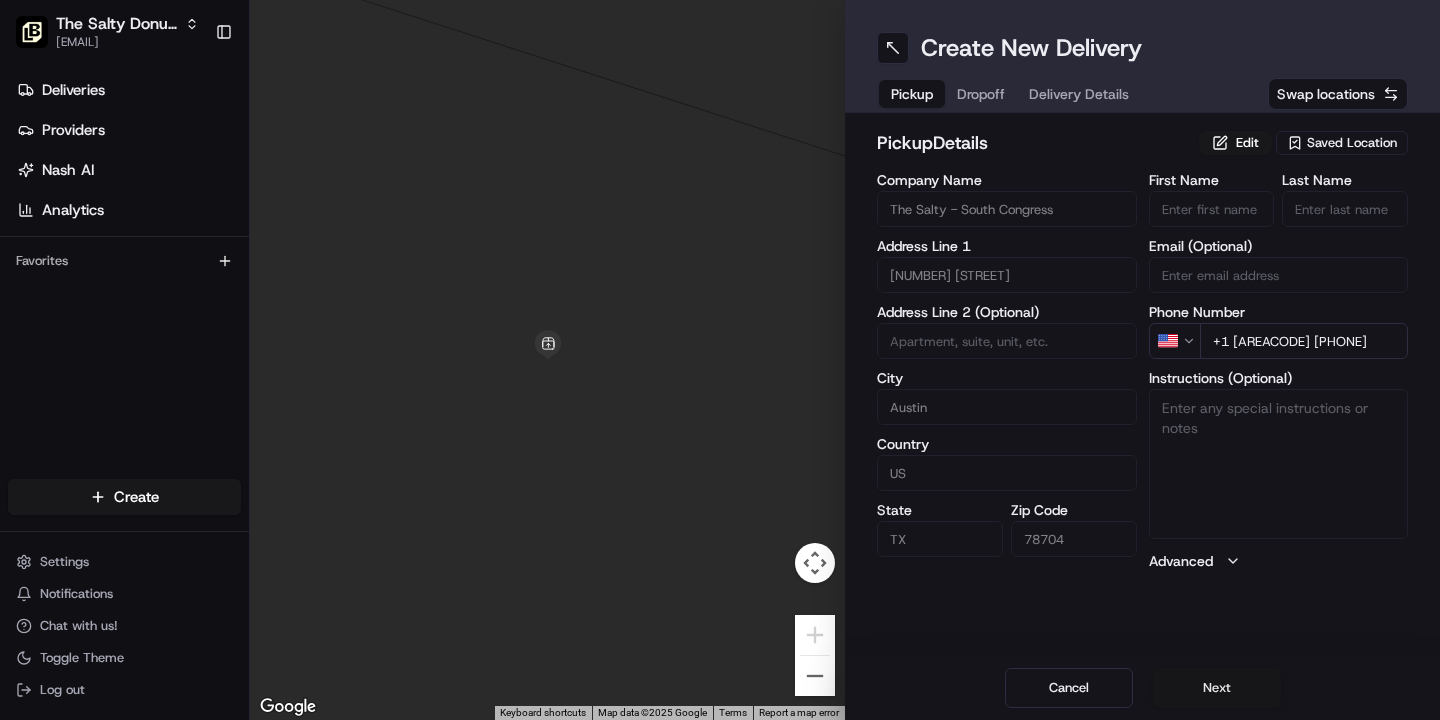 click on "Next" at bounding box center (1217, 688) 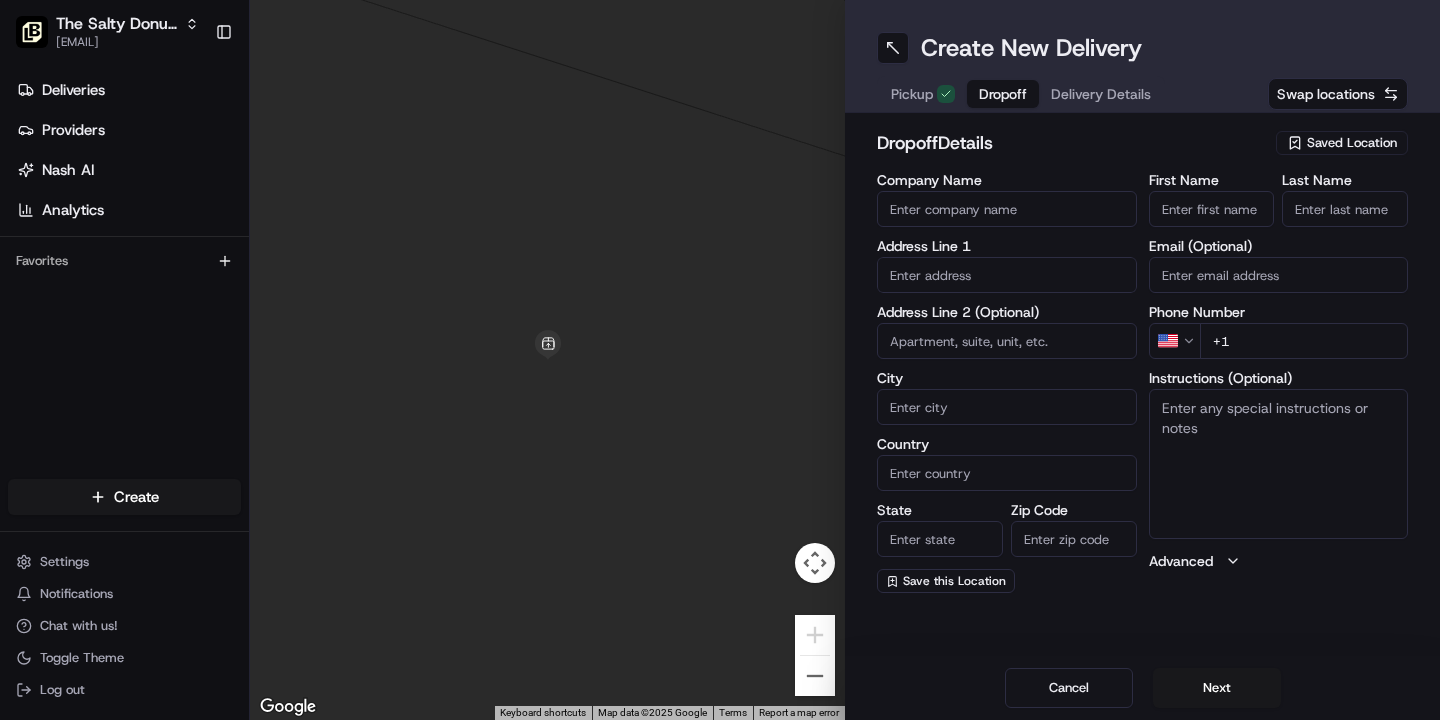 click on "Company Name" at bounding box center [1007, 209] 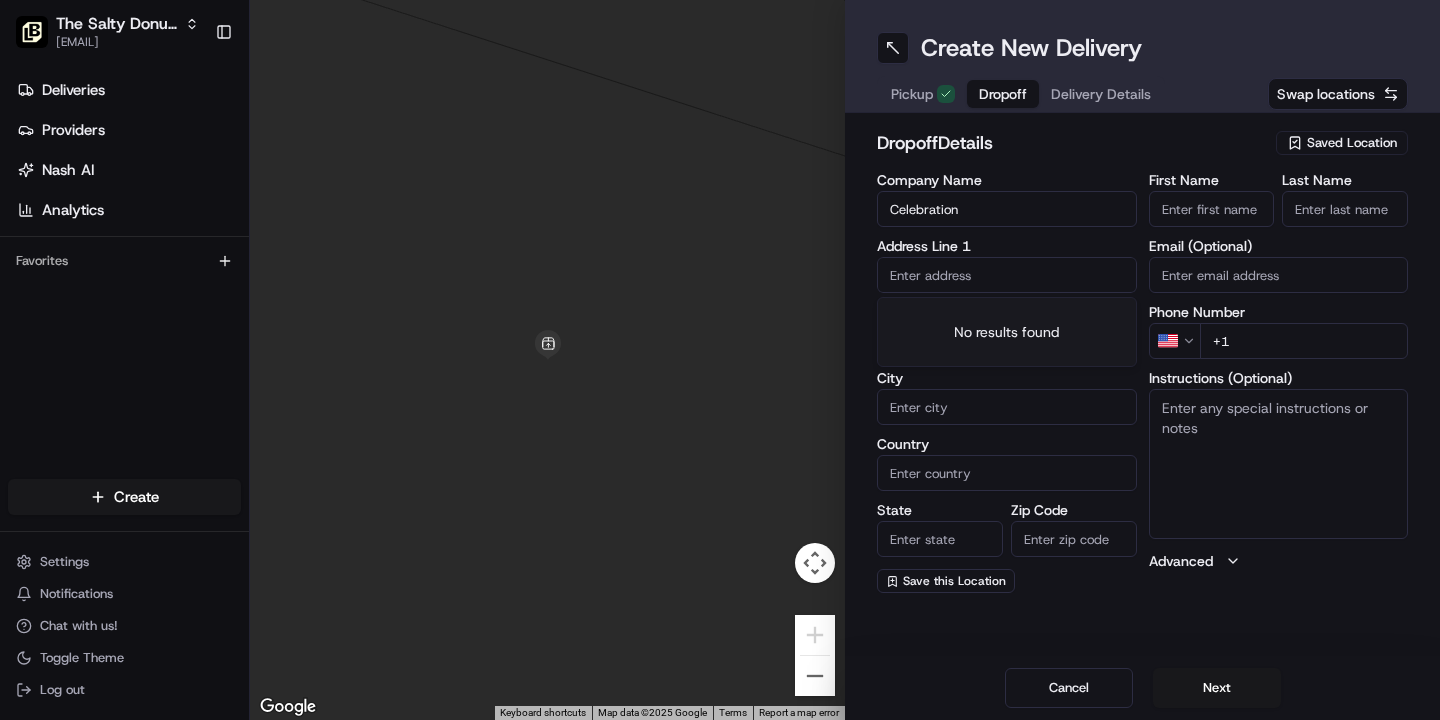 click on "Celebration" at bounding box center [1007, 209] 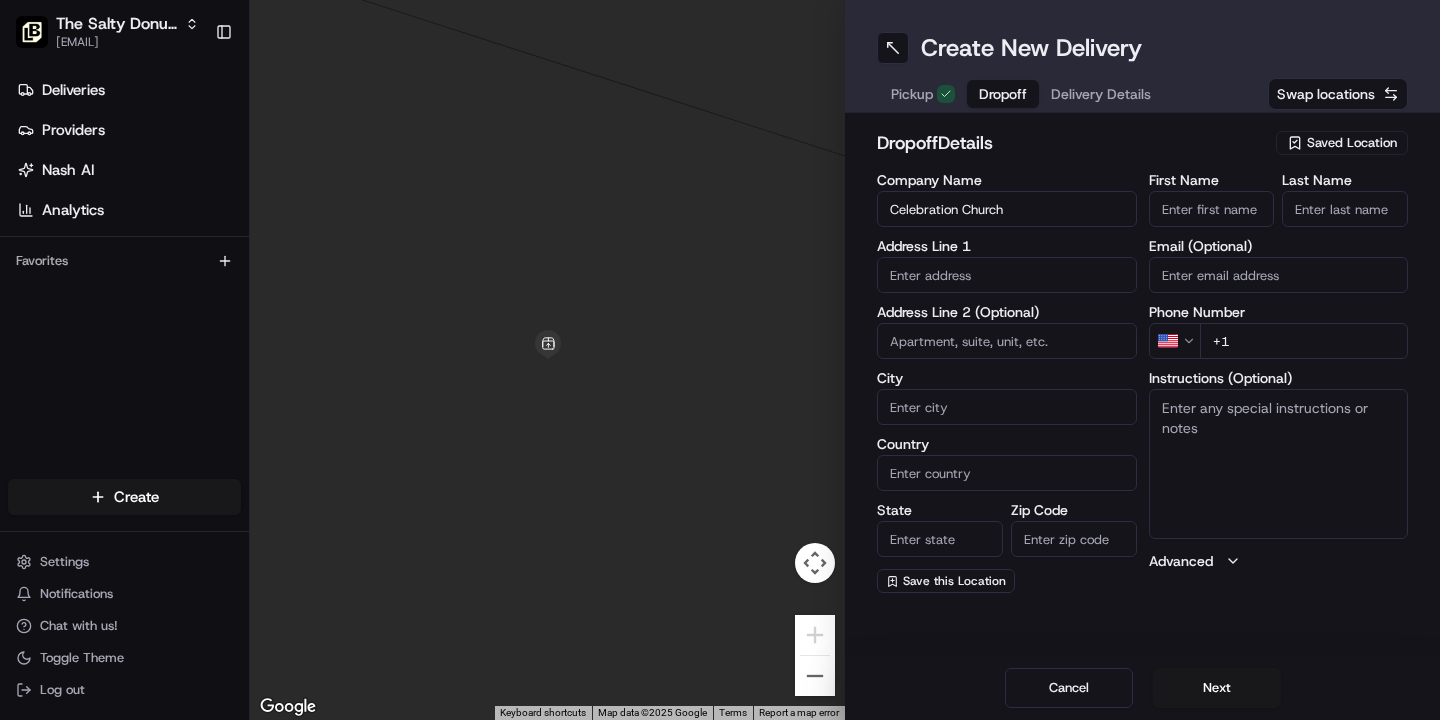 type on "Celebration Church" 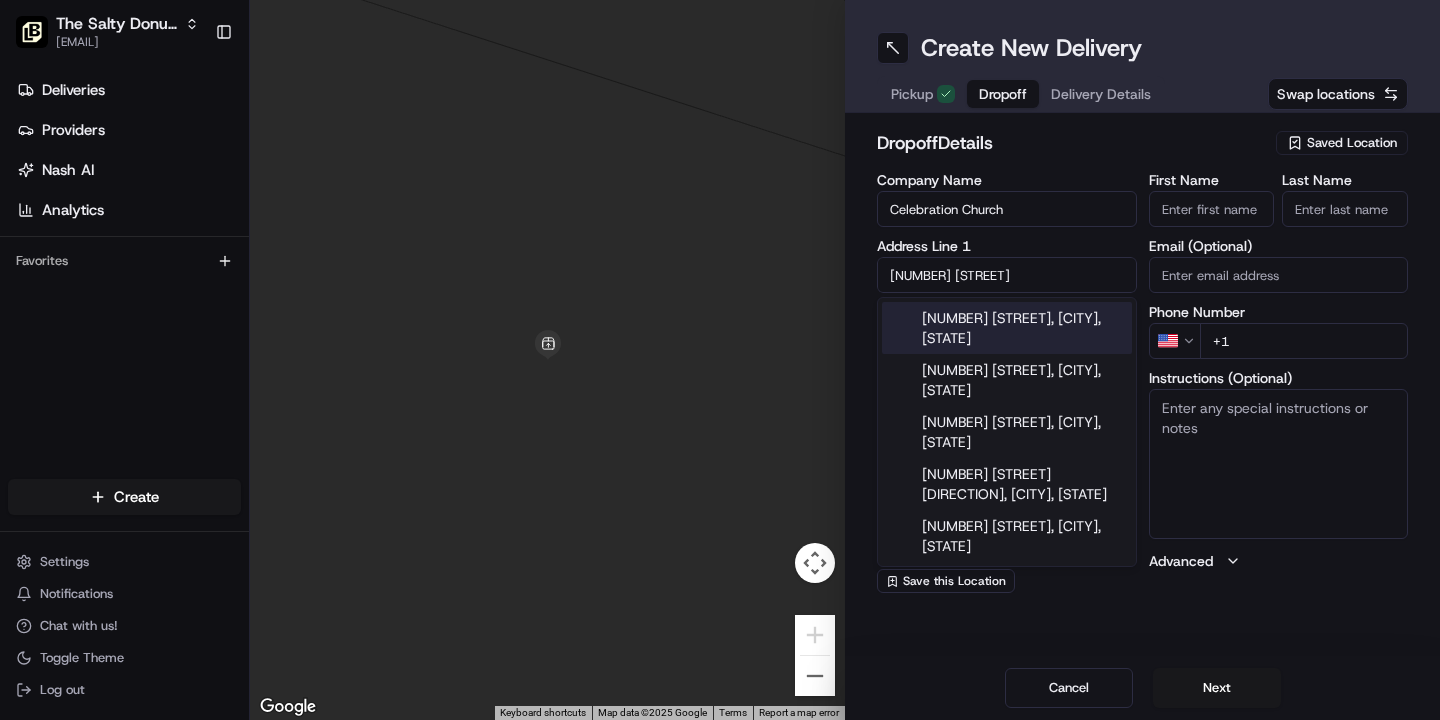 click on "717 17th Street" at bounding box center (1007, 275) 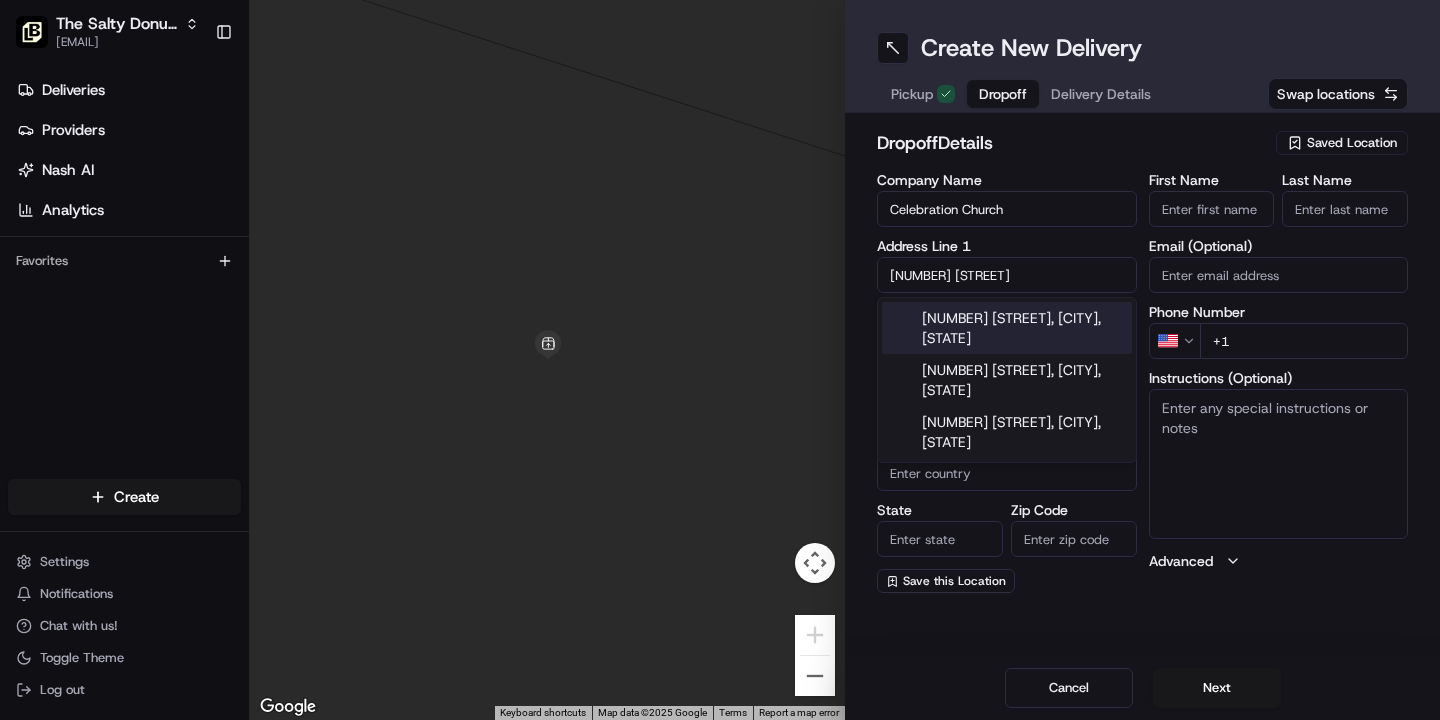 click on "1006 West Koenig Lane, Austin, TX" at bounding box center [1007, 328] 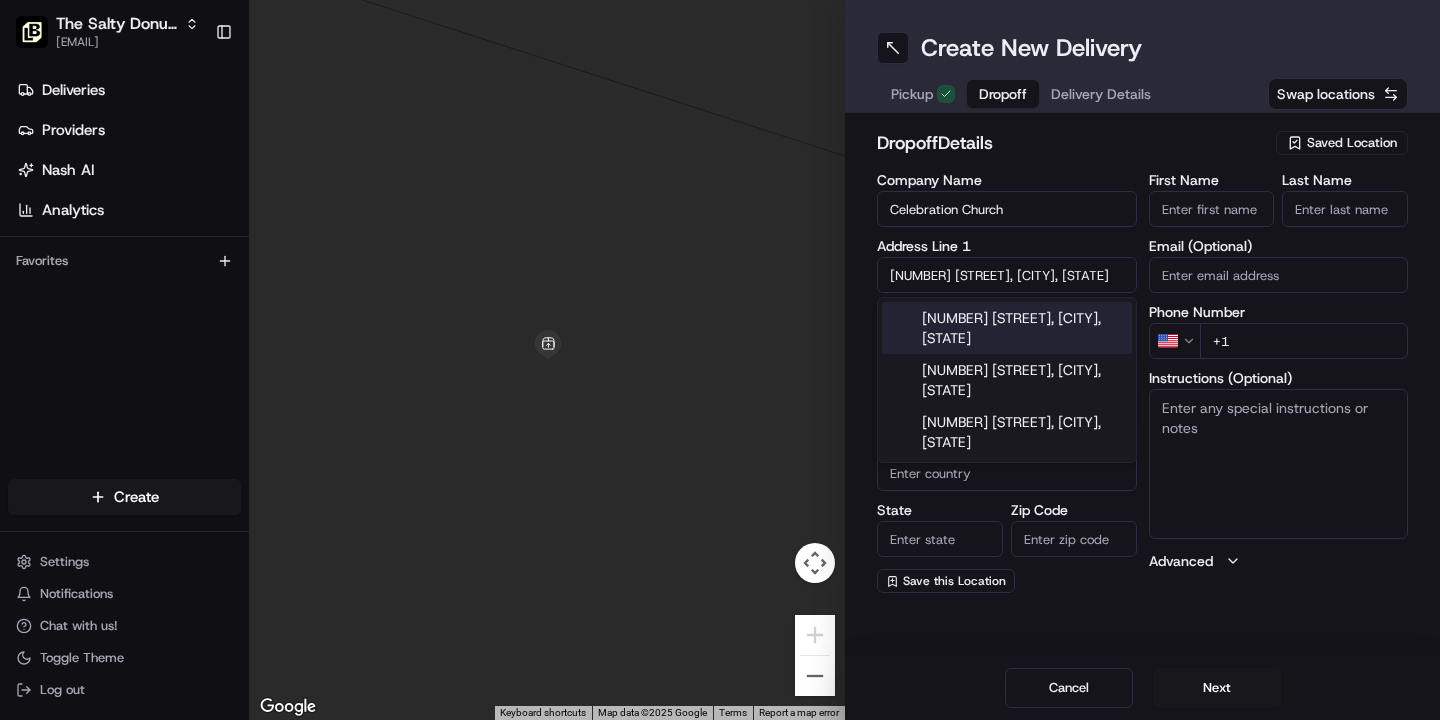 type on "[NUMBER] [STREET], [CITY], [STATE] [ZIP], USA" 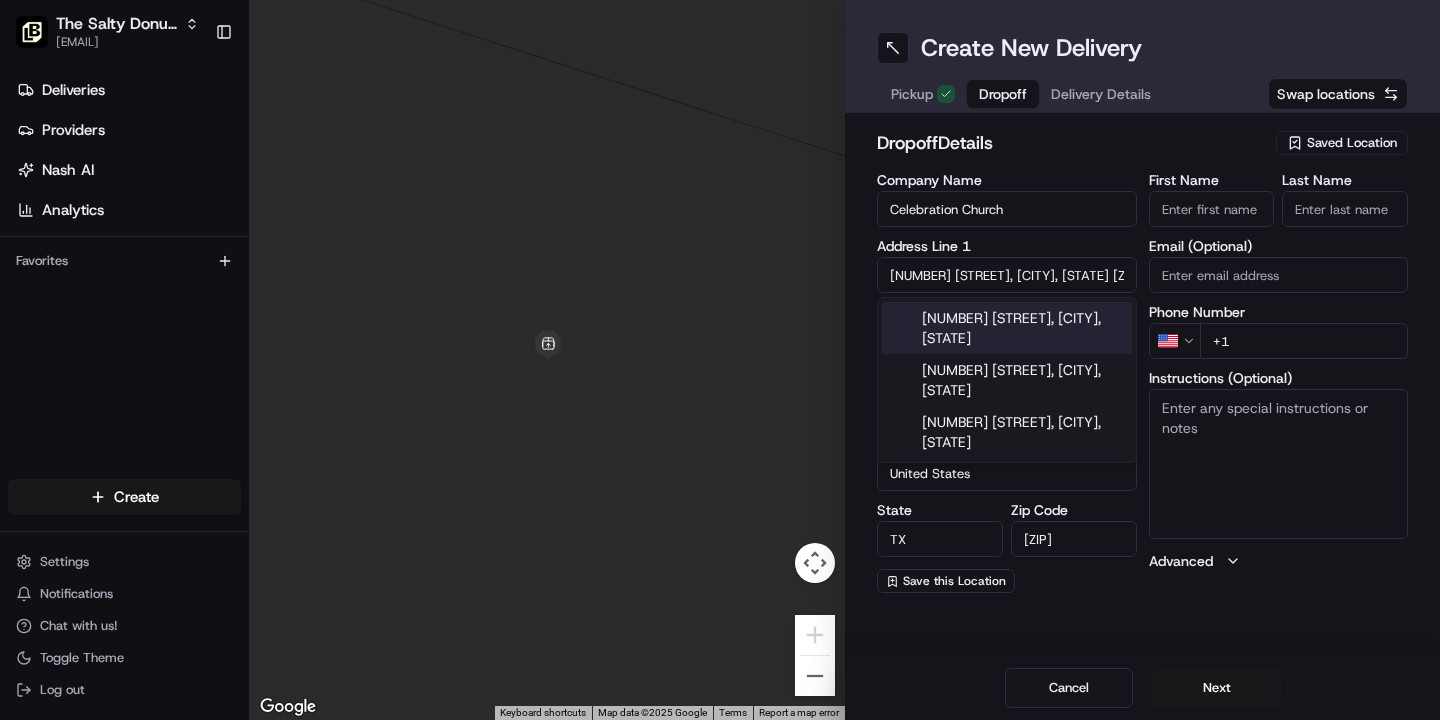 type on "1006 West Koenig Lane" 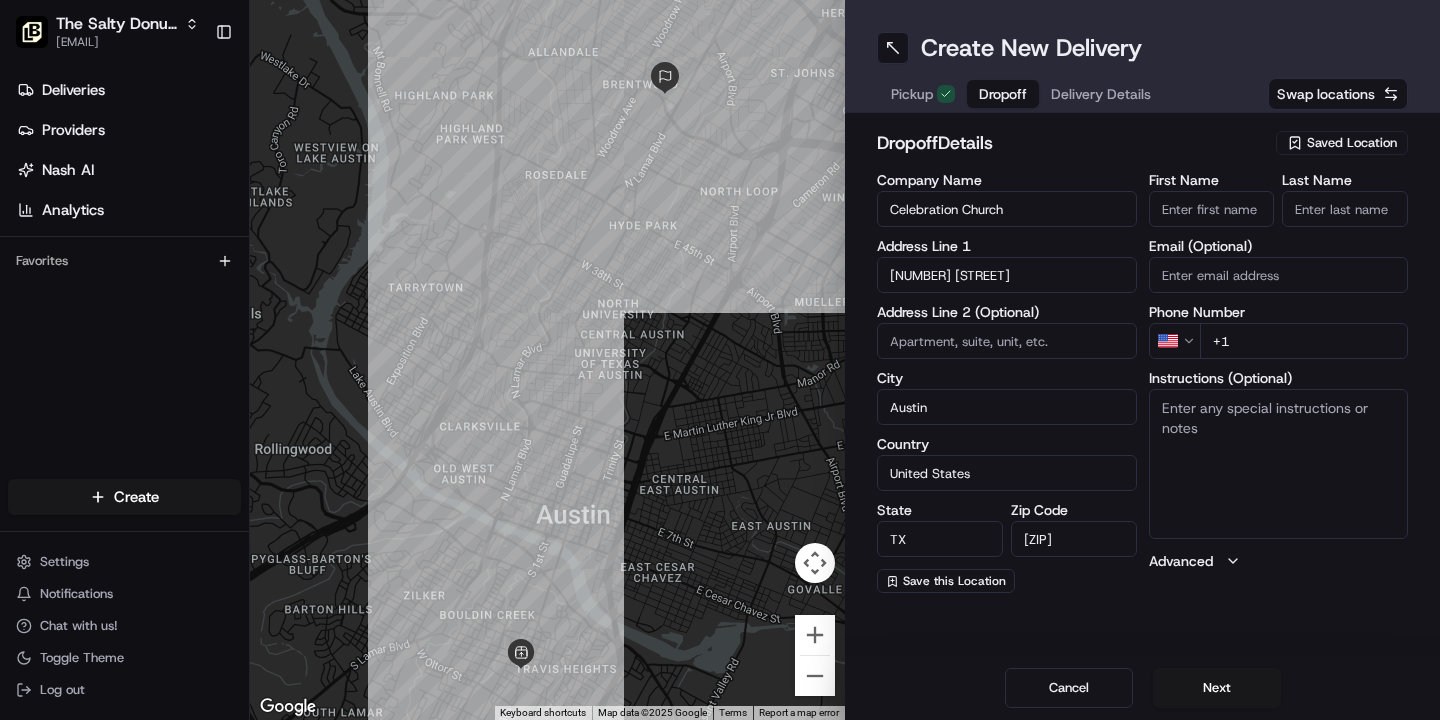 click on "First Name" at bounding box center [1212, 209] 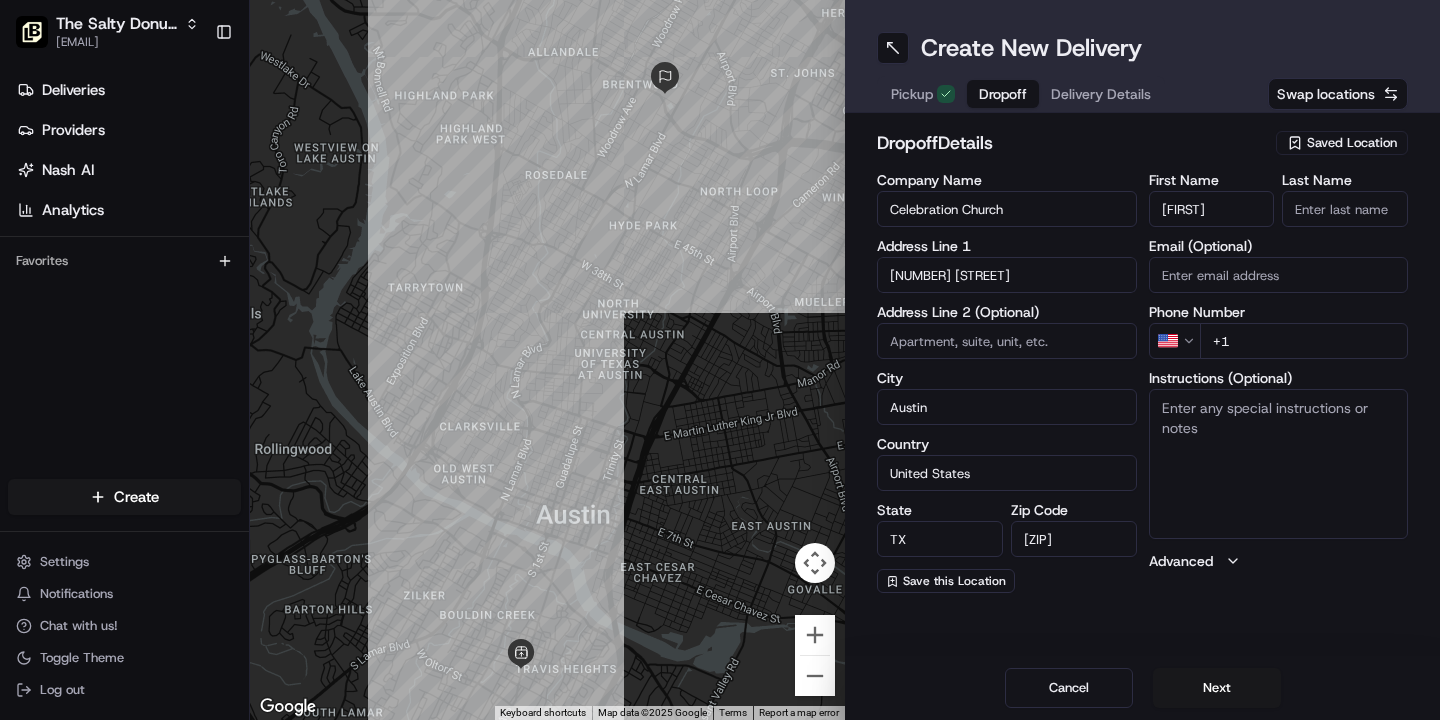 type on "Nathan" 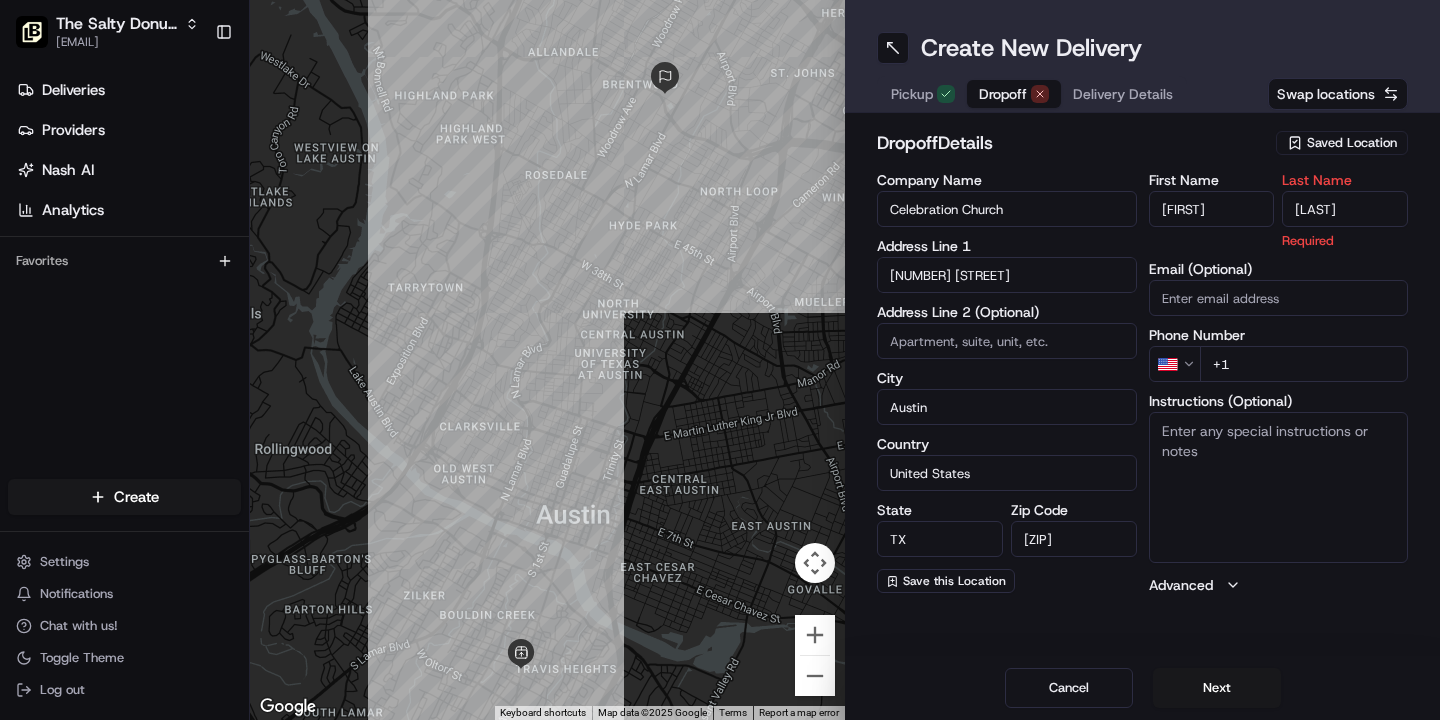 type on "Rainey" 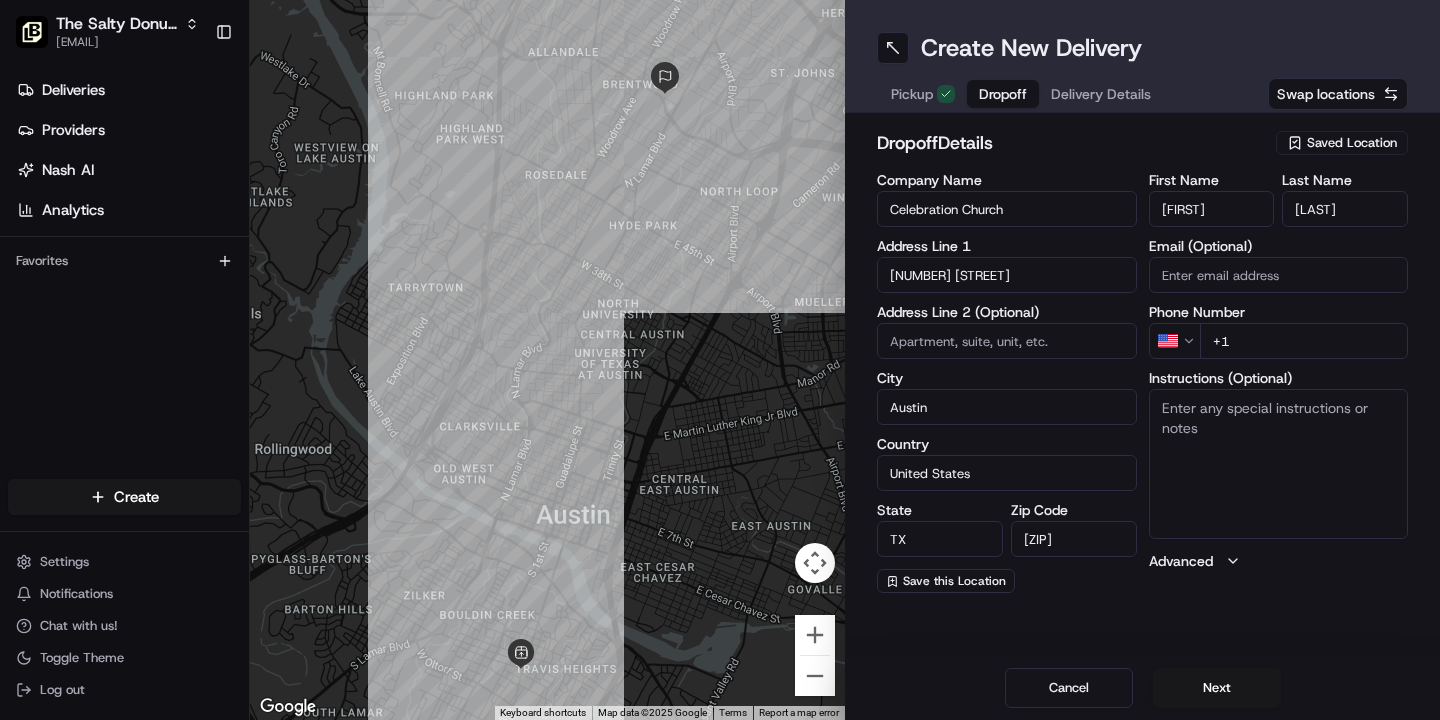 click on "+1" at bounding box center [1304, 341] 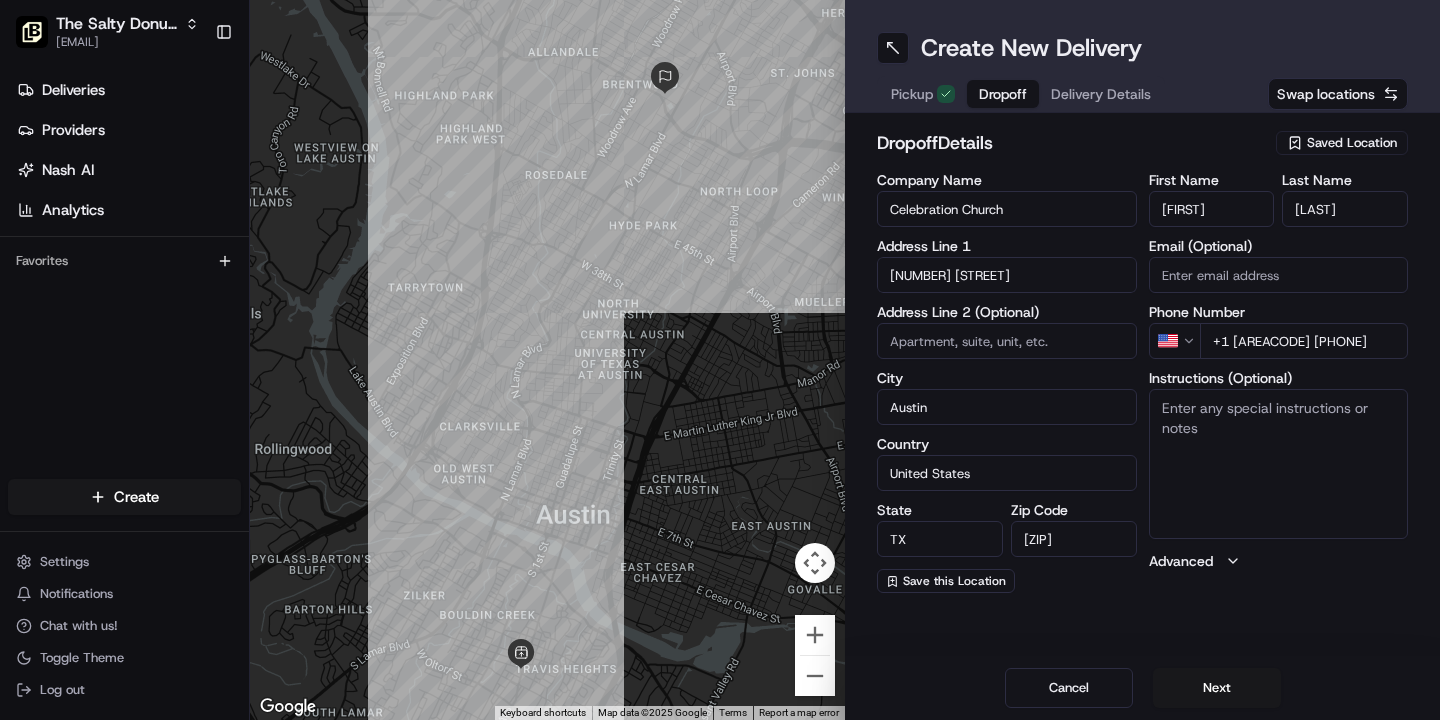 type on "+1 256 443 4774" 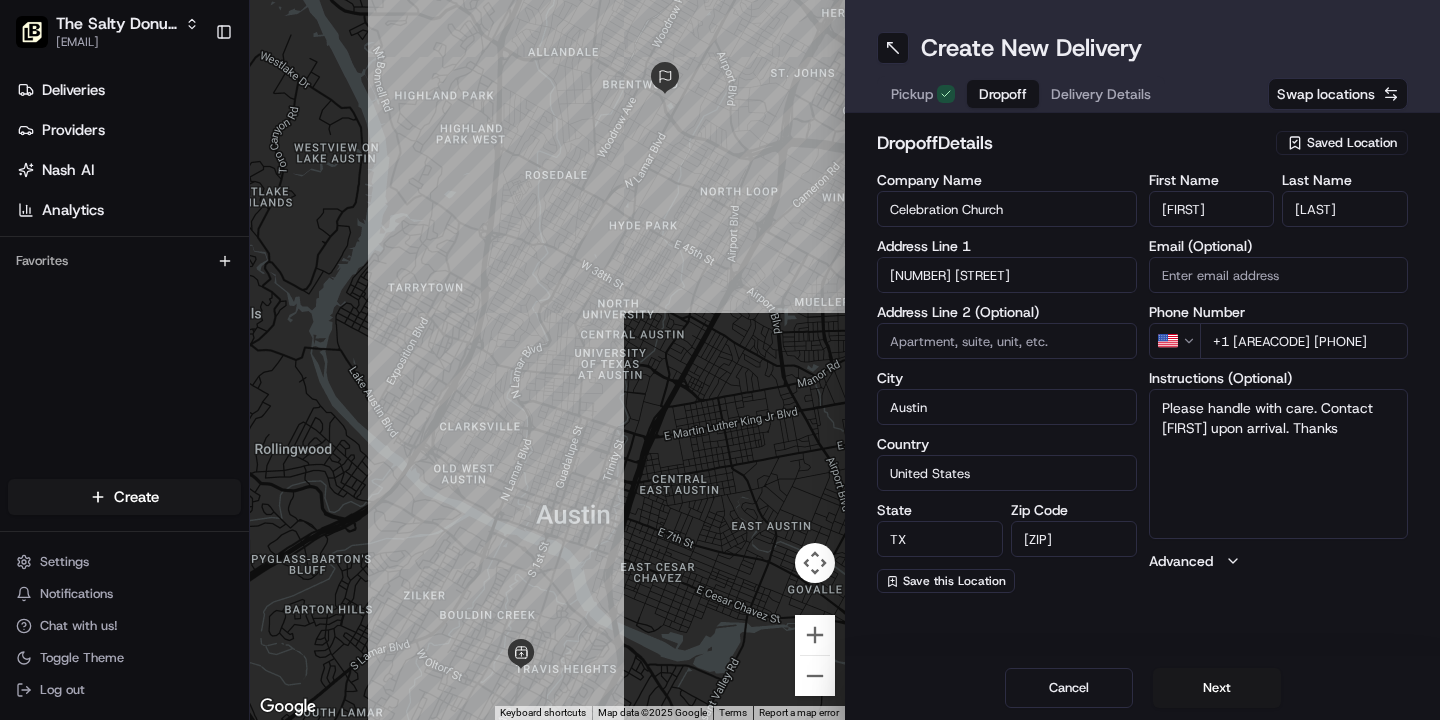 type on "Please handle with care. Contact Nathan upon arrival. Thanks!" 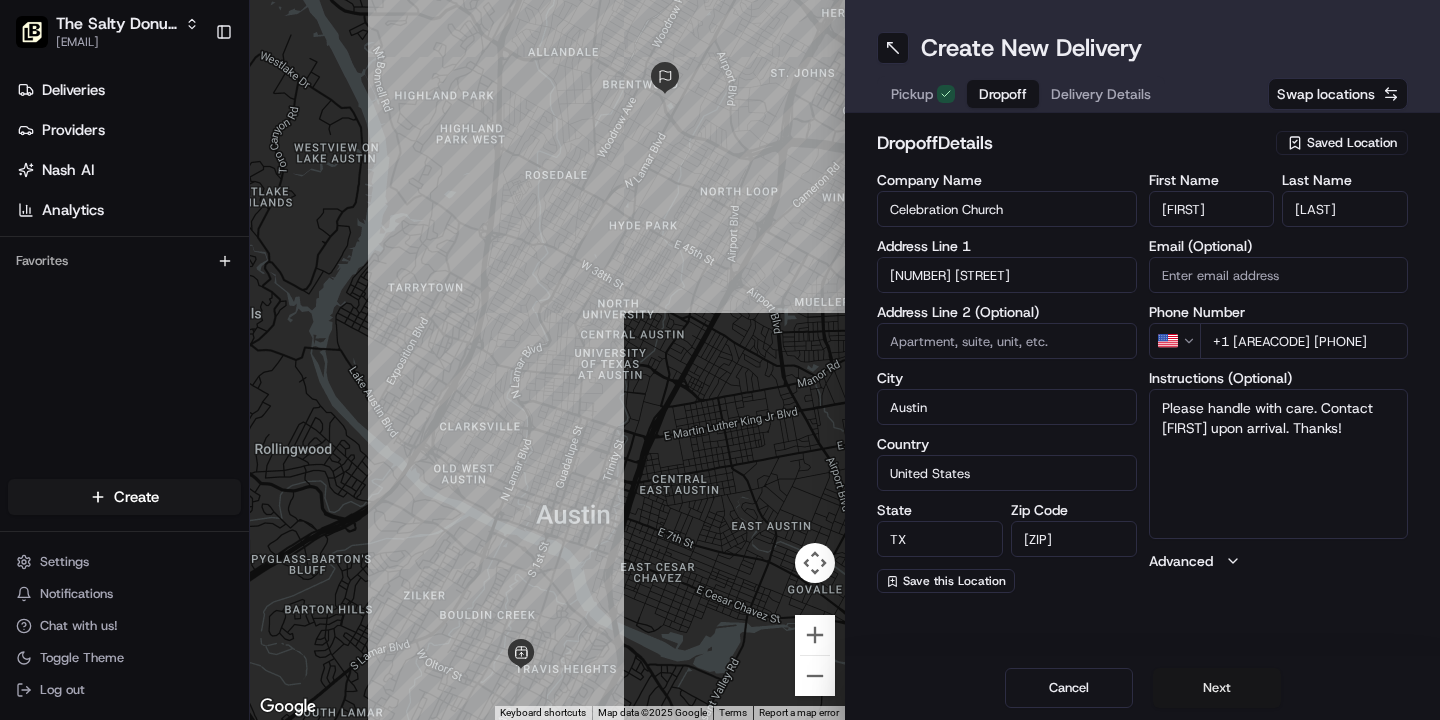 click on "Next" at bounding box center (1217, 688) 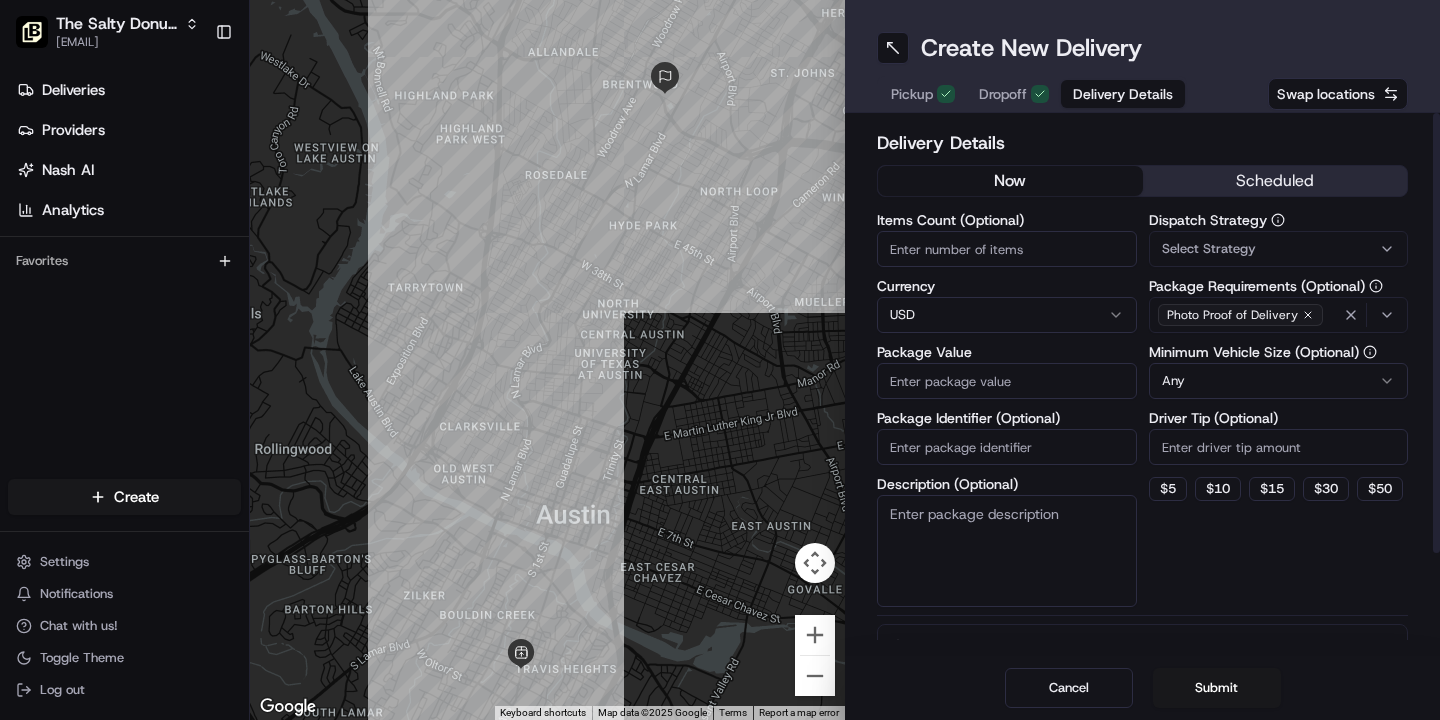 click on "scheduled" at bounding box center (1275, 181) 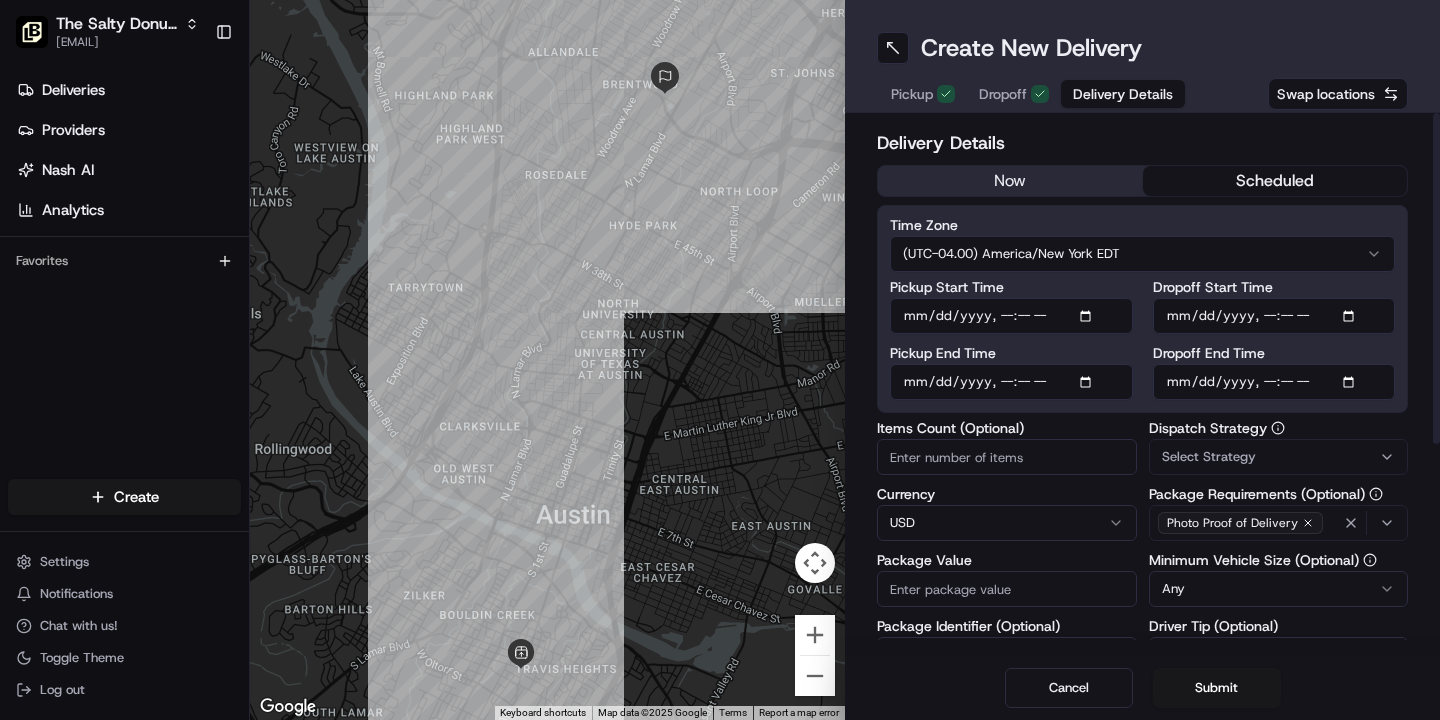 click on "The Salty Donut (South Congress) erick.proenza@saltydonut.com Toggle Sidebar Deliveries Providers Nash AI Analytics Favorites Main Menu Members & Organization Organization Users Roles Preferences Customization Tracking Orchestration Automations Locations Pickup Locations Dropoff Locations Billing Billing Refund Requests Integrations Notification Triggers Webhooks API Keys Request Logs Create Settings Notifications Chat with us! Toggle Theme Log out ← Move left → Move right ↑ Move up ↓ Move down + Zoom in - Zoom out Home Jump left by 75% End Jump right by 75% Page Up Jump up by 75% Page Down Jump down by 75% Keyboard shortcuts Map Data Map data ©2025 Google Map data ©2025 Google 1 km  Click to toggle between metric and imperial units Terms Report a map error Create New Delivery Pickup Dropoff Delivery Details Swap locations Delivery Details now scheduled Time Zone (UTC-04.00) America/New York EDT Pickup Start Time Pickup End Time Dropoff Start Time Dropoff End Time Currency USD Any $" at bounding box center [720, 360] 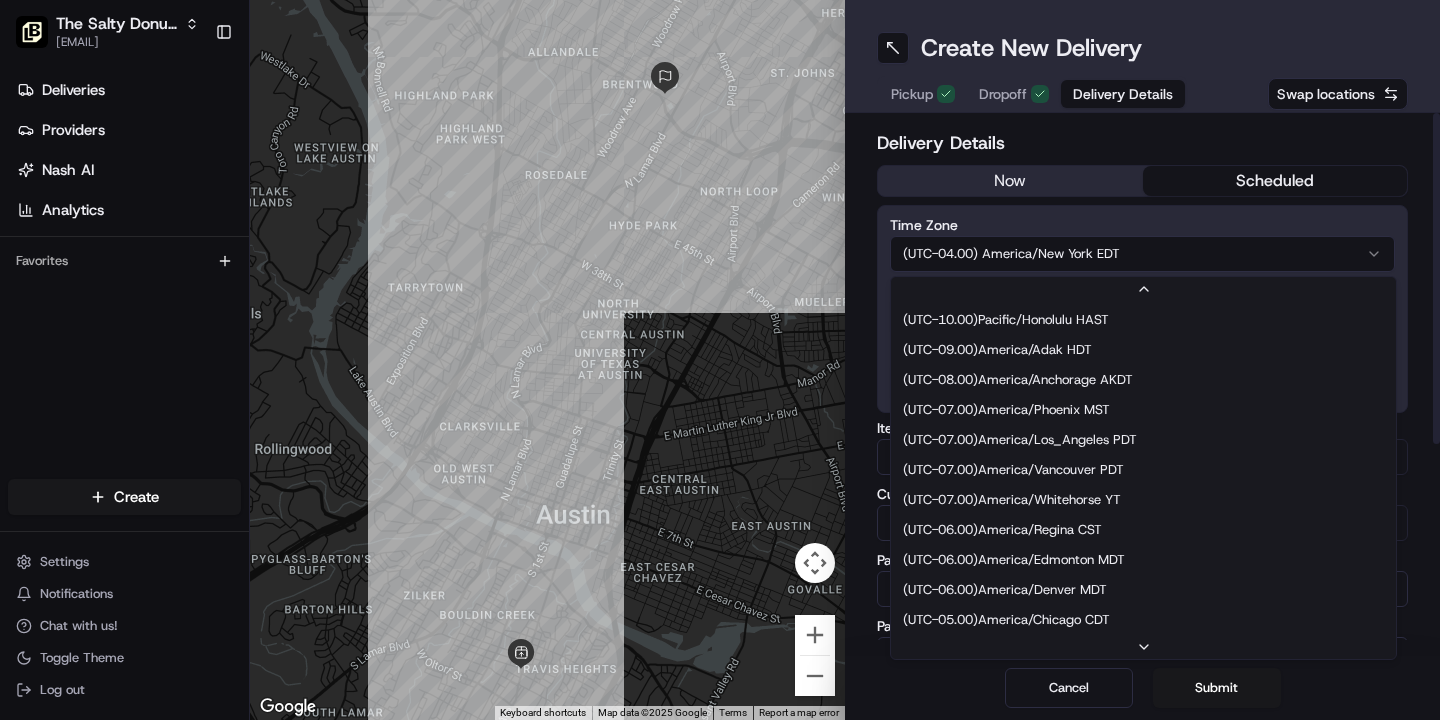 scroll, scrollTop: 120, scrollLeft: 0, axis: vertical 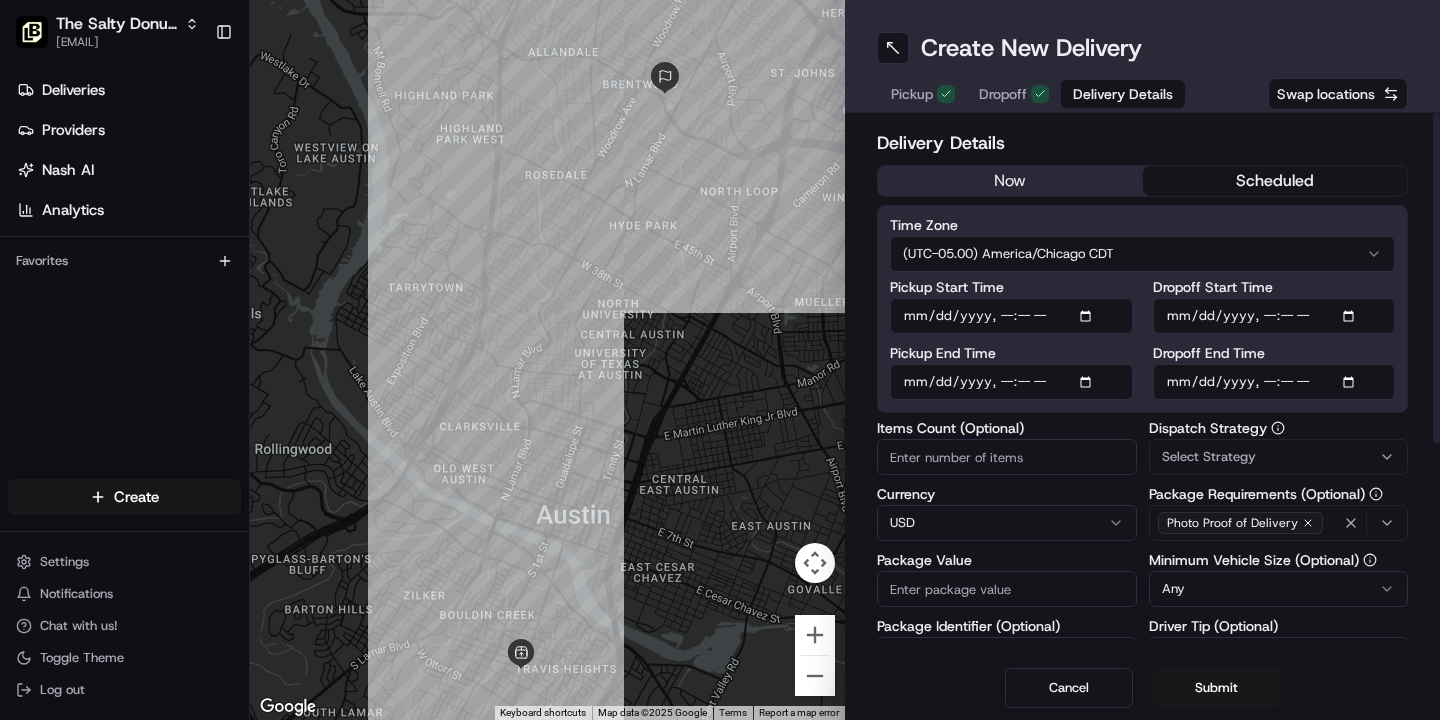 click on "Dropoff Start Time" at bounding box center (1274, 316) 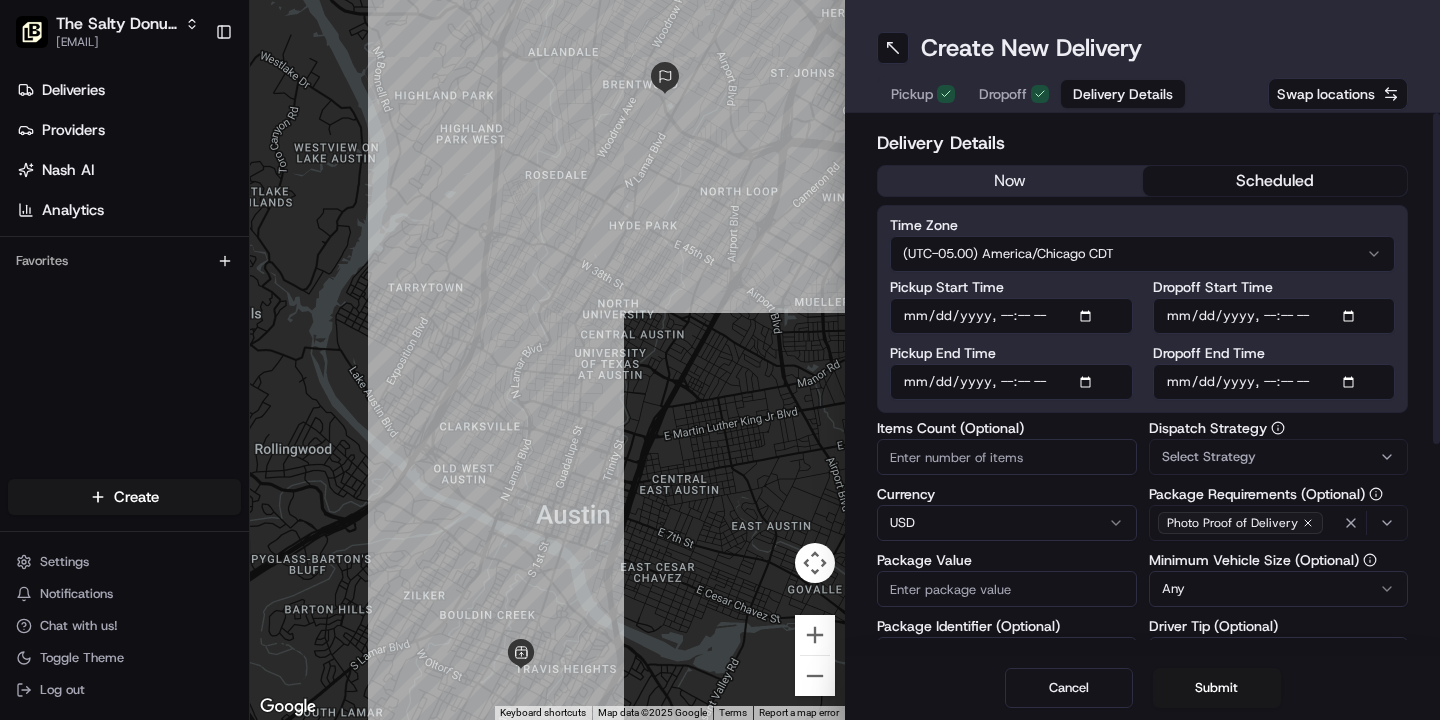 type on "2025-08-10T08:05" 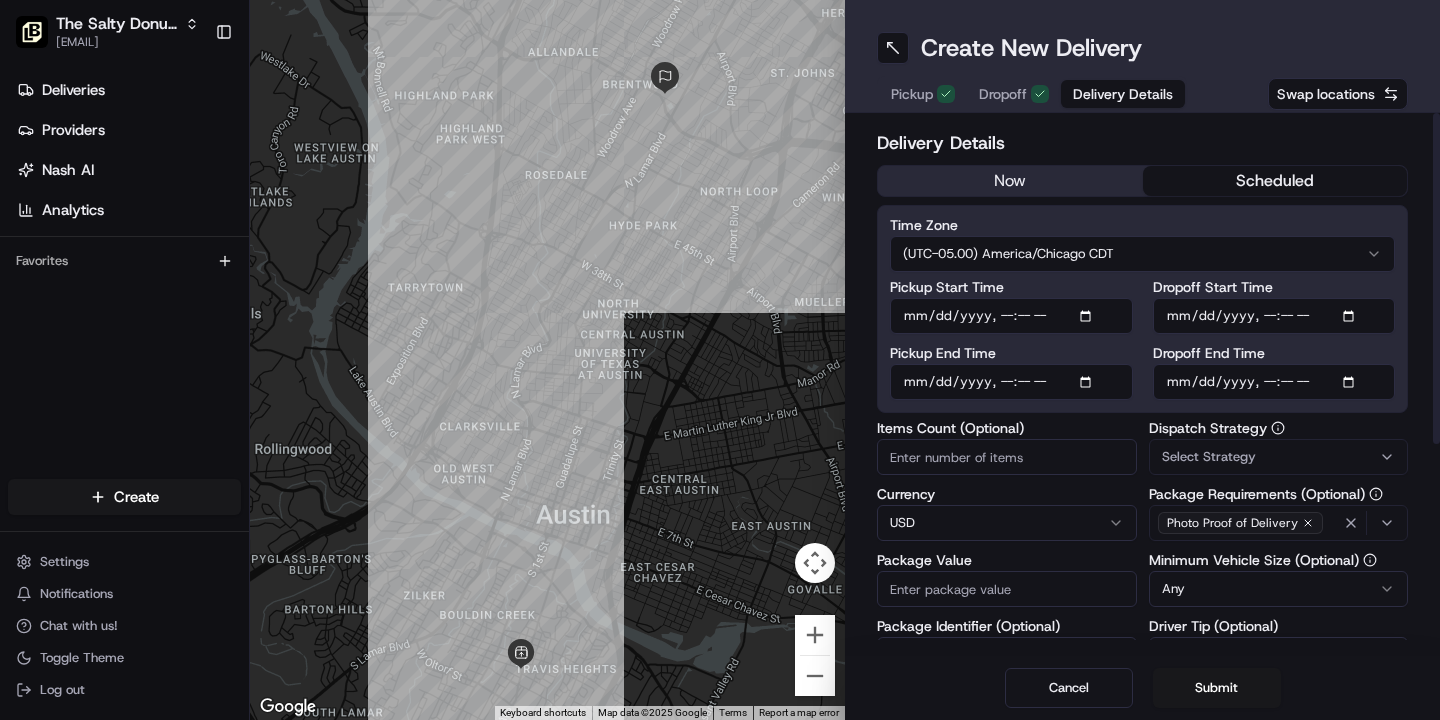 click on "Dropoff End Time" at bounding box center (1274, 382) 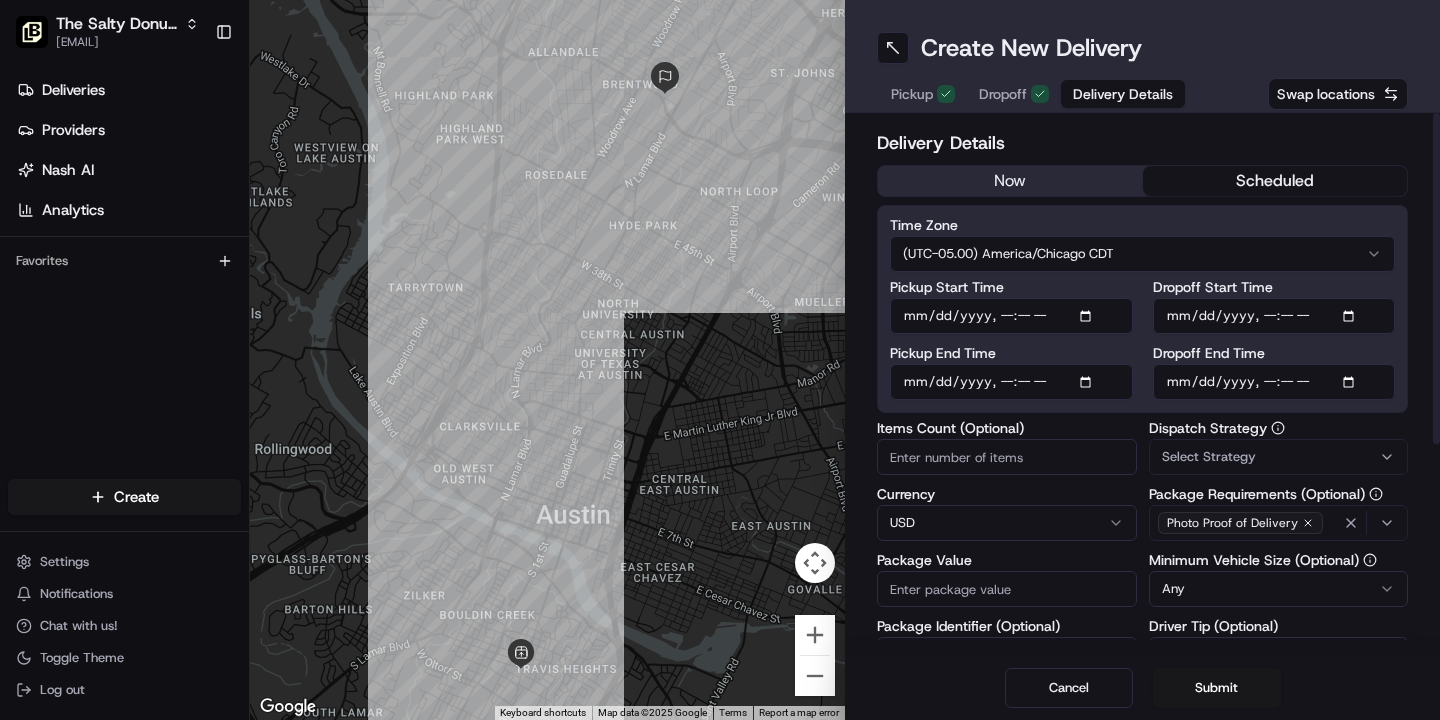 type on "2025-08-10T08:15" 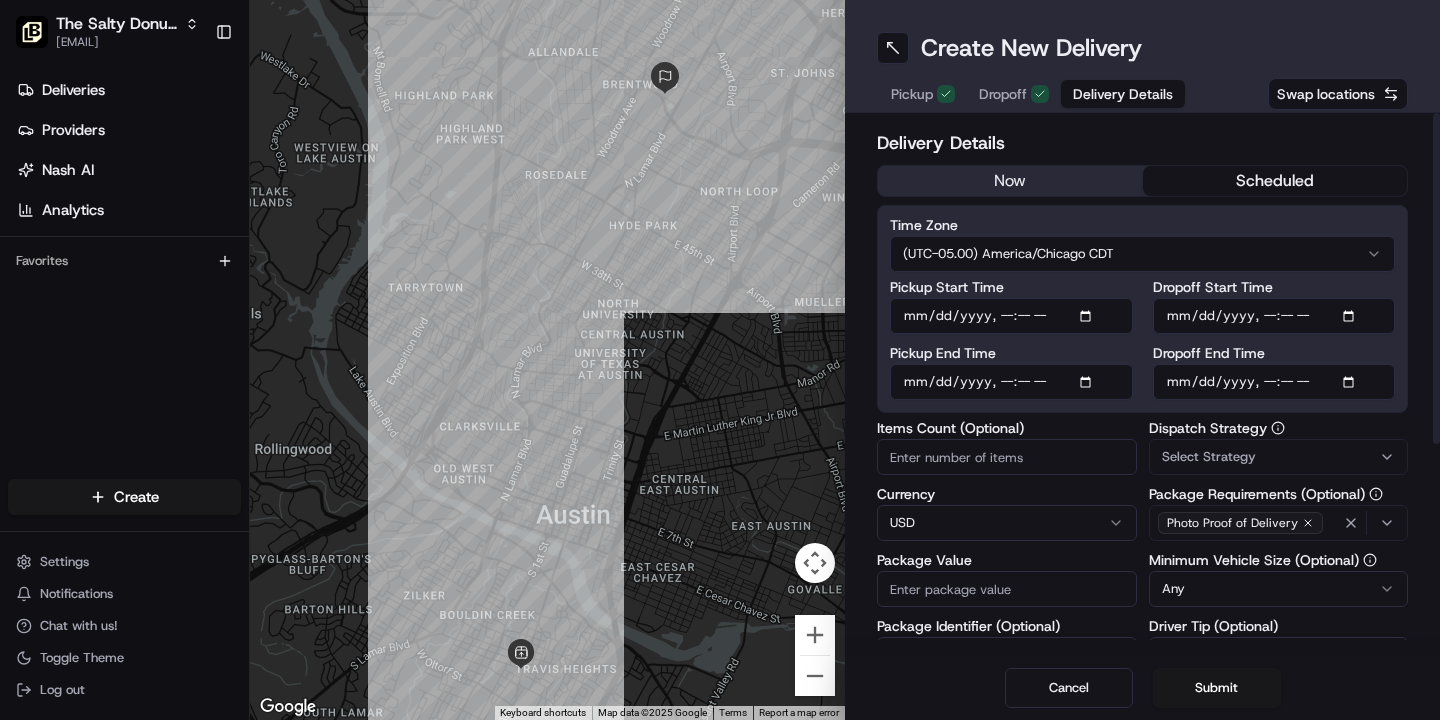 click on "Select Strategy" at bounding box center (1209, 457) 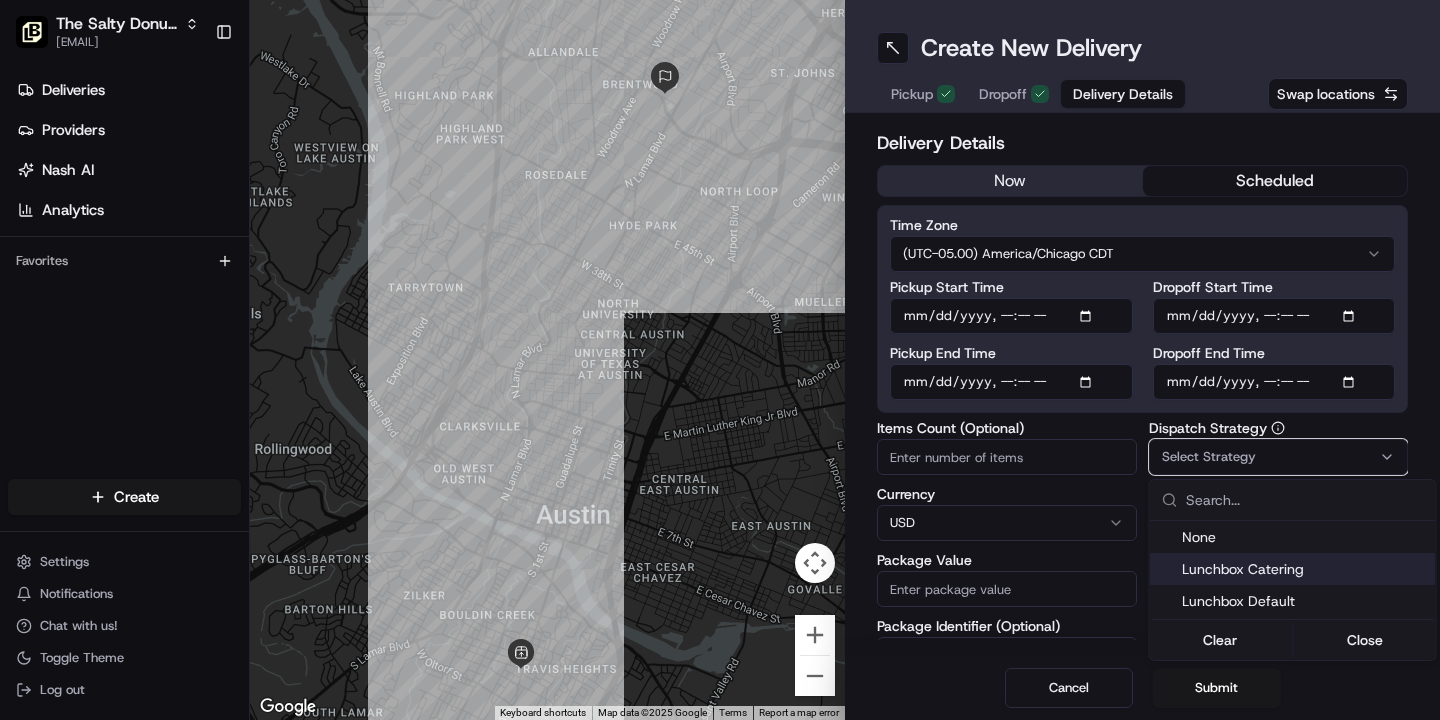 click on "Lunchbox Catering" at bounding box center [1305, 569] 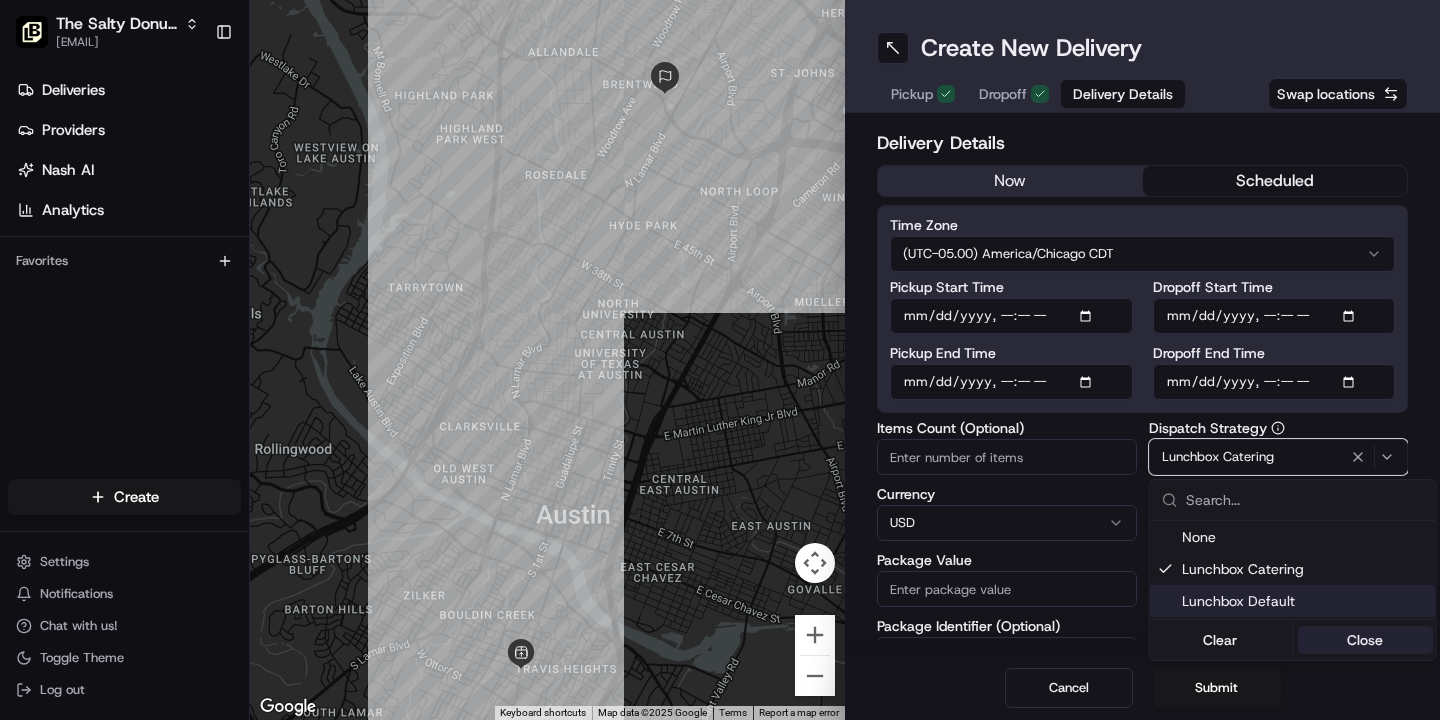 click on "Close" at bounding box center (1365, 640) 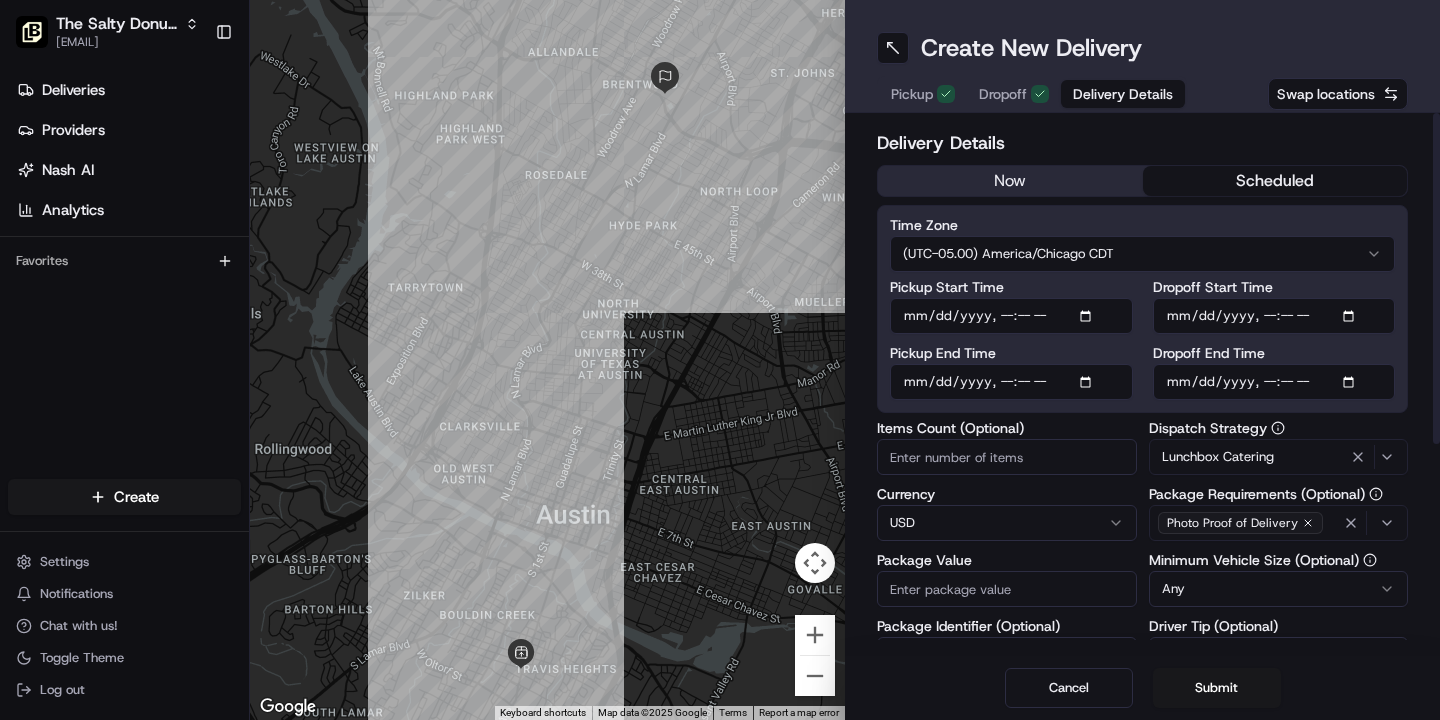 click on "Dropoff Start Time" at bounding box center (1274, 316) 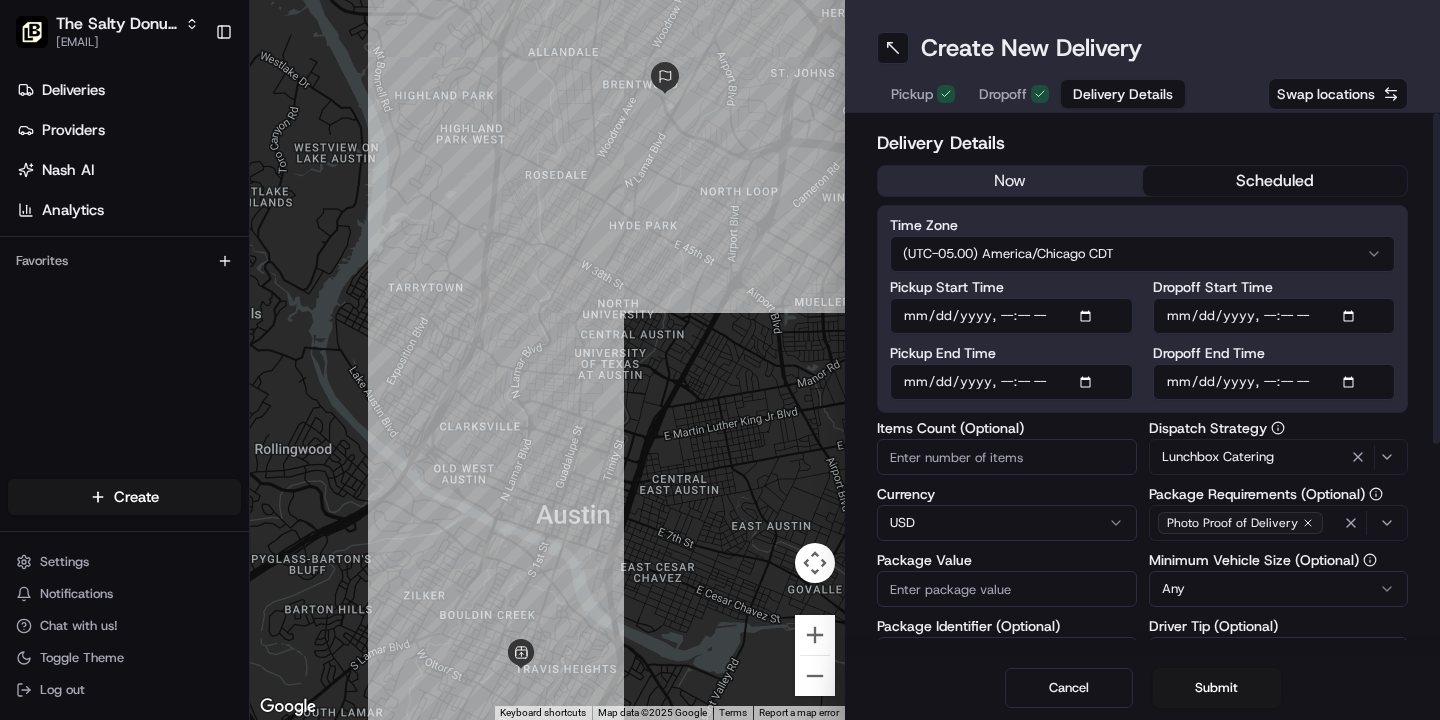 type on "2025-08-10T08:25" 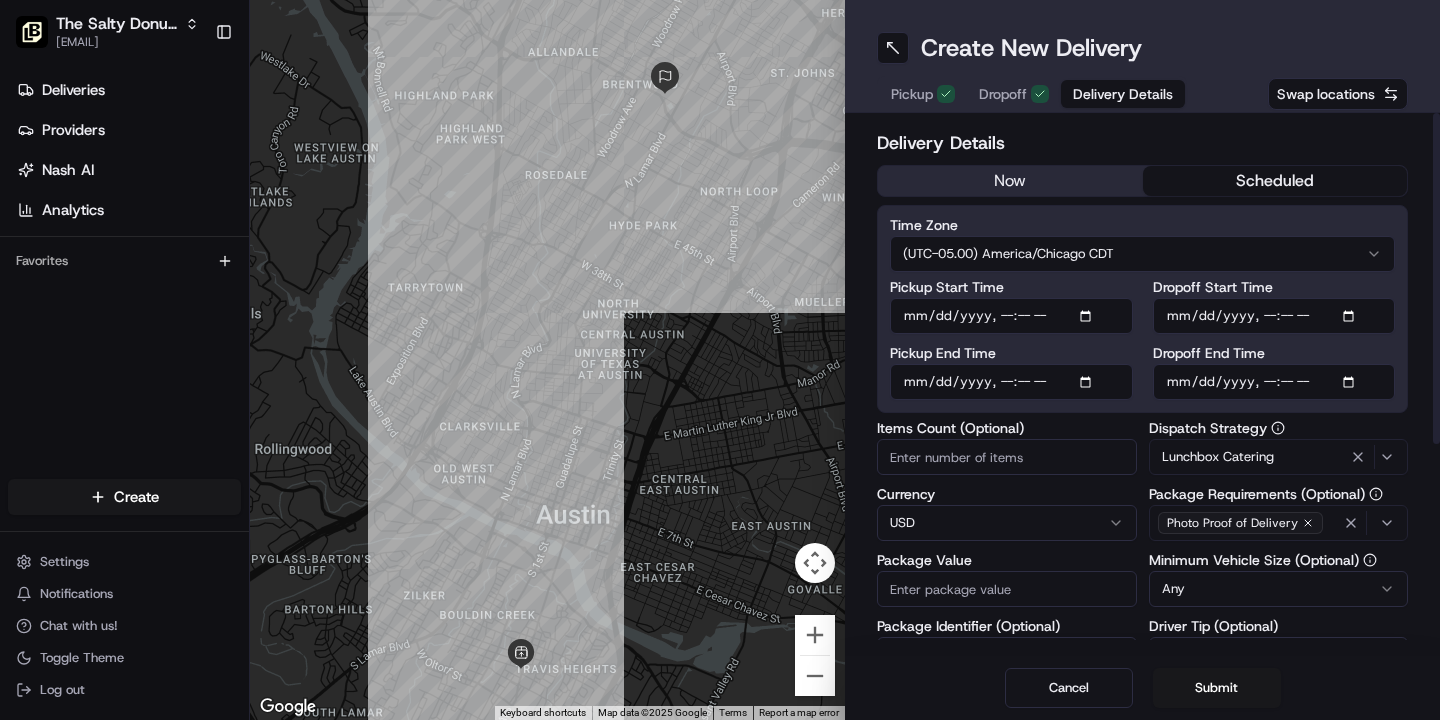 click on "Dropoff End Time" at bounding box center [1274, 382] 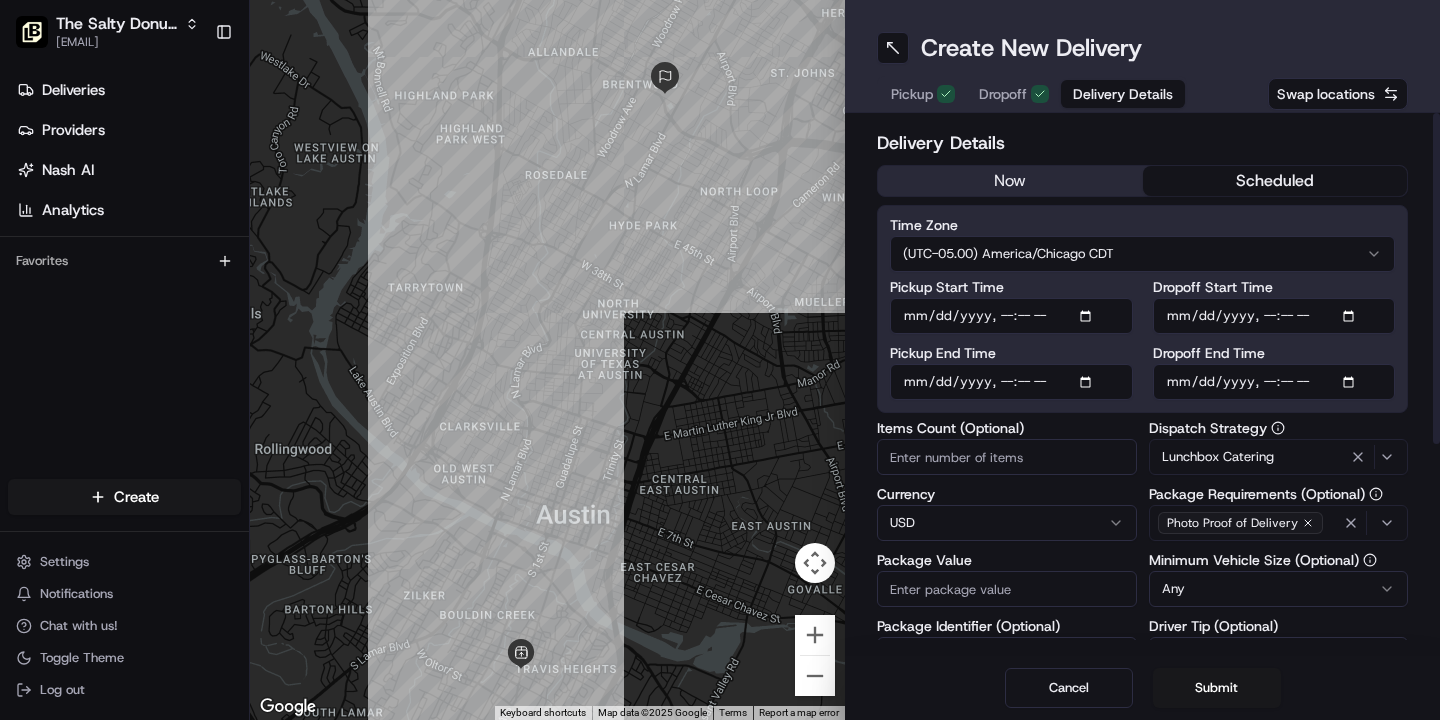 type on "2025-08-10T08:35" 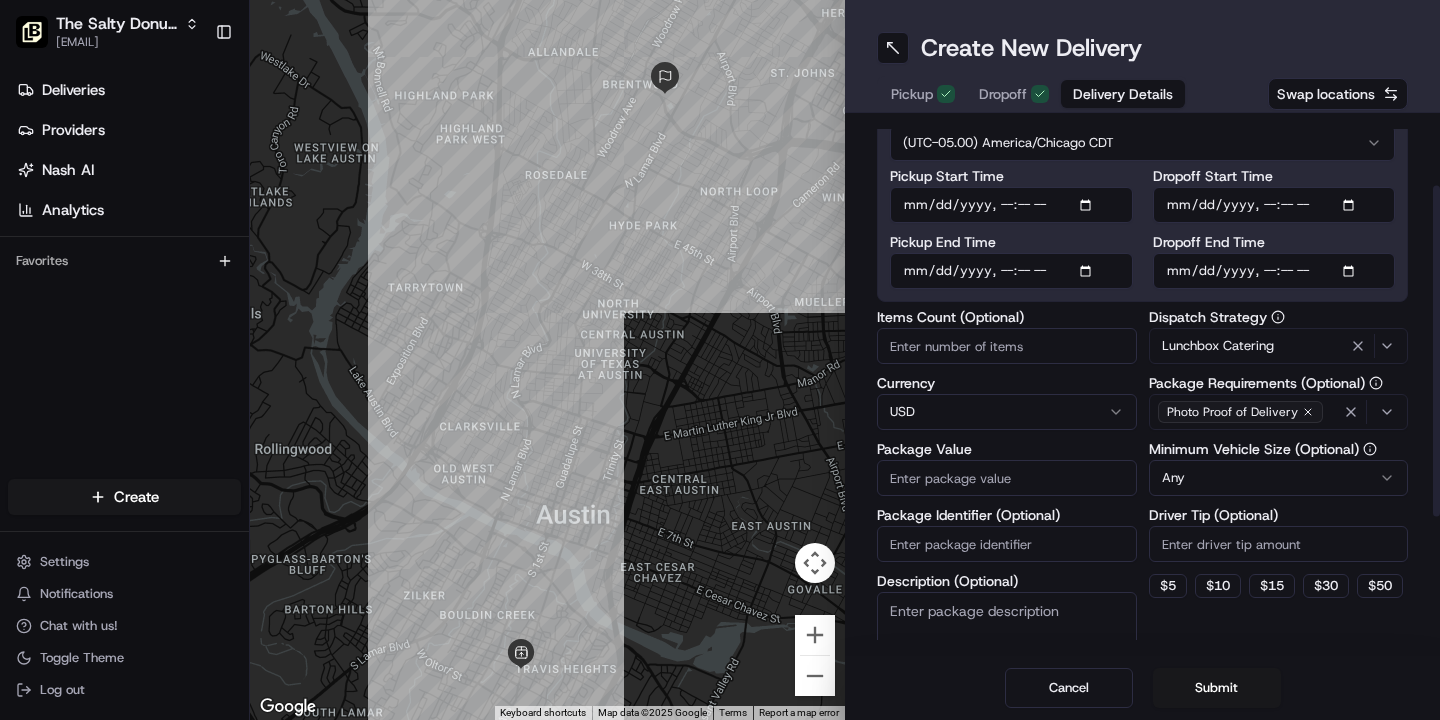 scroll, scrollTop: 112, scrollLeft: 0, axis: vertical 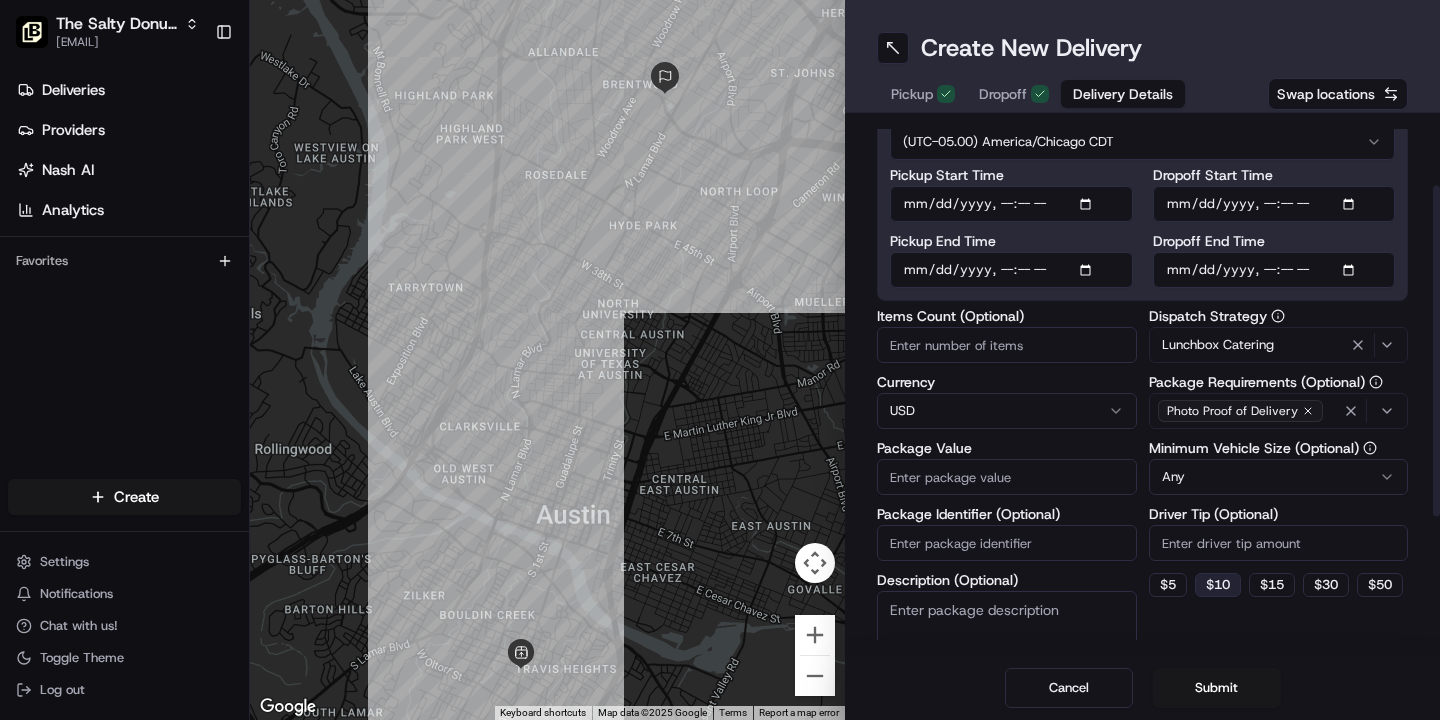 click on "$ 10" at bounding box center [1218, 585] 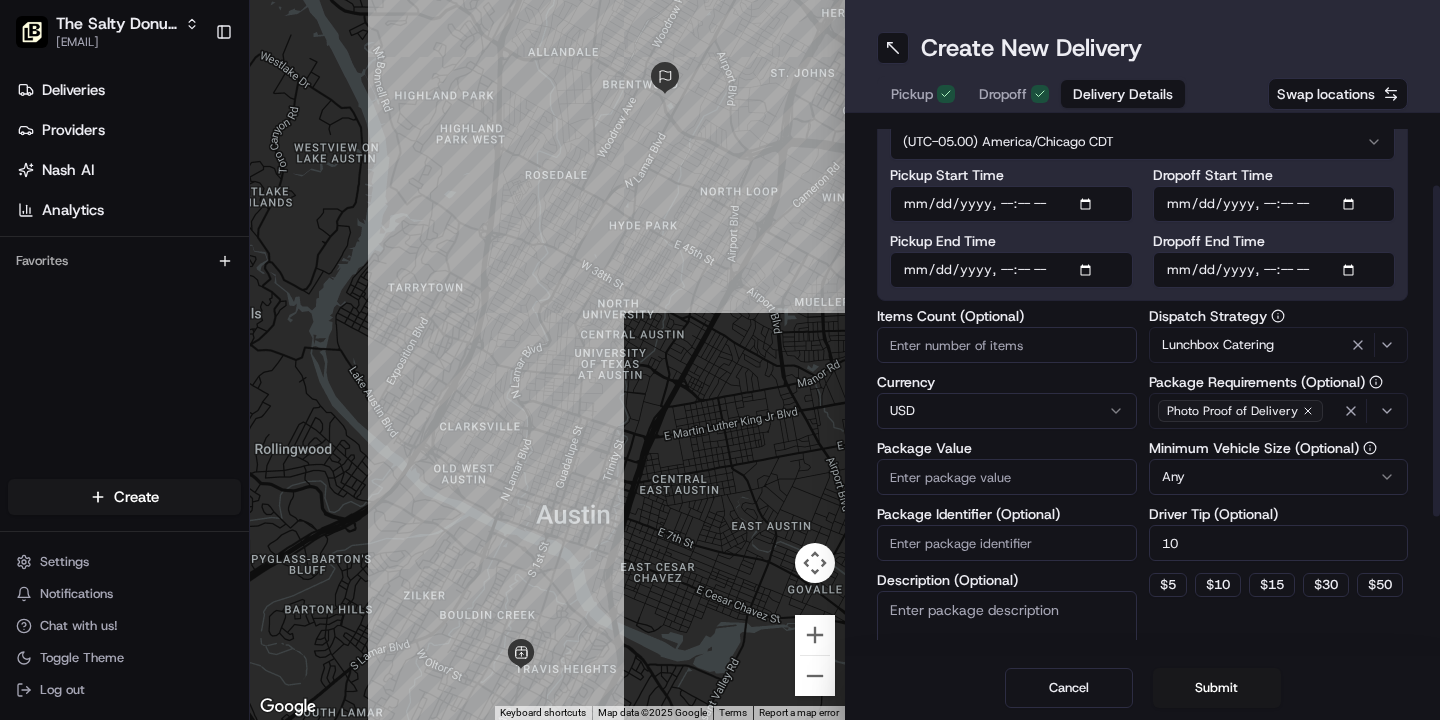 click on "Description (Optional)" at bounding box center [1007, 647] 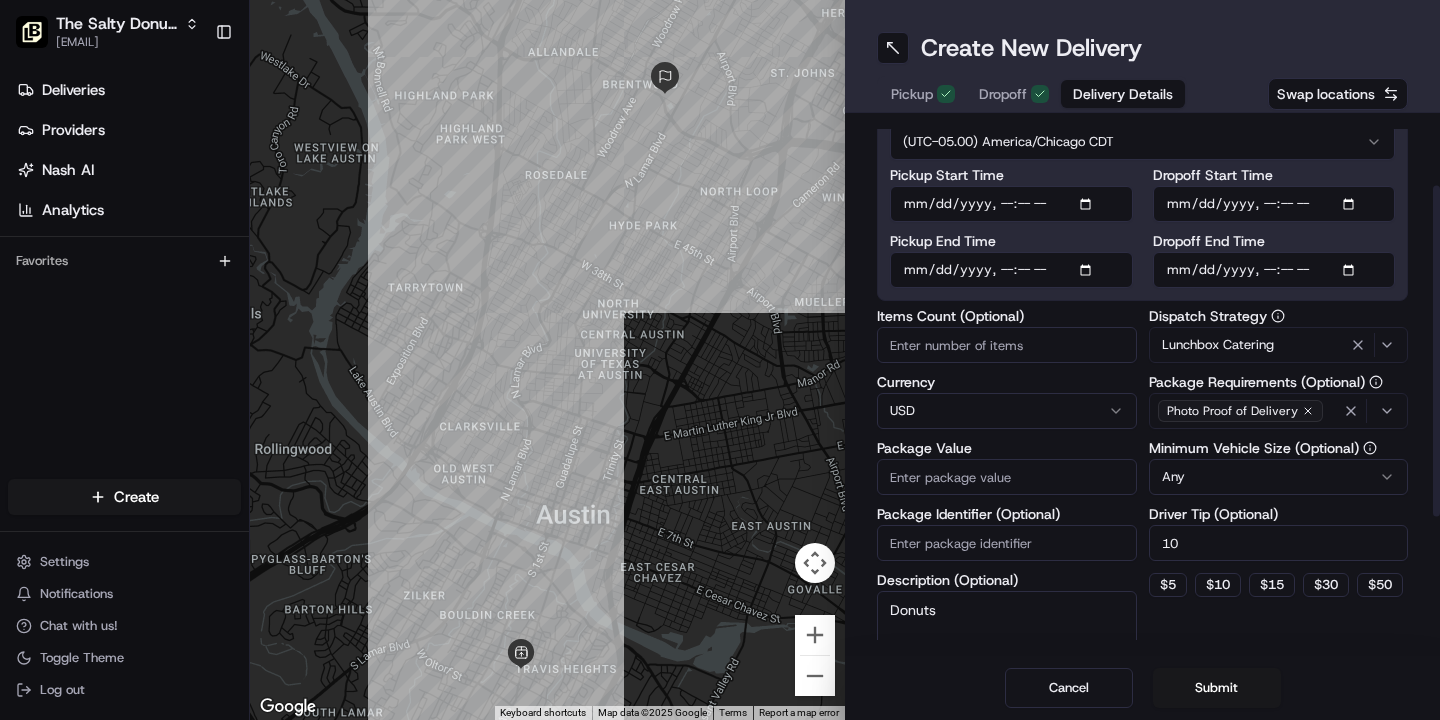 type on "Donuts" 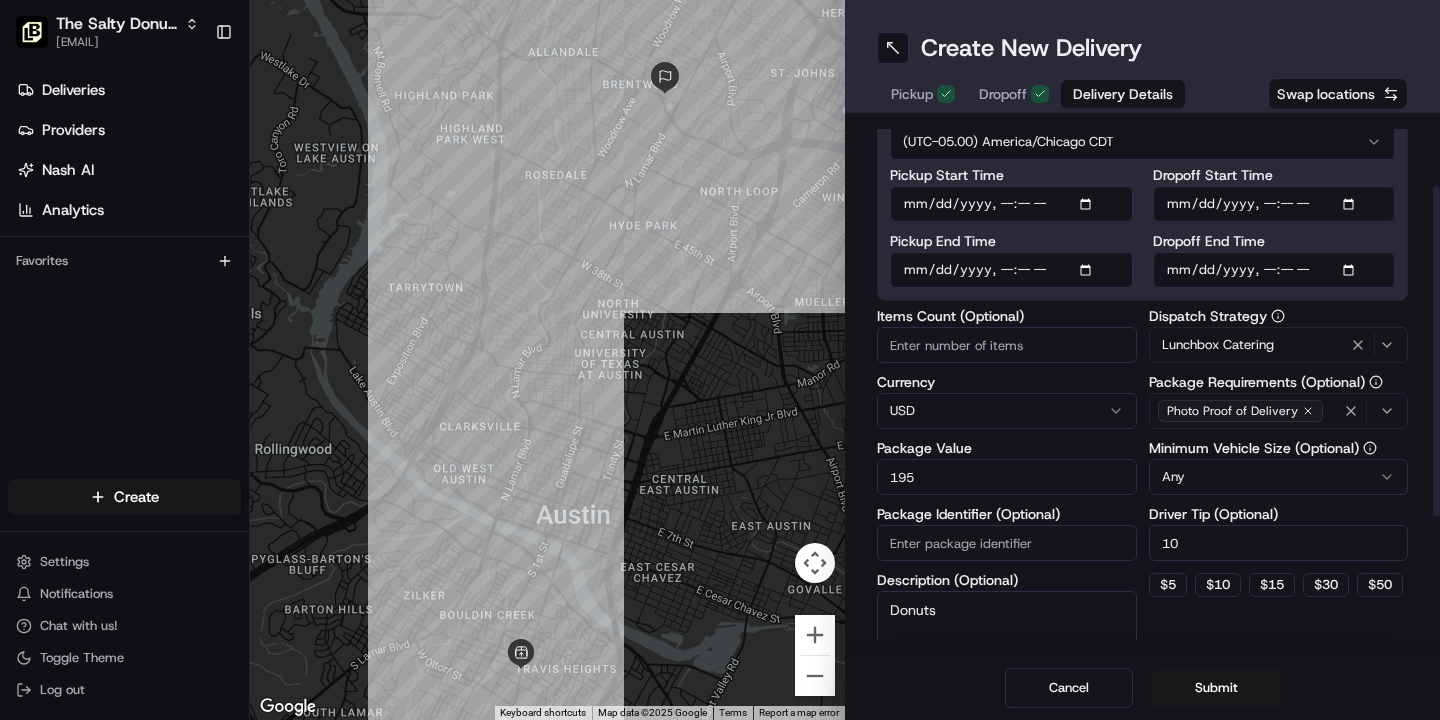click on "195" at bounding box center [1007, 477] 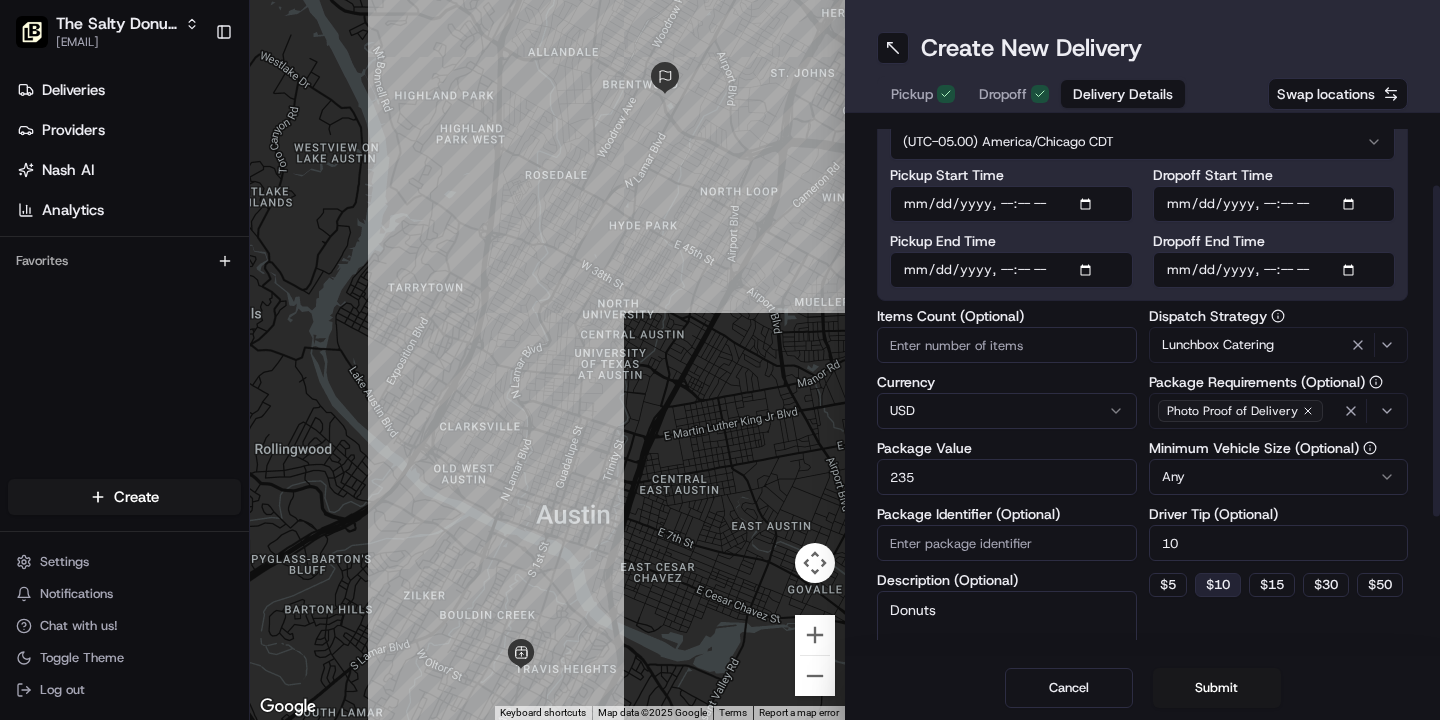 type on "235" 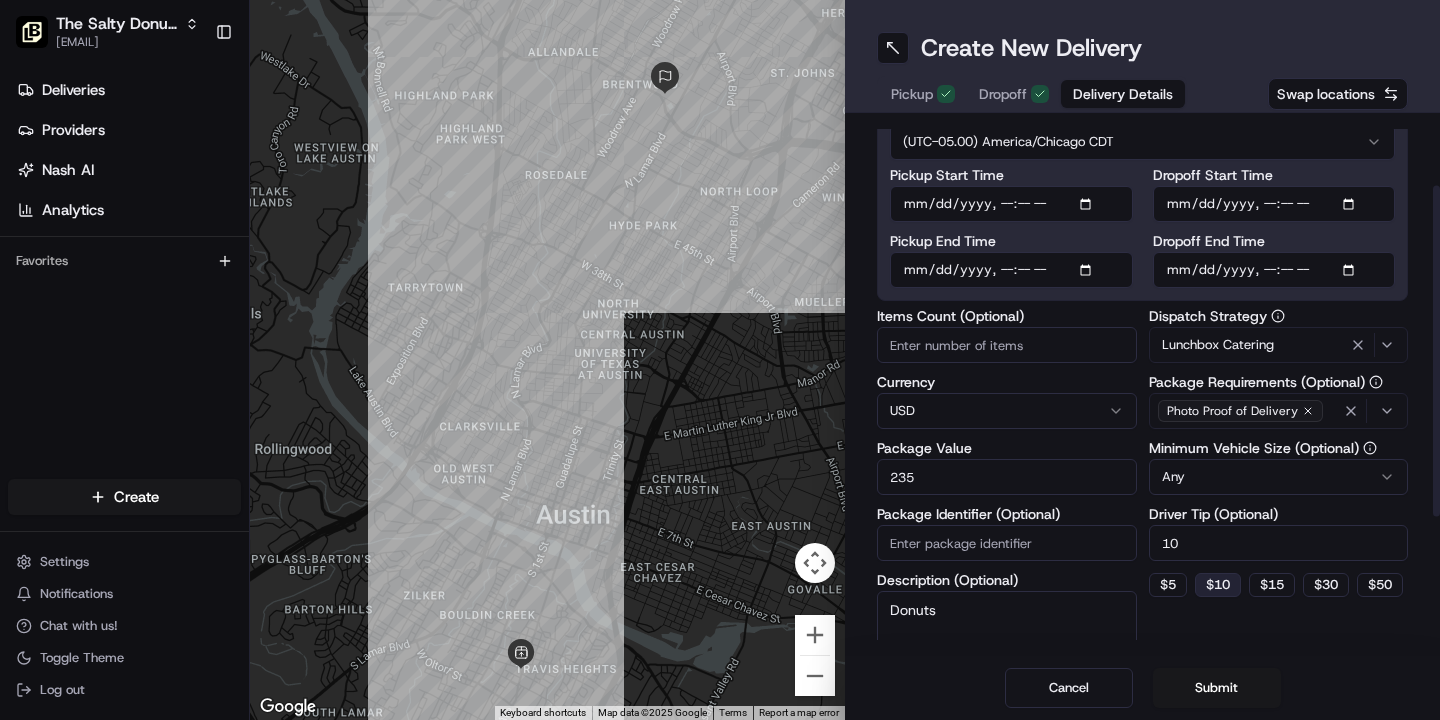 click on "$ 10" at bounding box center [1218, 585] 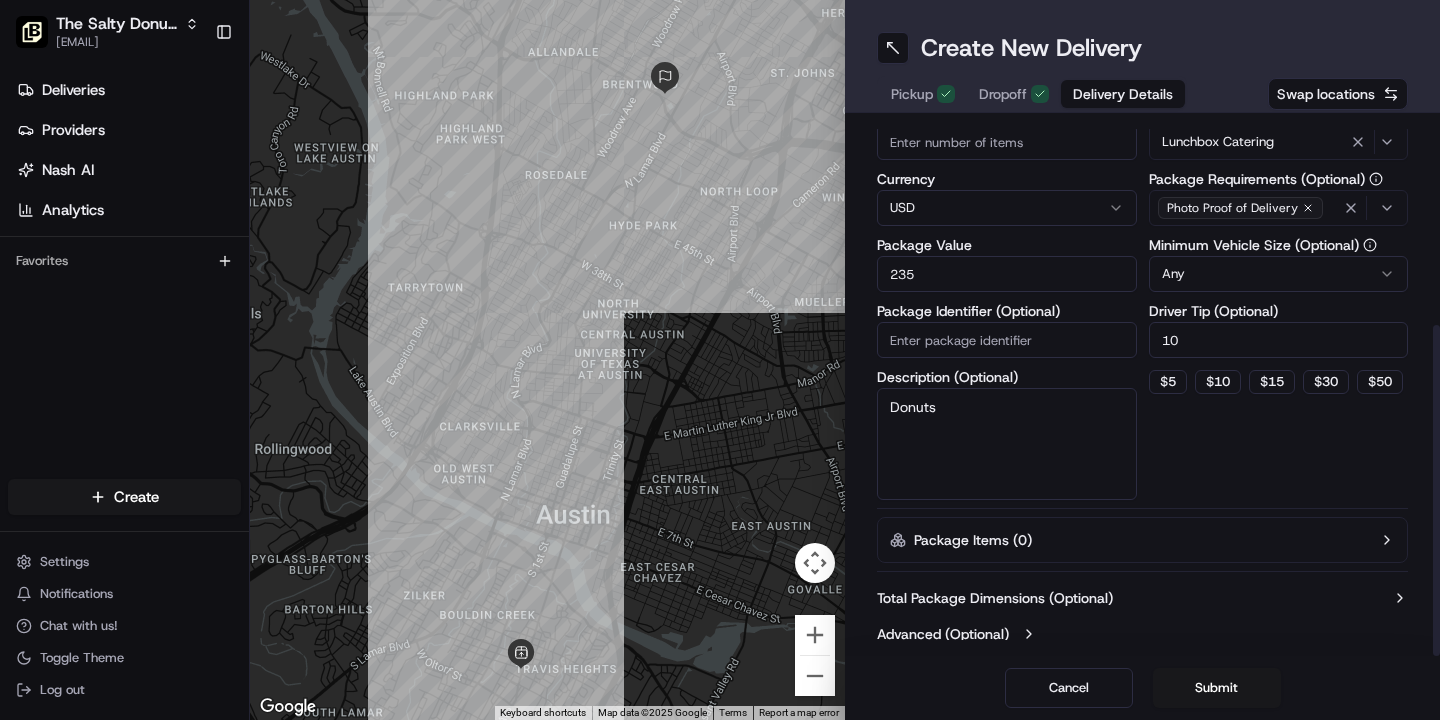 scroll, scrollTop: 327, scrollLeft: 0, axis: vertical 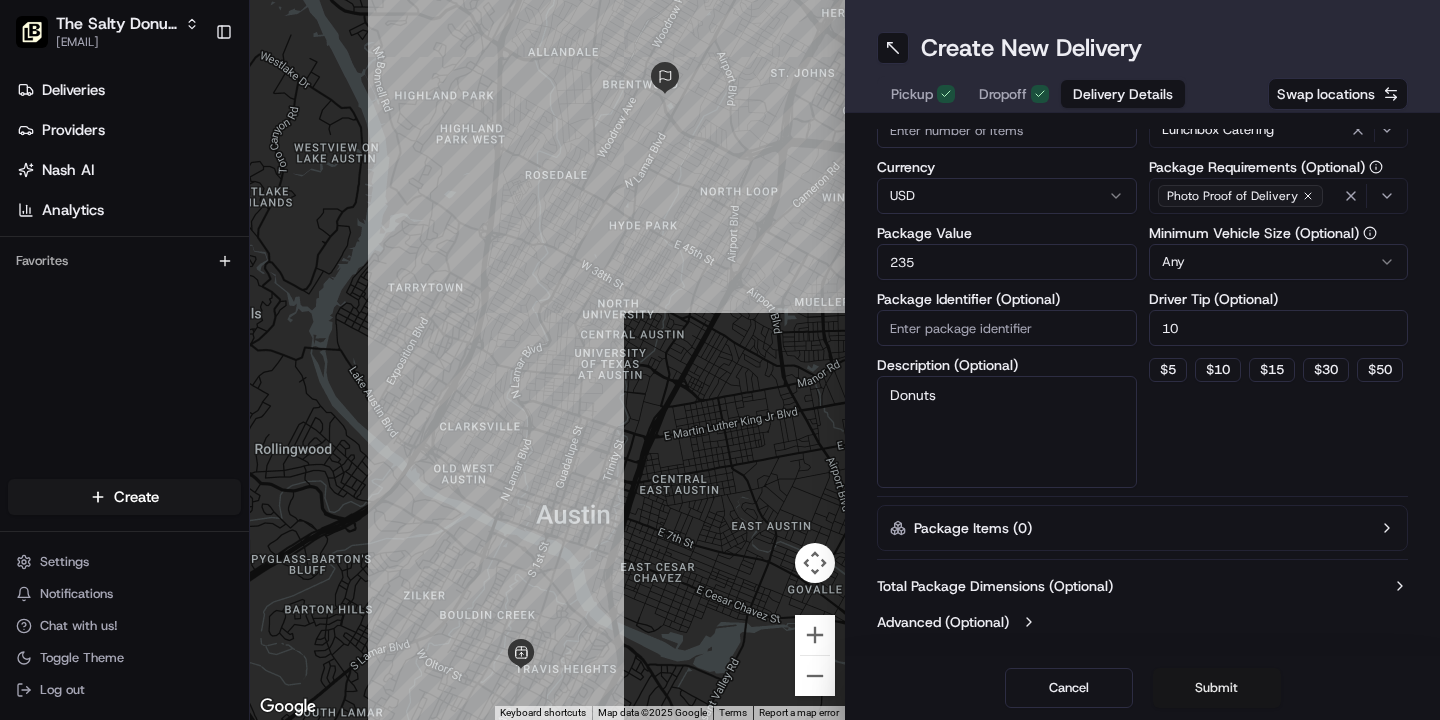 click on "Submit" at bounding box center (1217, 688) 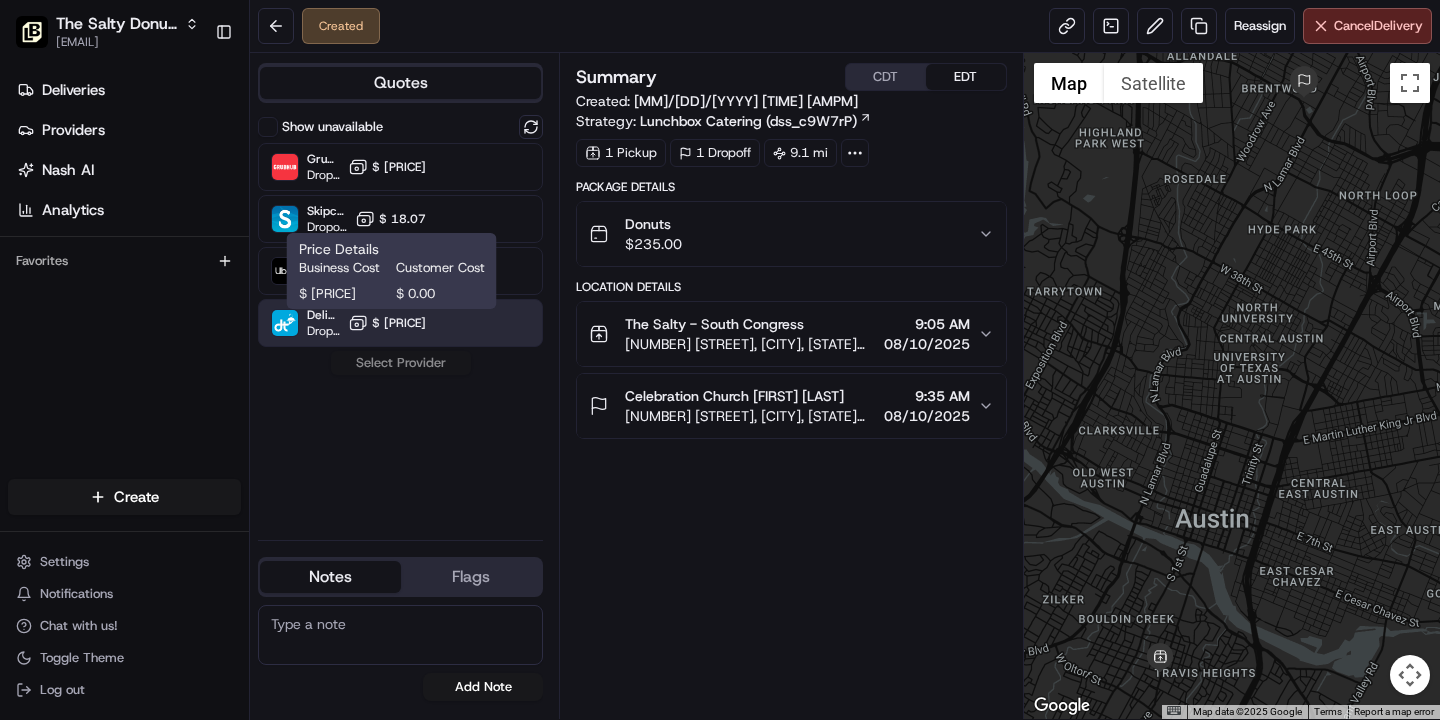 click on "$   32.05" at bounding box center [399, 323] 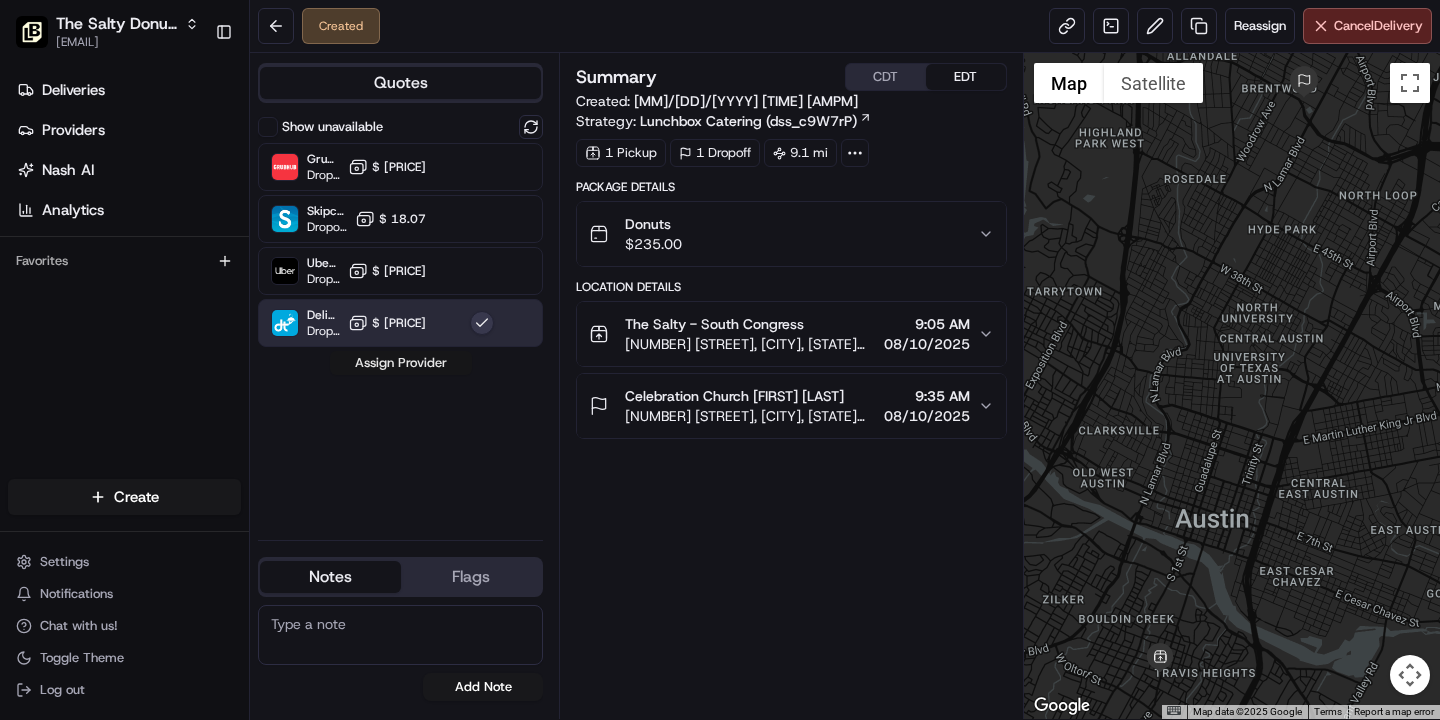 click on "Assign Provider" at bounding box center (401, 363) 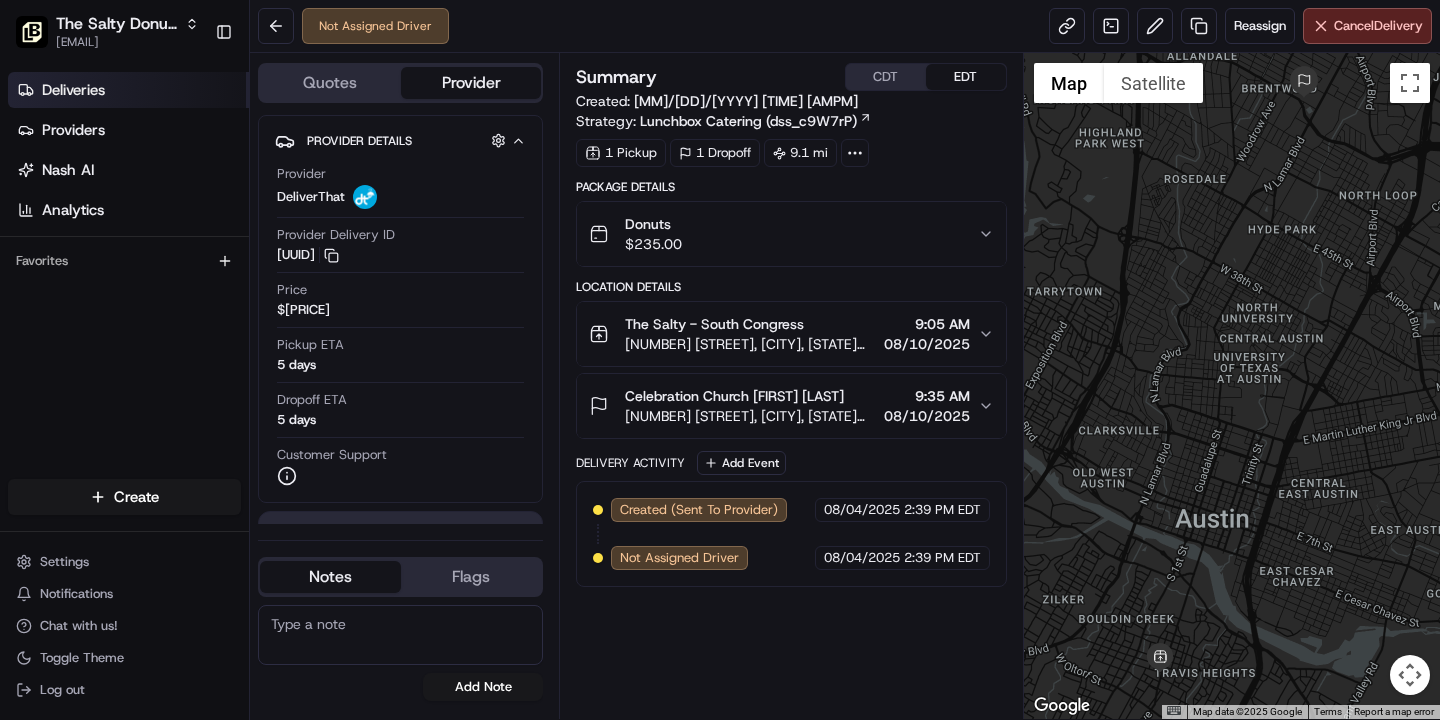 click on "Deliveries" at bounding box center [73, 90] 